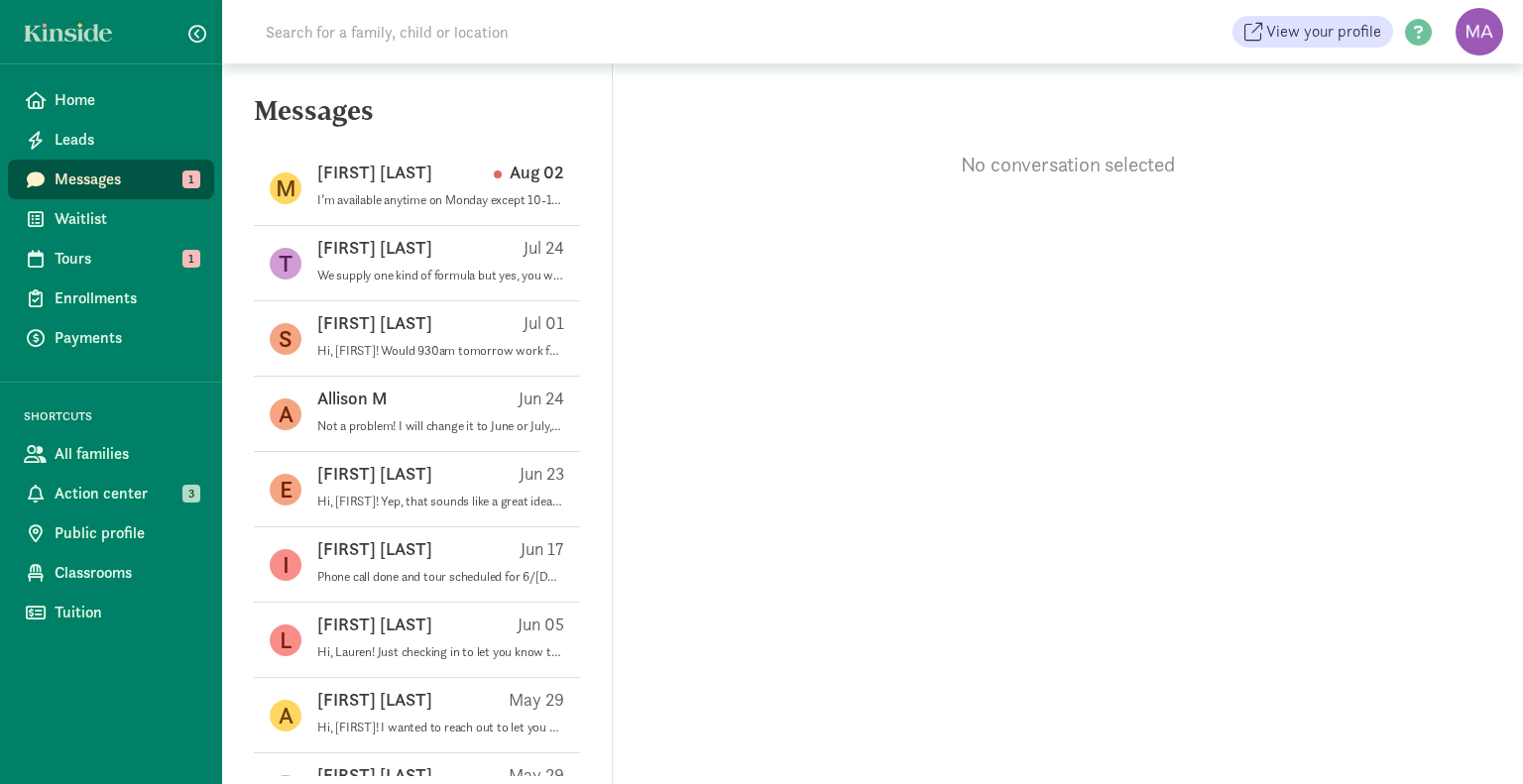 scroll, scrollTop: 0, scrollLeft: 0, axis: both 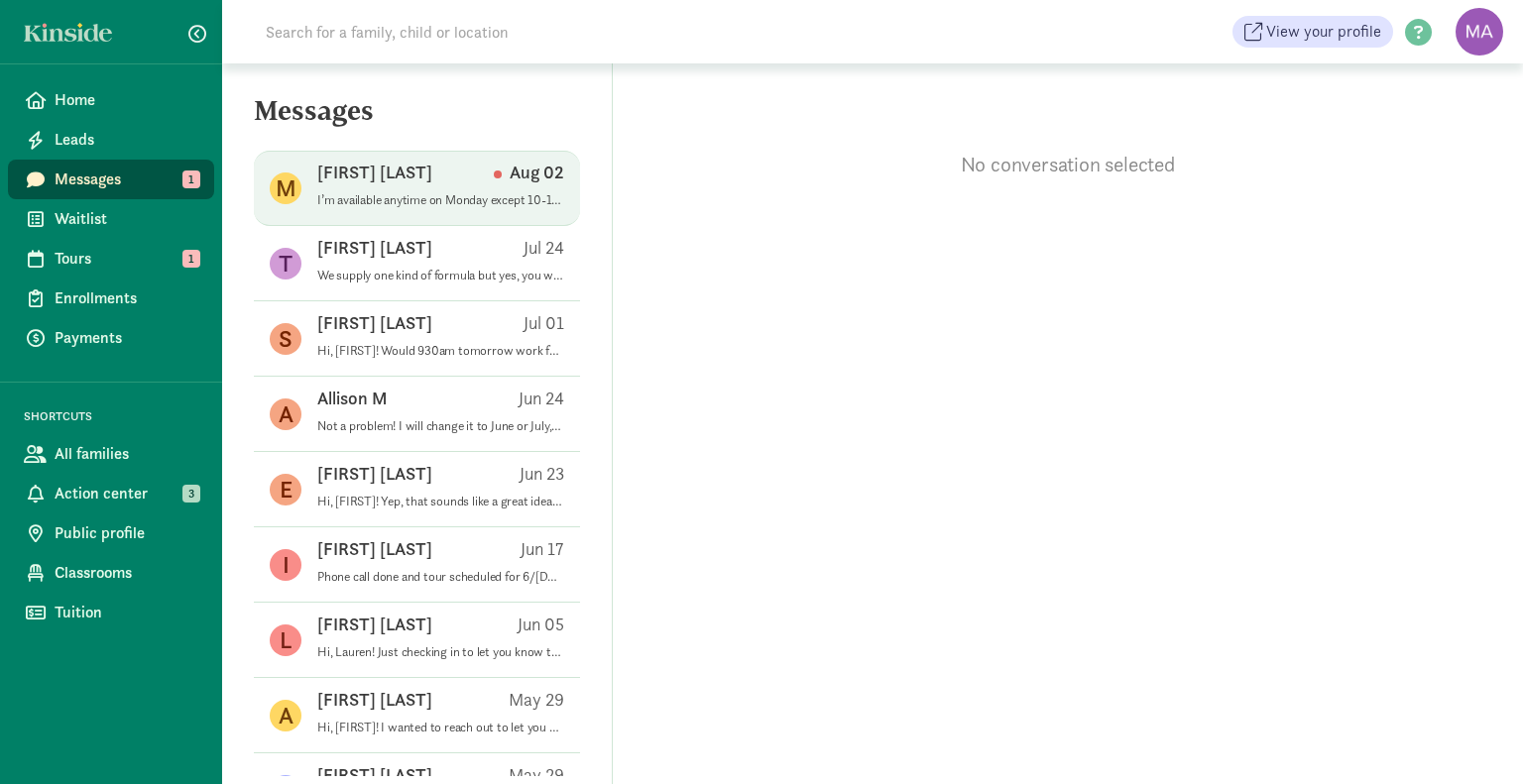 click on "[FIRST] [LAST]    [MONTH] [DAY]" at bounding box center (440, 176) 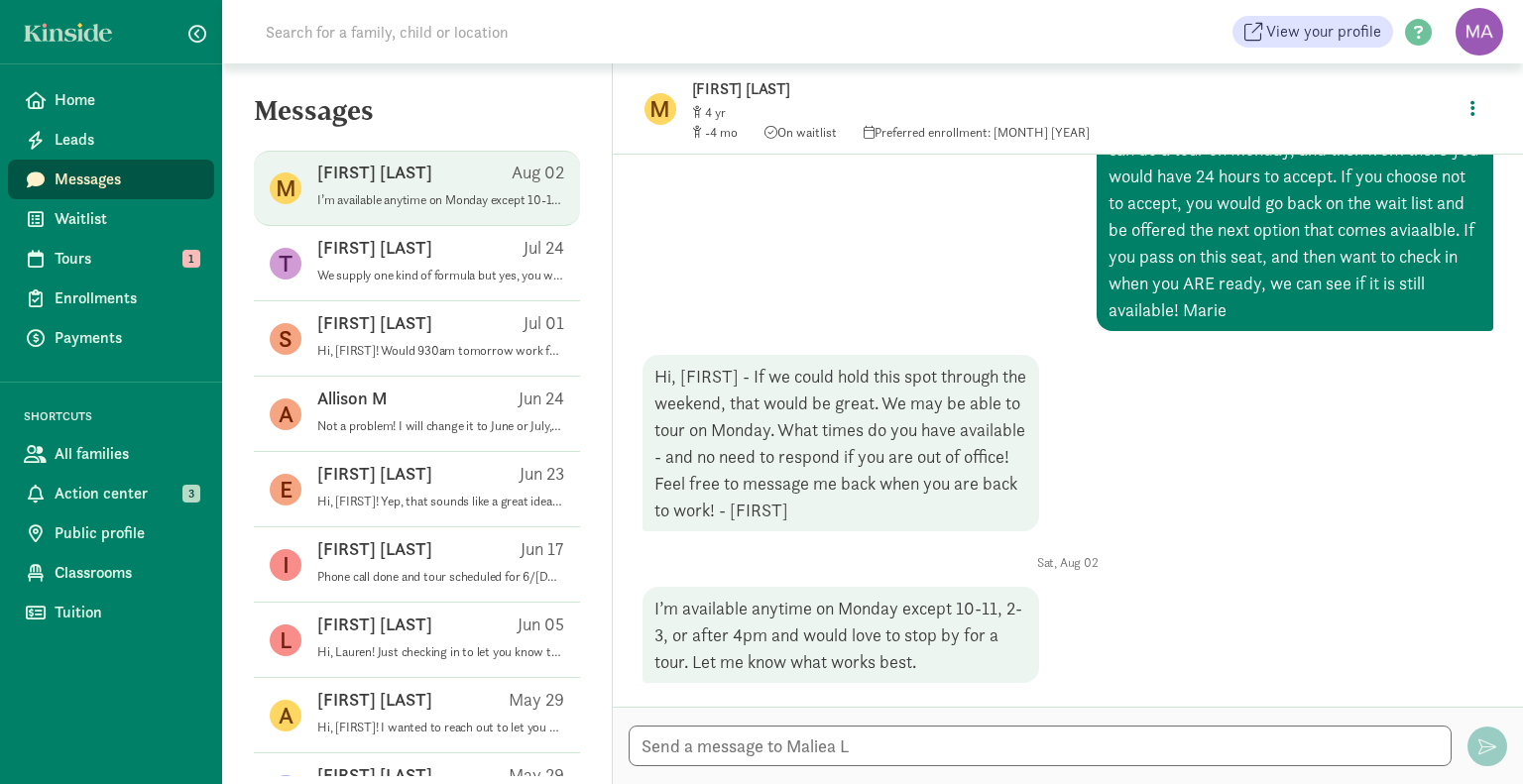 scroll, scrollTop: 2158, scrollLeft: 0, axis: vertical 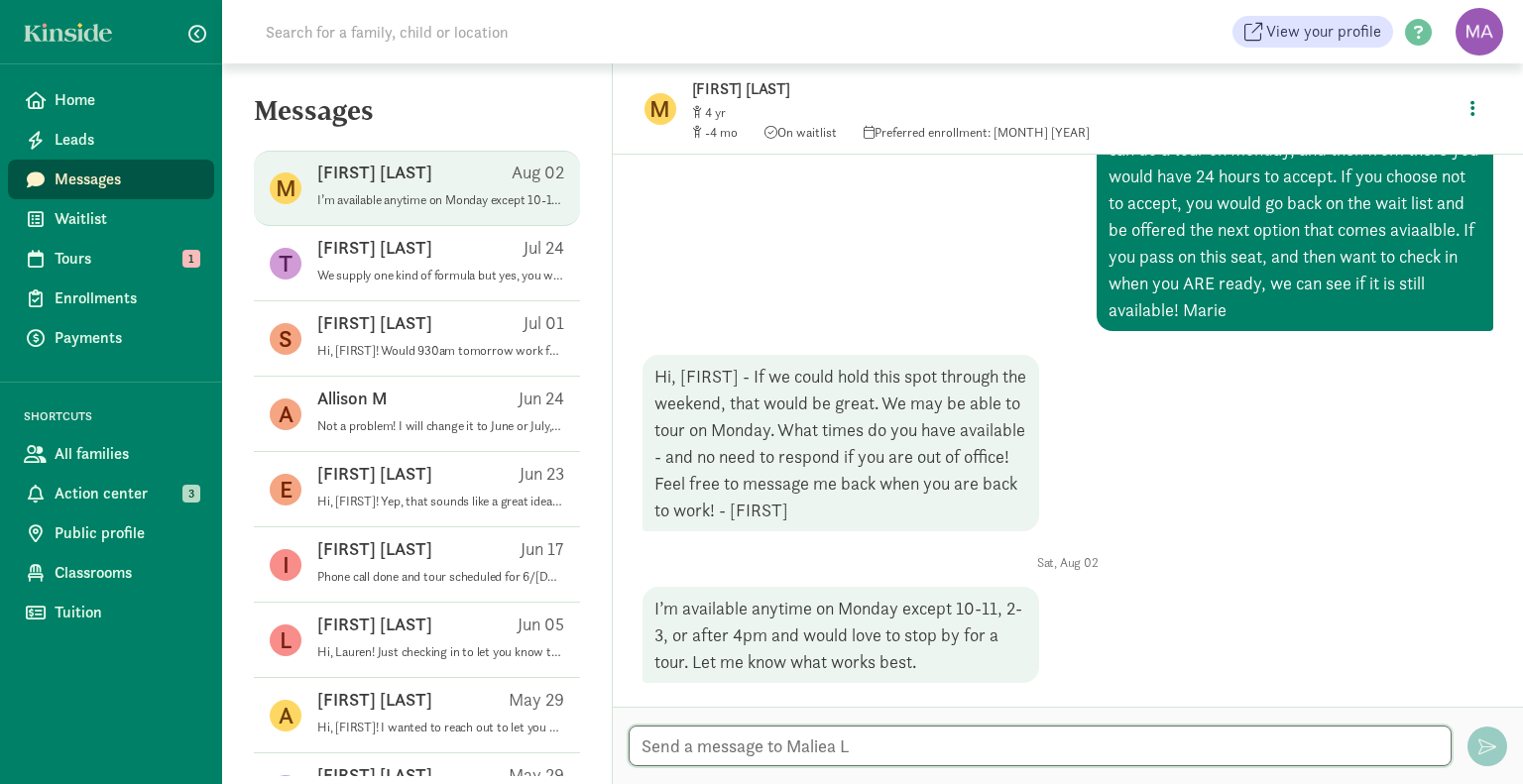click at bounding box center (1040, 745) 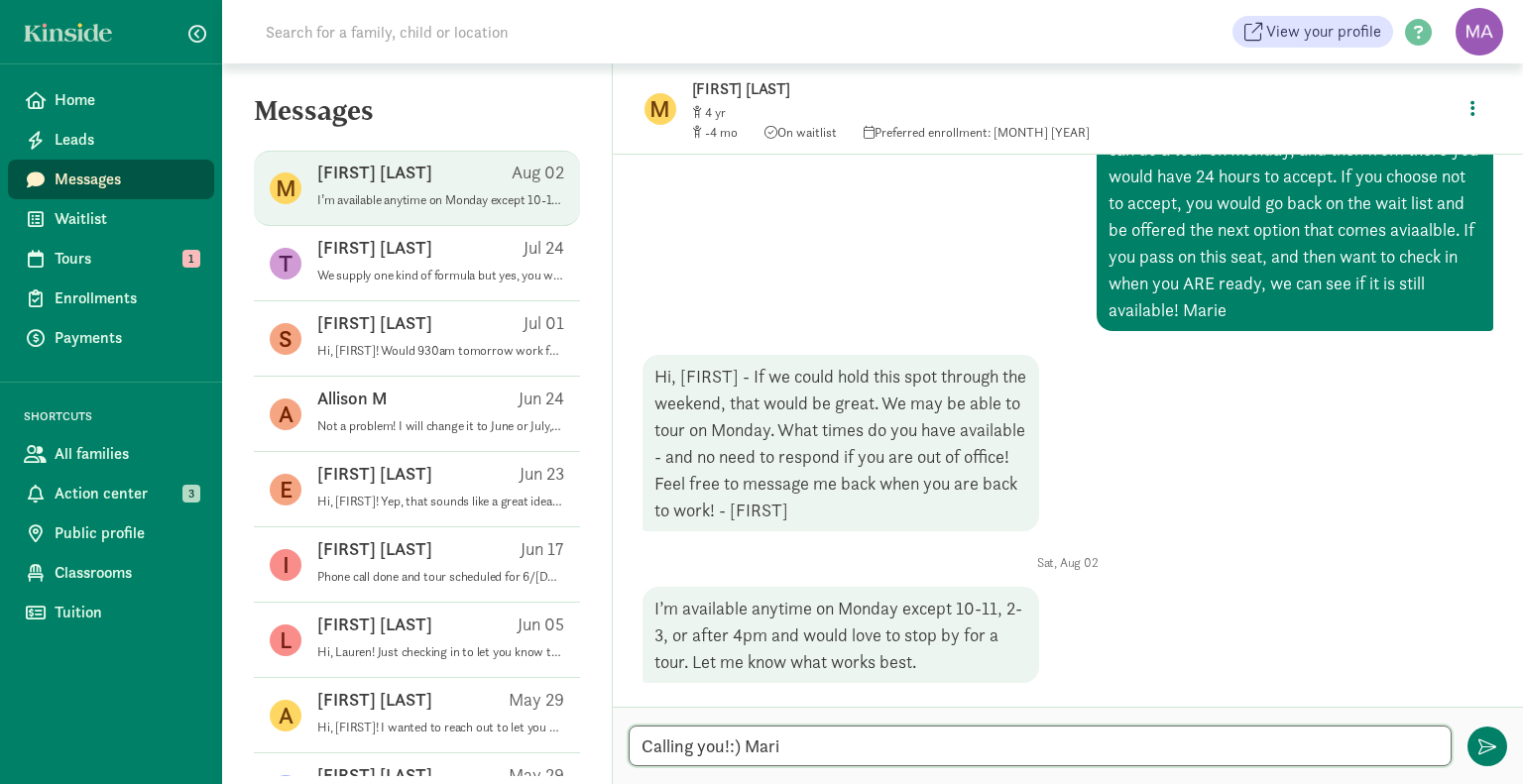 type on "Calling you!:) Marie" 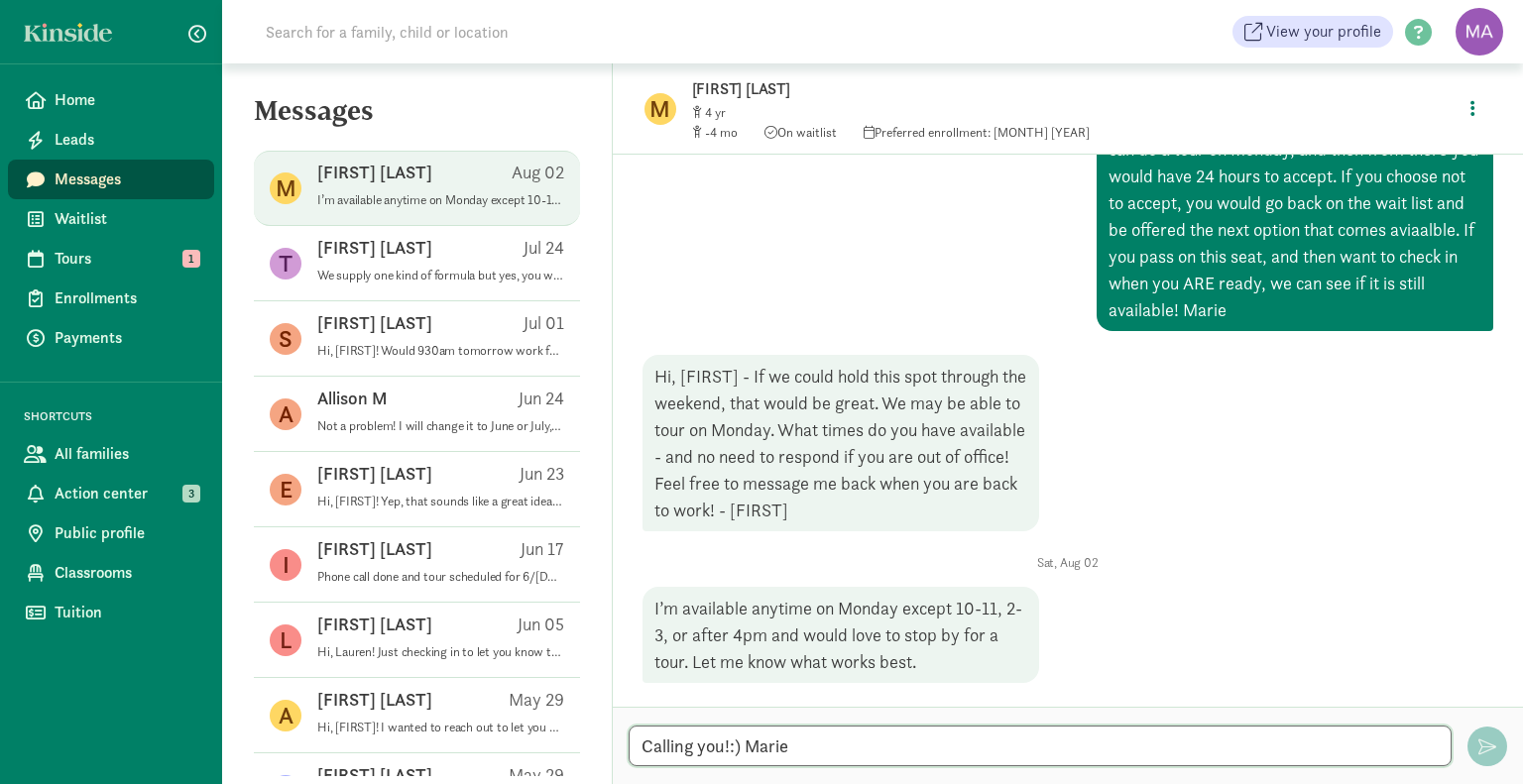 type 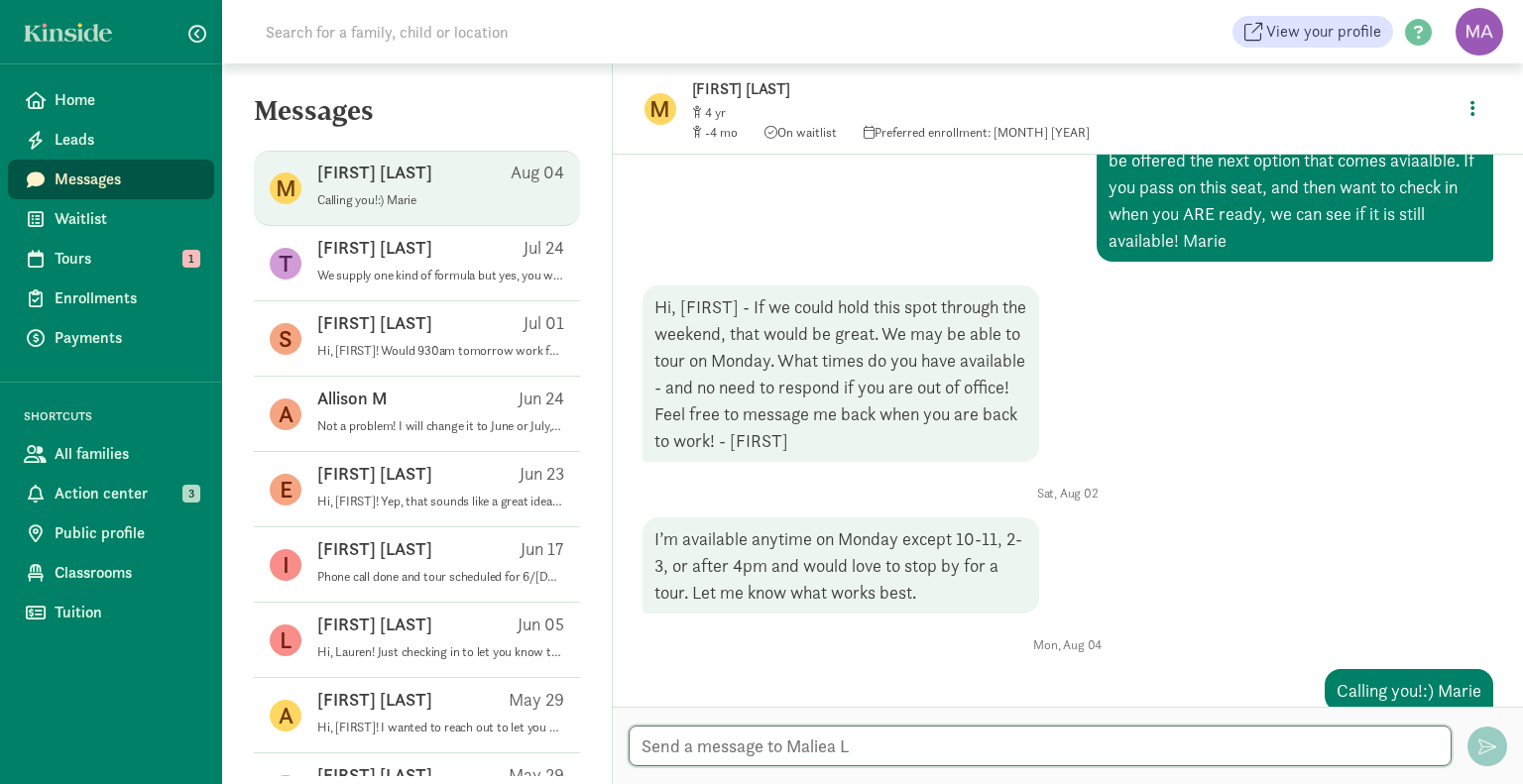 scroll, scrollTop: 2266, scrollLeft: 0, axis: vertical 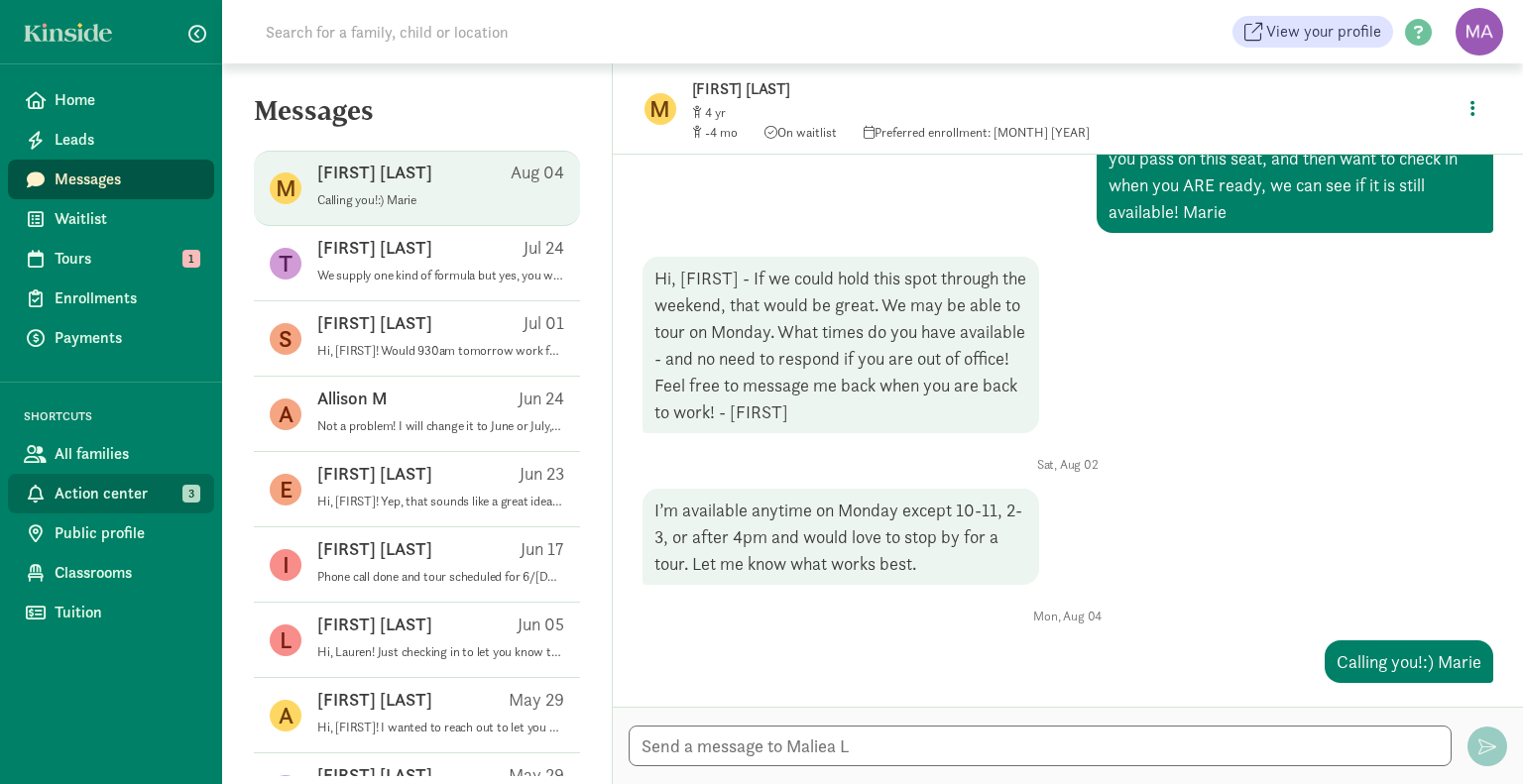 click on "Action center" at bounding box center [126, 494] 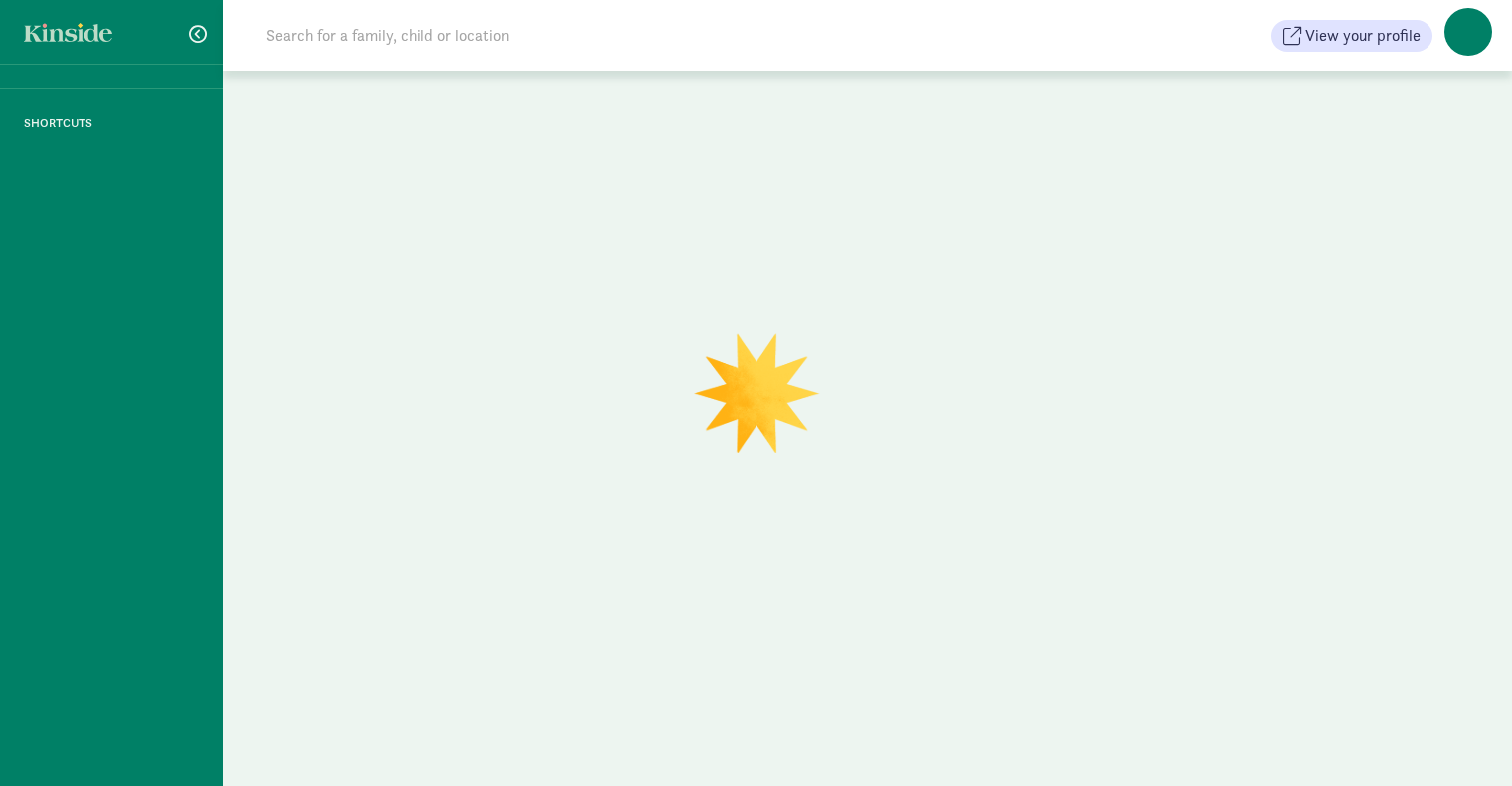 scroll, scrollTop: 0, scrollLeft: 0, axis: both 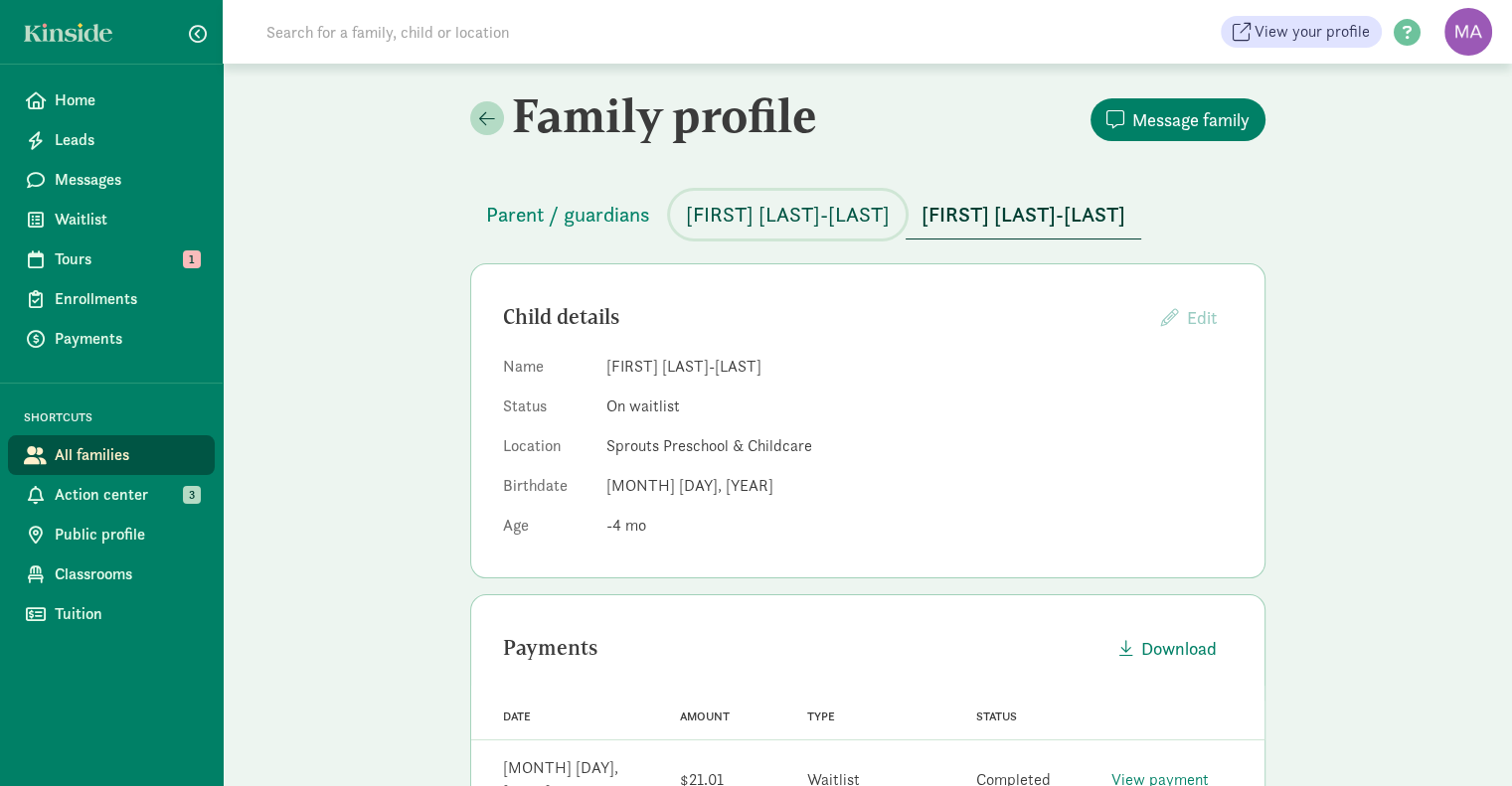 click on "Ewan Lowe-Hale" at bounding box center [787, 215] 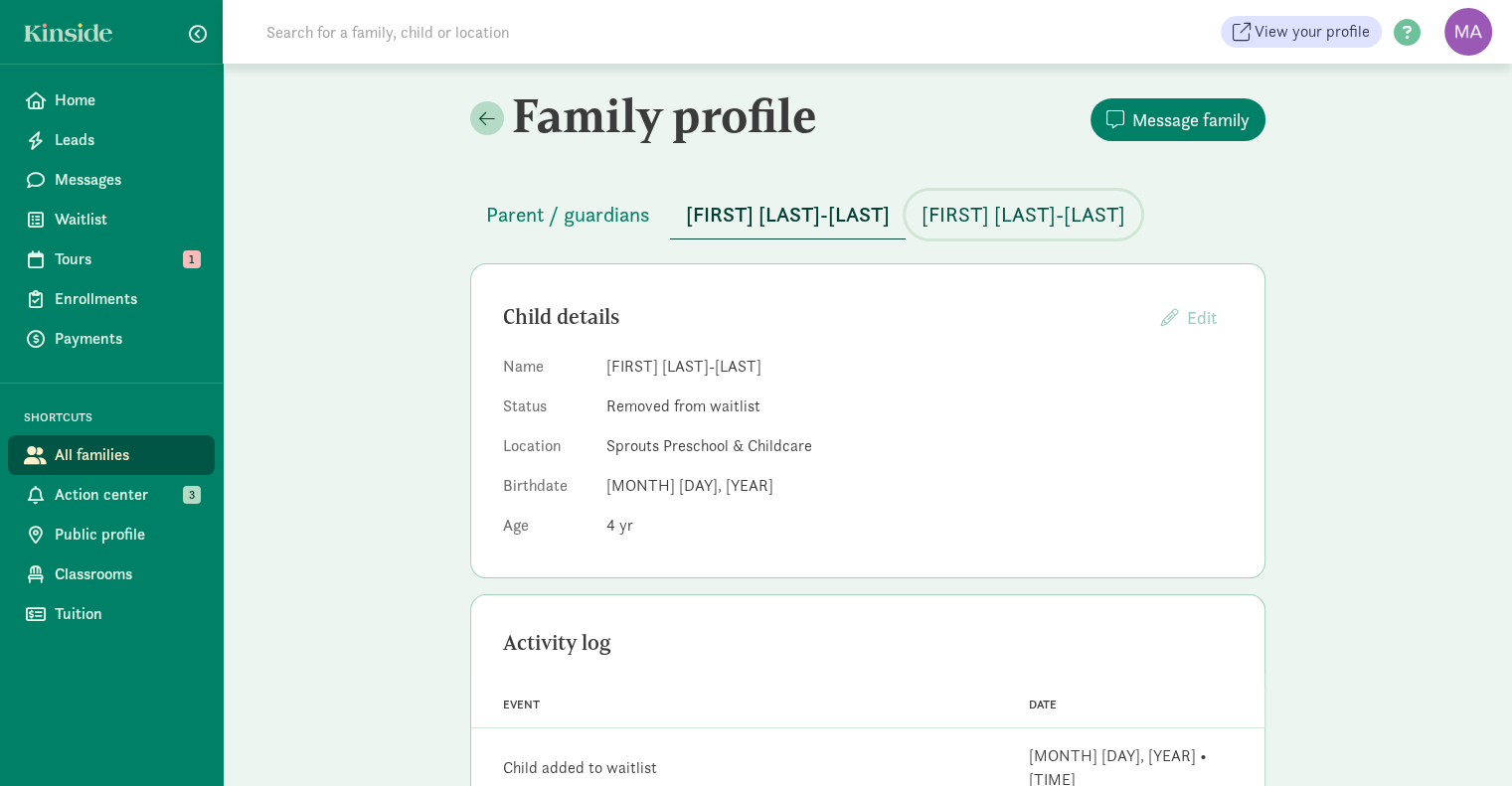 click on "Opal Lowe-Hale" at bounding box center [1023, 215] 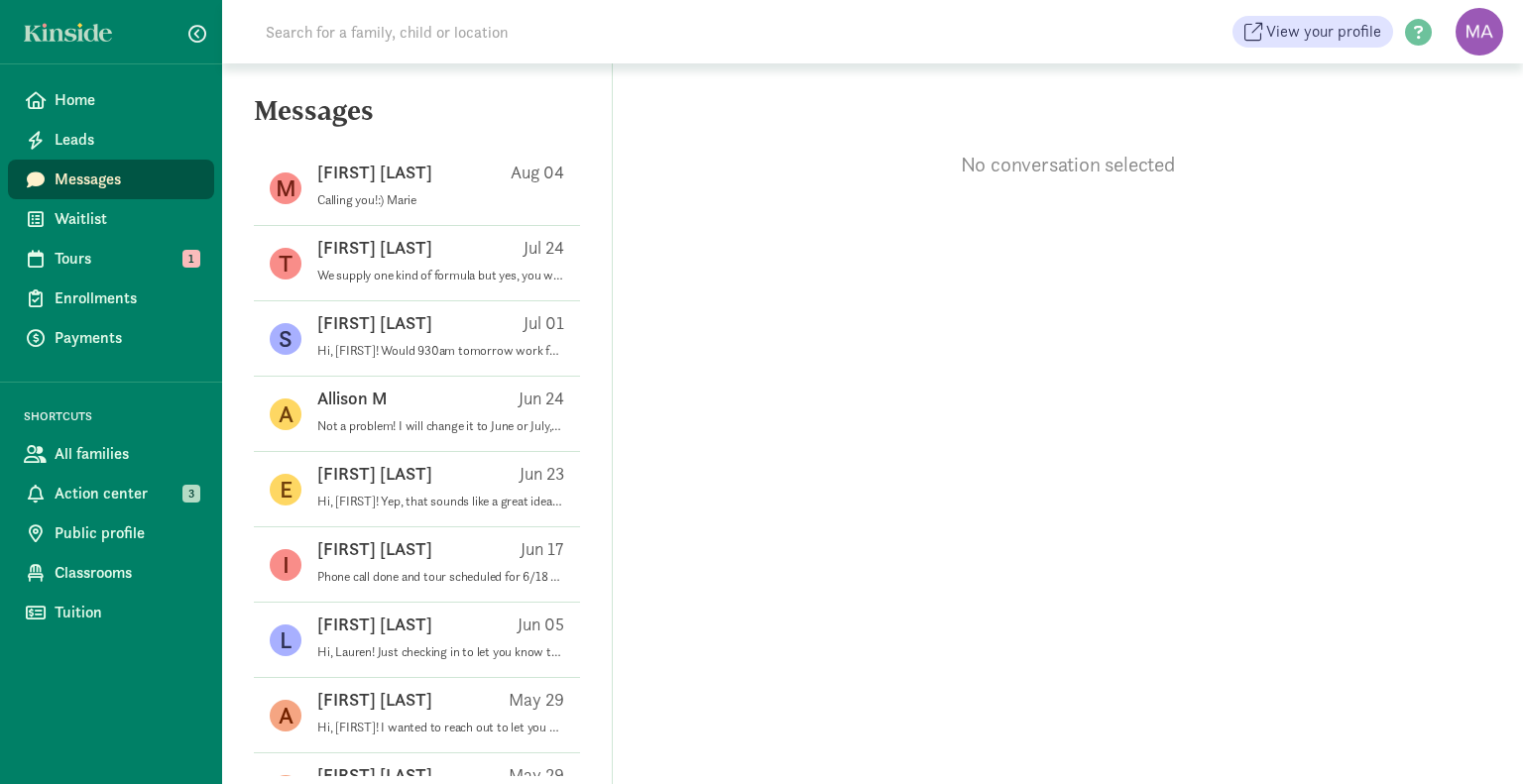 scroll, scrollTop: 0, scrollLeft: 0, axis: both 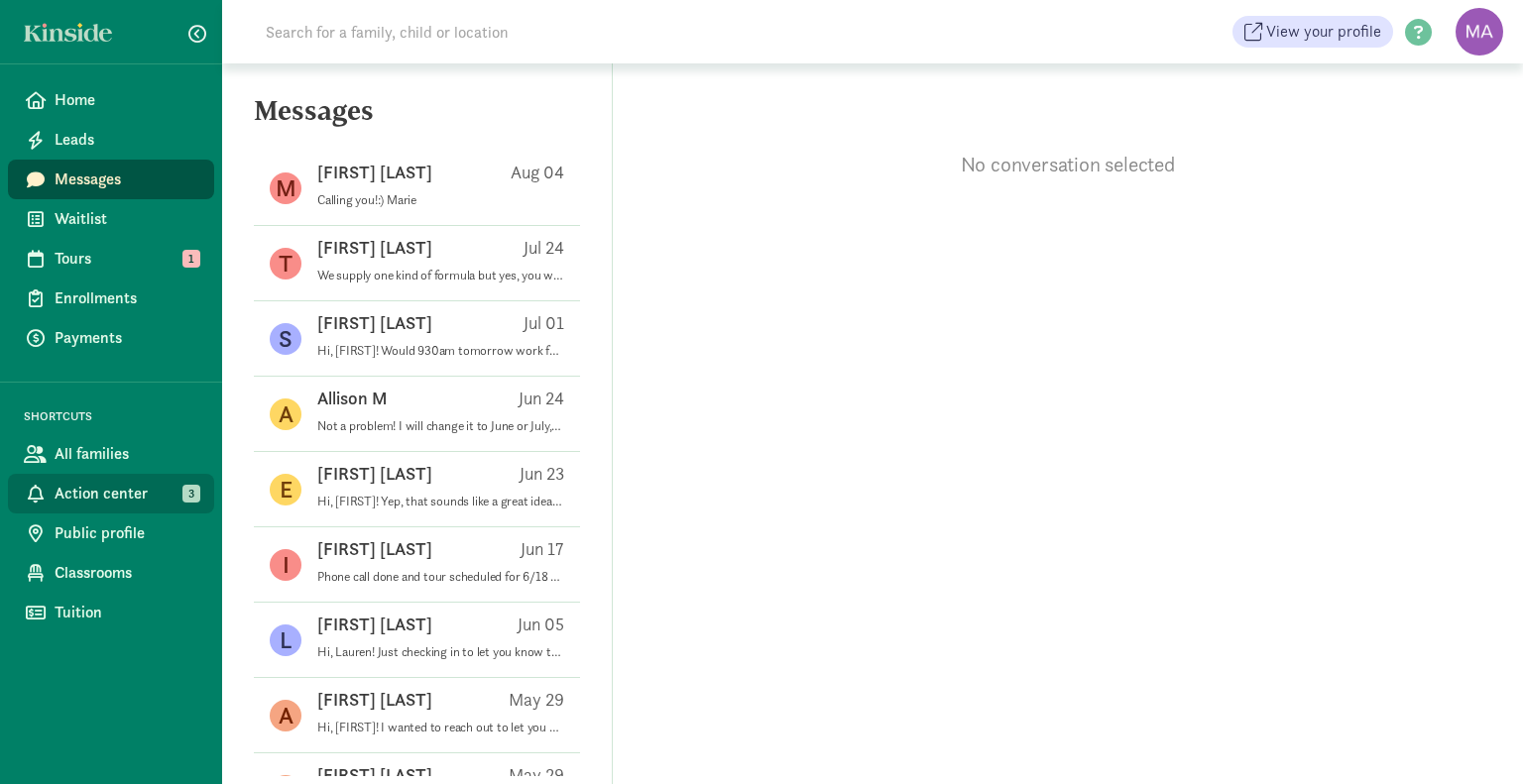 click on "Action center" at bounding box center [126, 494] 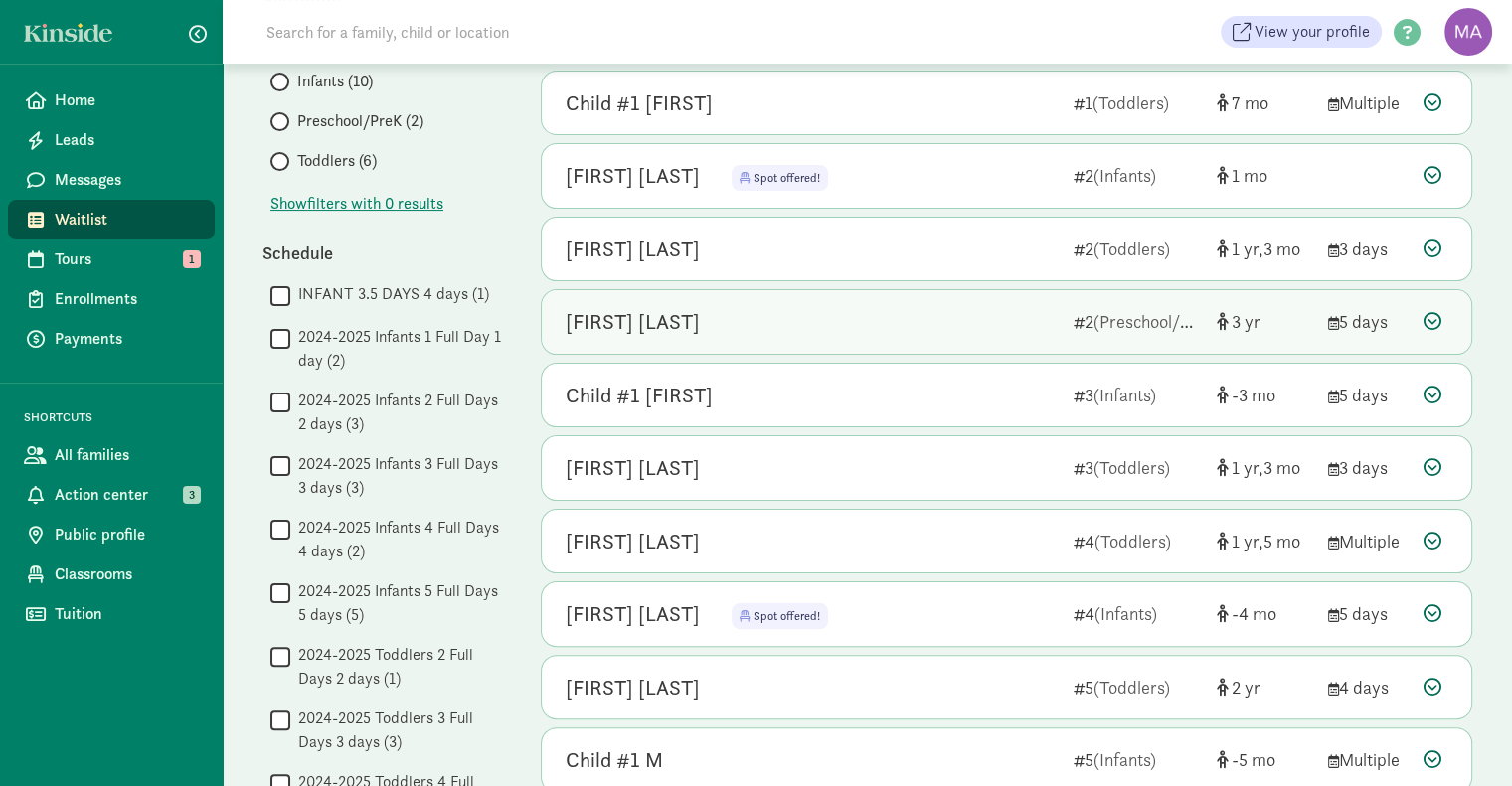 scroll, scrollTop: 326, scrollLeft: 0, axis: vertical 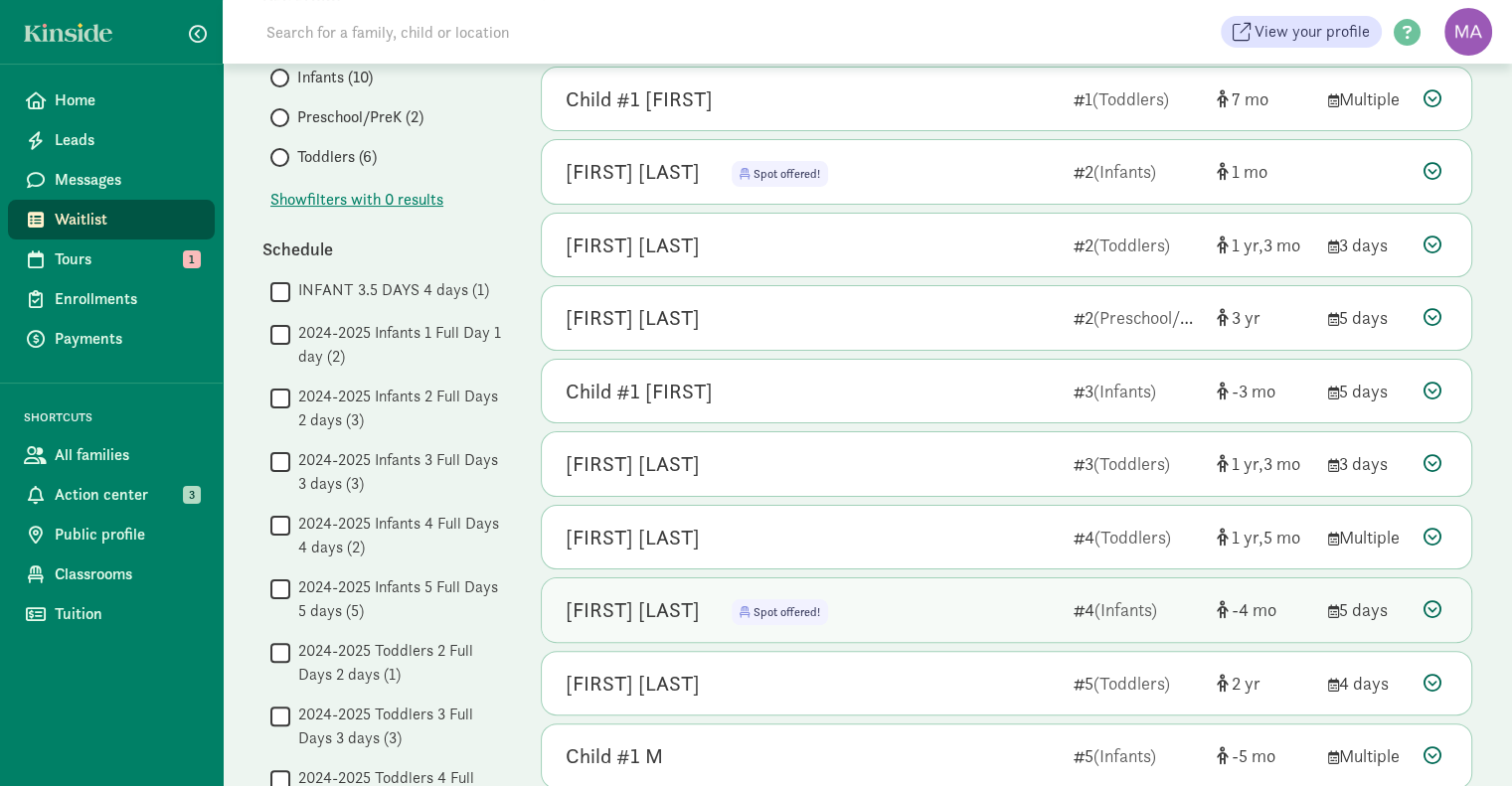click on "Opal Lowe-Hale" at bounding box center (632, 610) 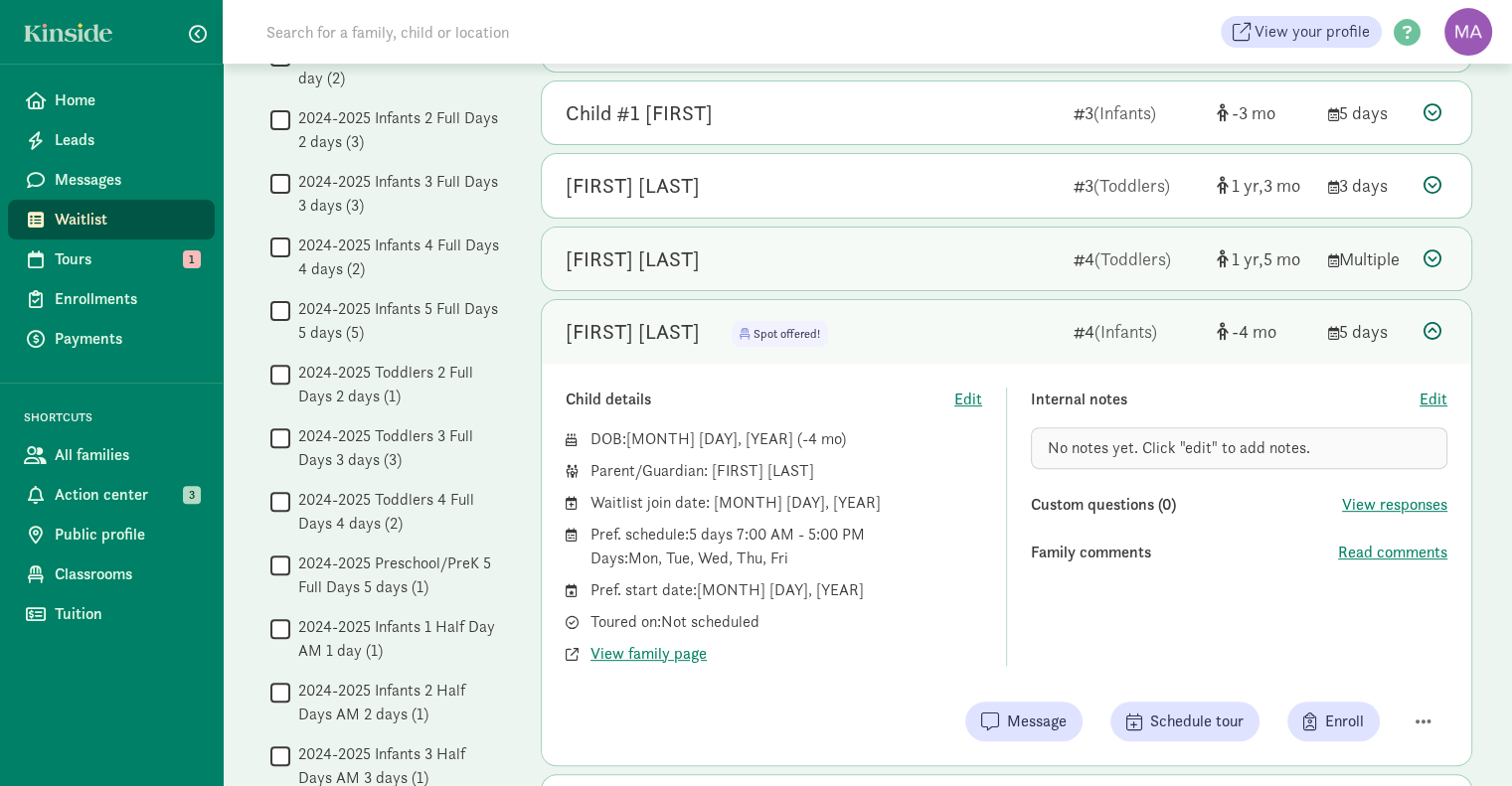 scroll, scrollTop: 608, scrollLeft: 0, axis: vertical 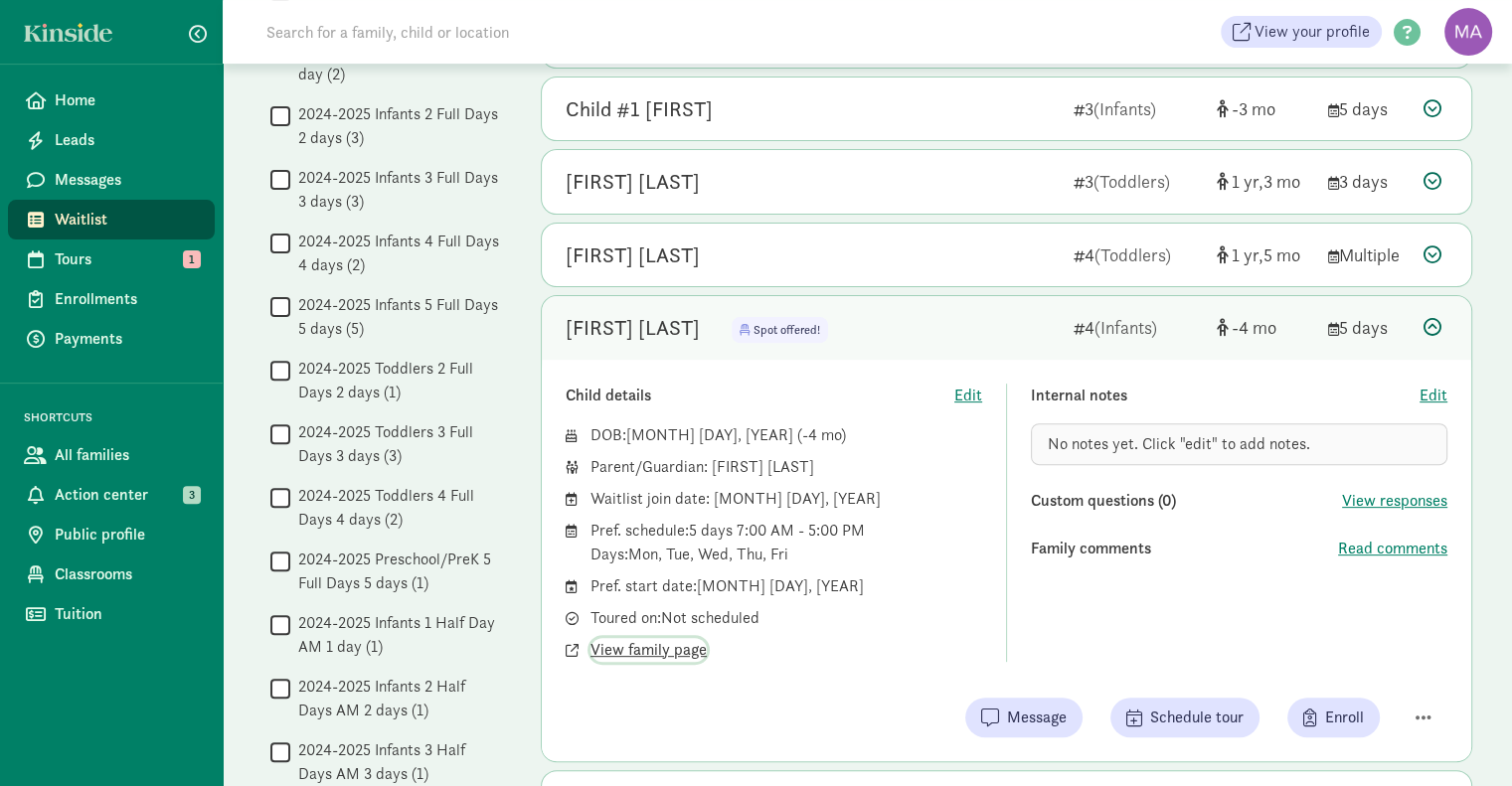 click on "View family page" at bounding box center (648, 650) 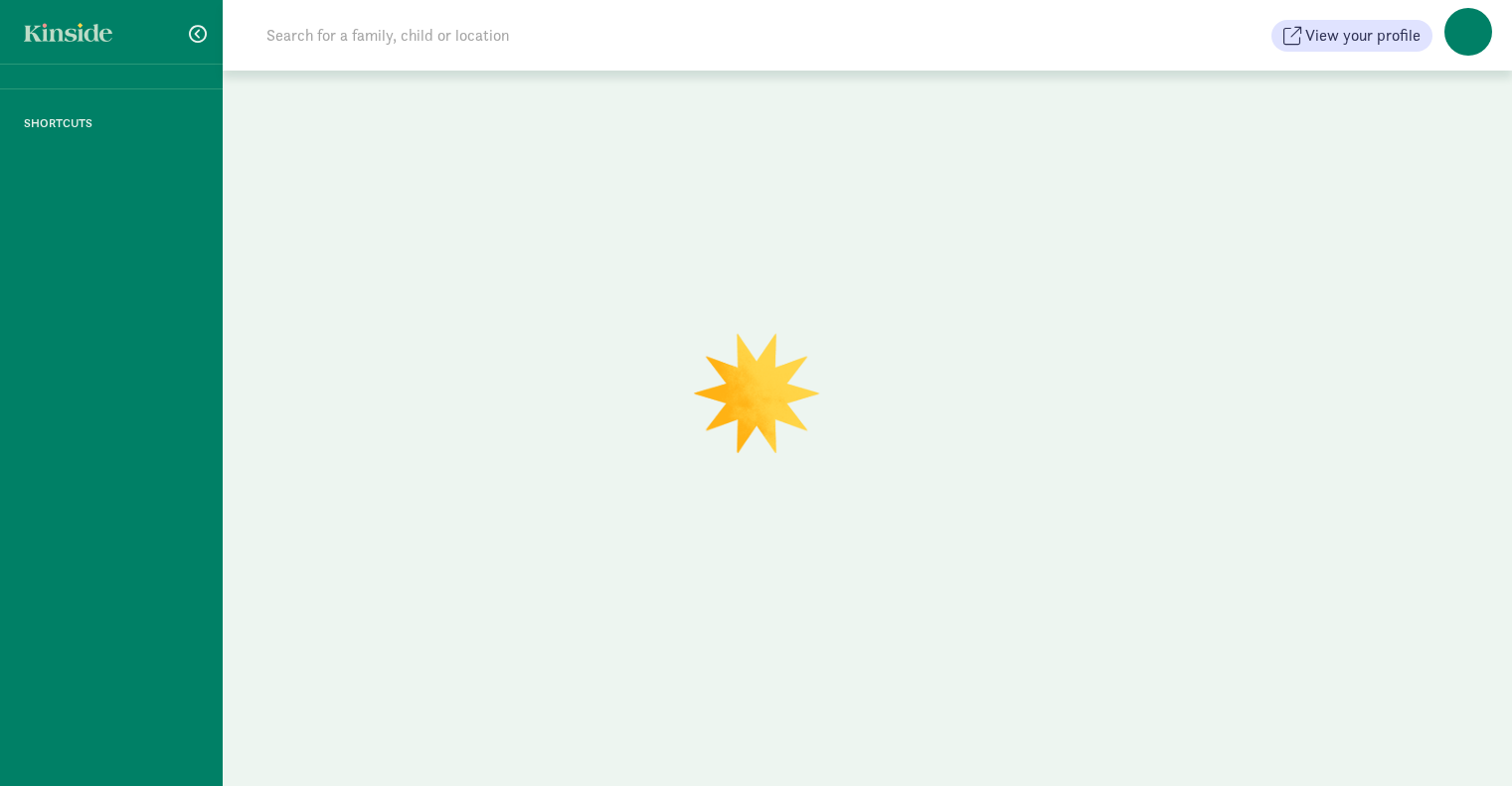 scroll, scrollTop: 0, scrollLeft: 0, axis: both 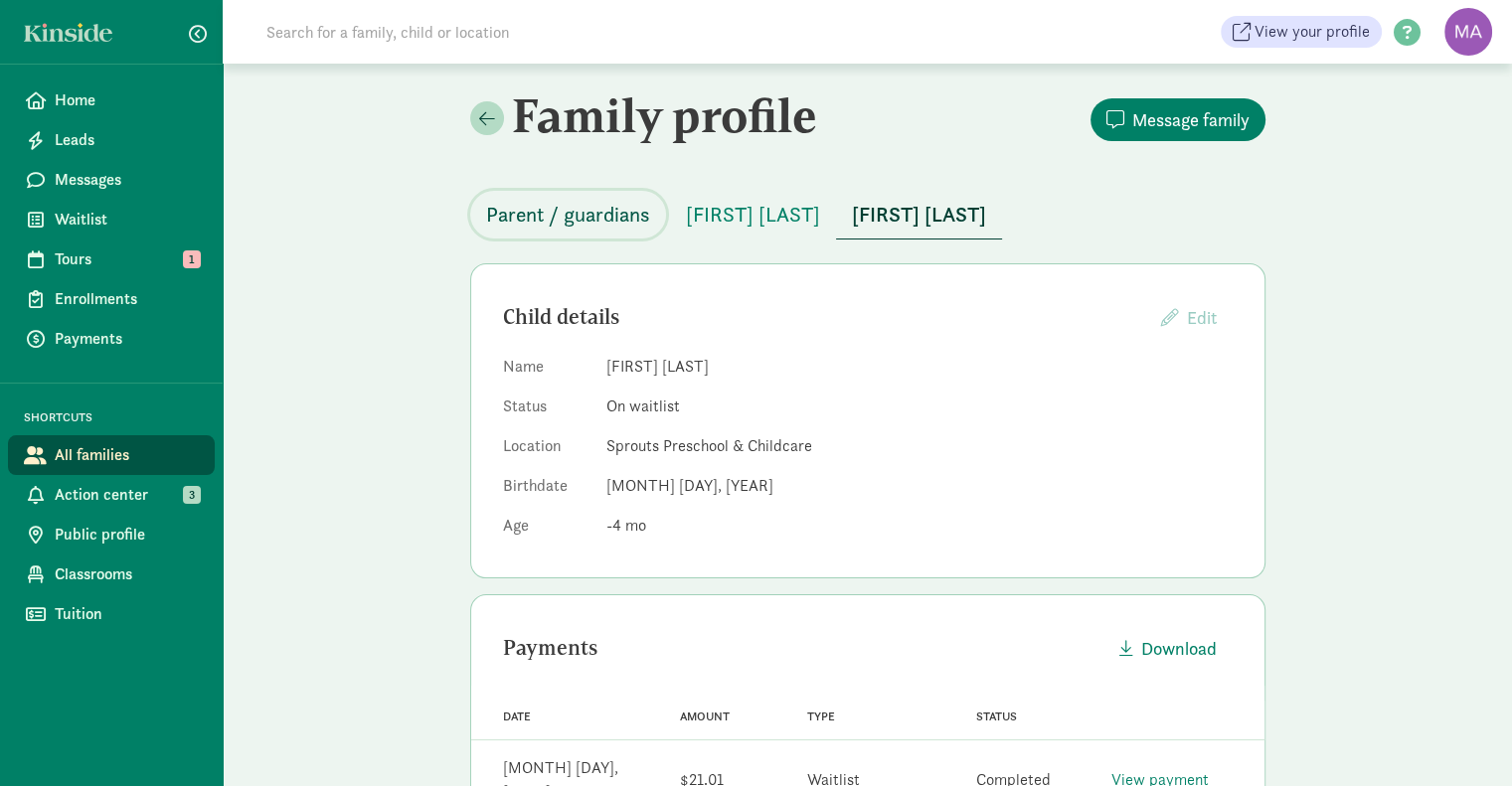 click on "Parent / guardians" at bounding box center [568, 215] 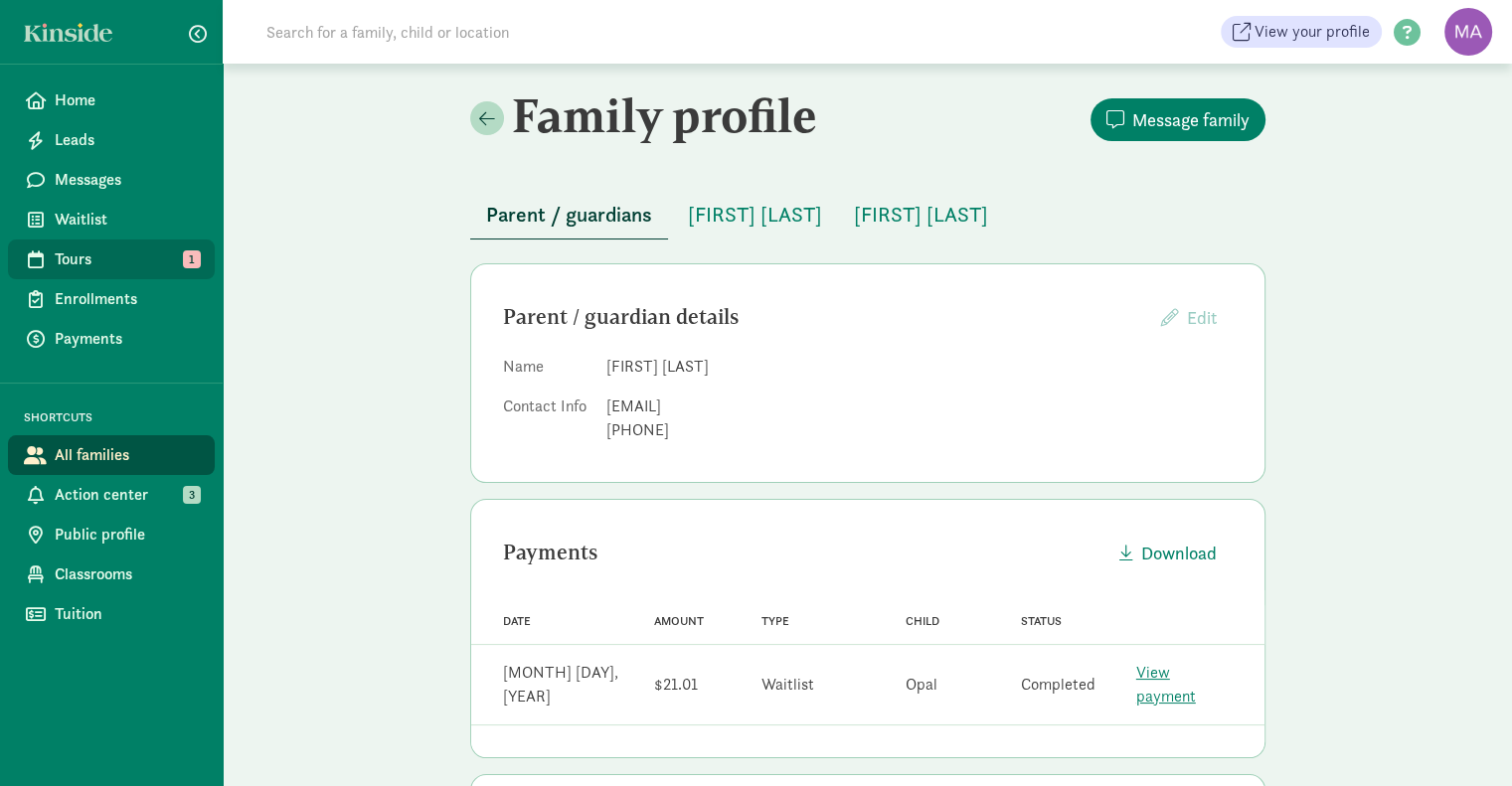 click on "Tours" at bounding box center (126, 259) 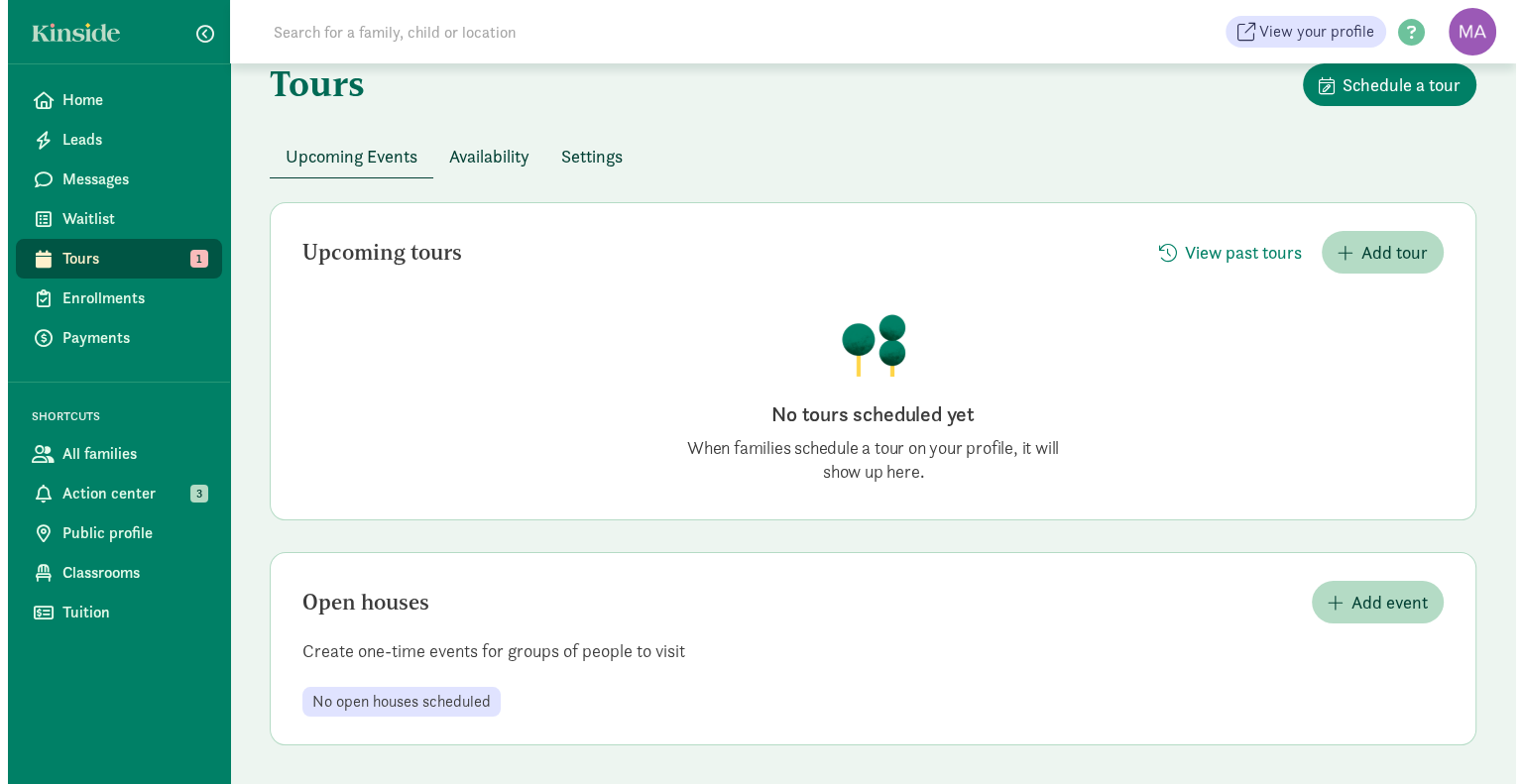 scroll, scrollTop: 38, scrollLeft: 0, axis: vertical 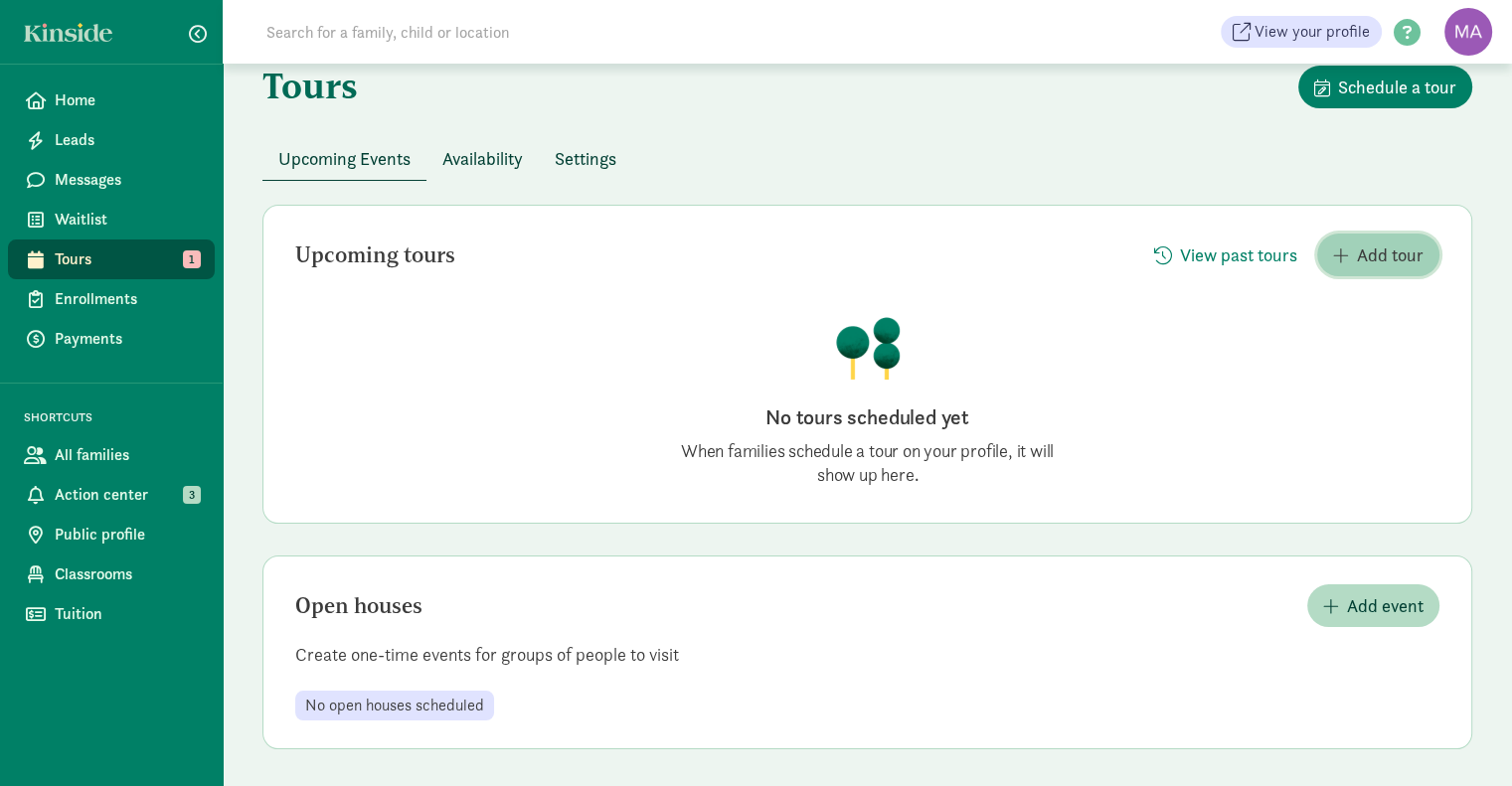 click on "Add tour" at bounding box center [1390, 254] 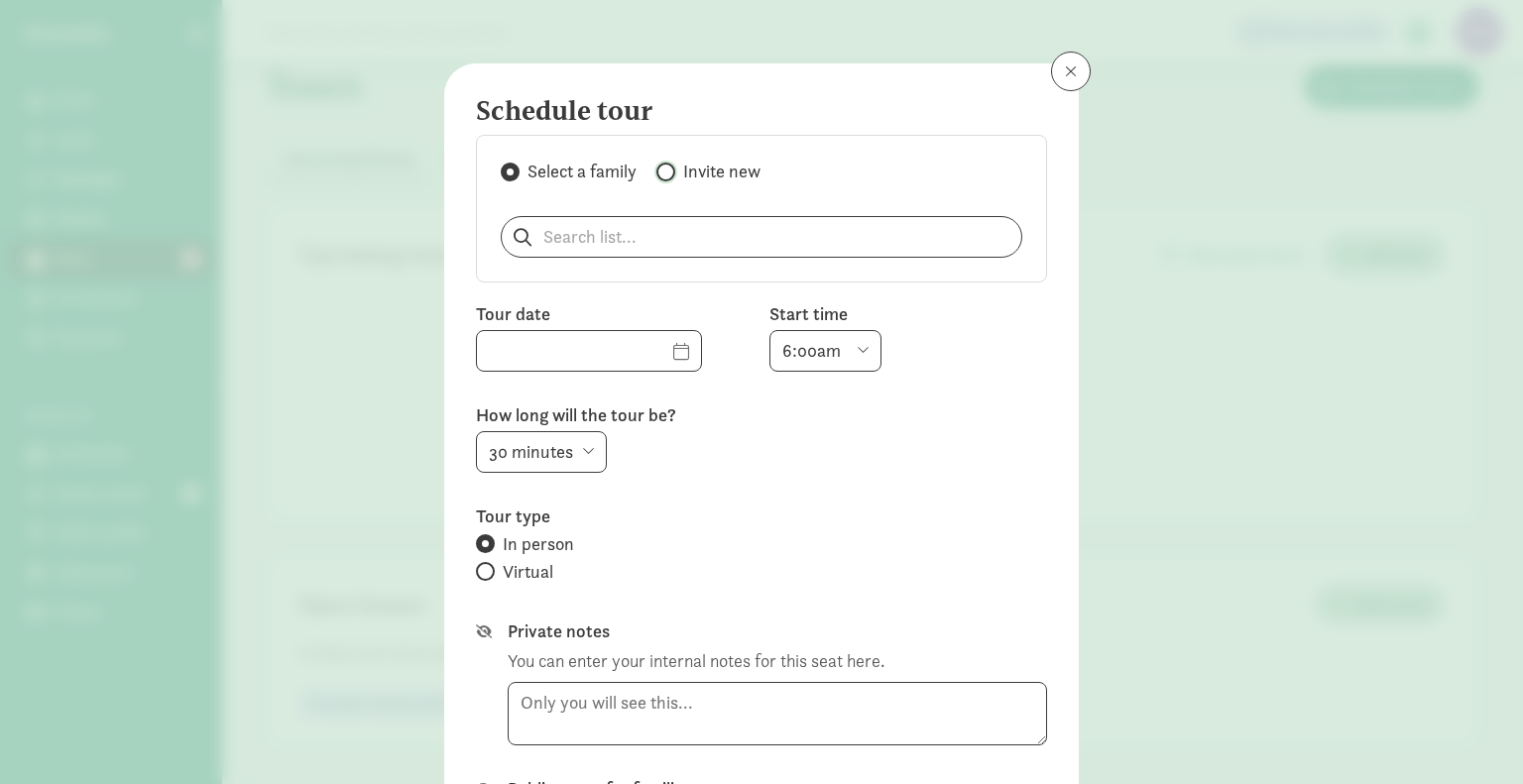 click on "Invite new" at bounding box center (662, 171) 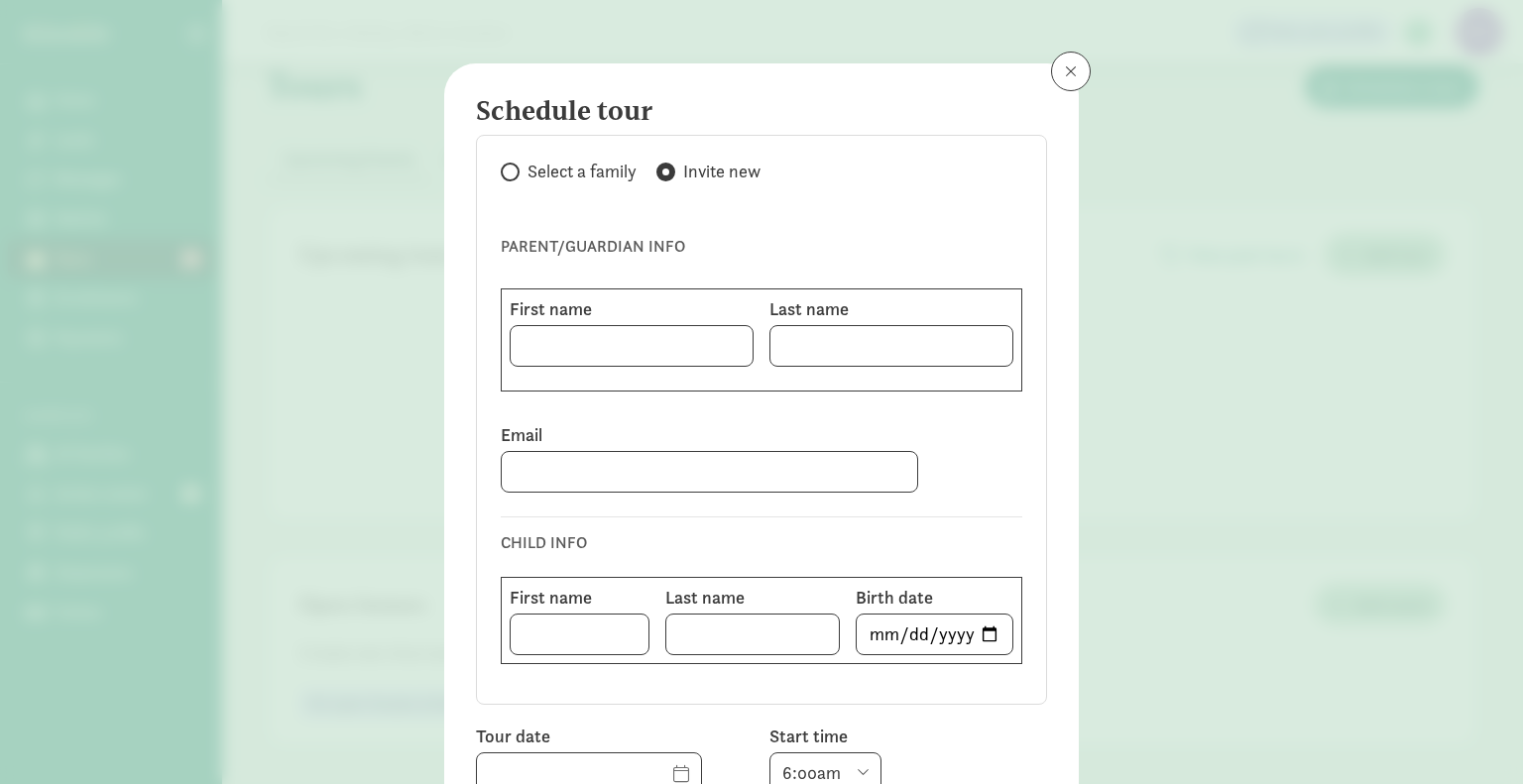 click at bounding box center [510, 171] 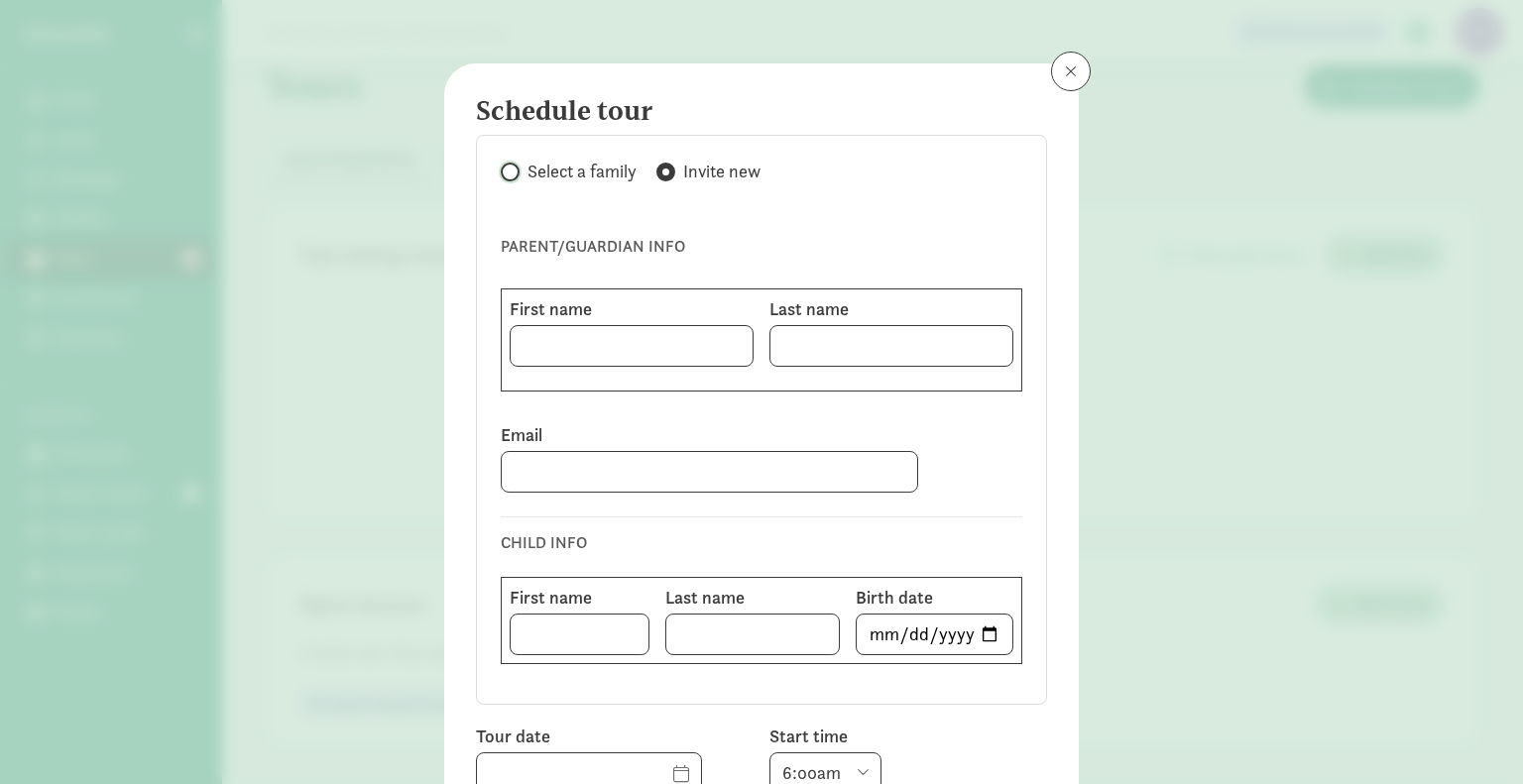 click on "Select a family" at bounding box center (507, 171) 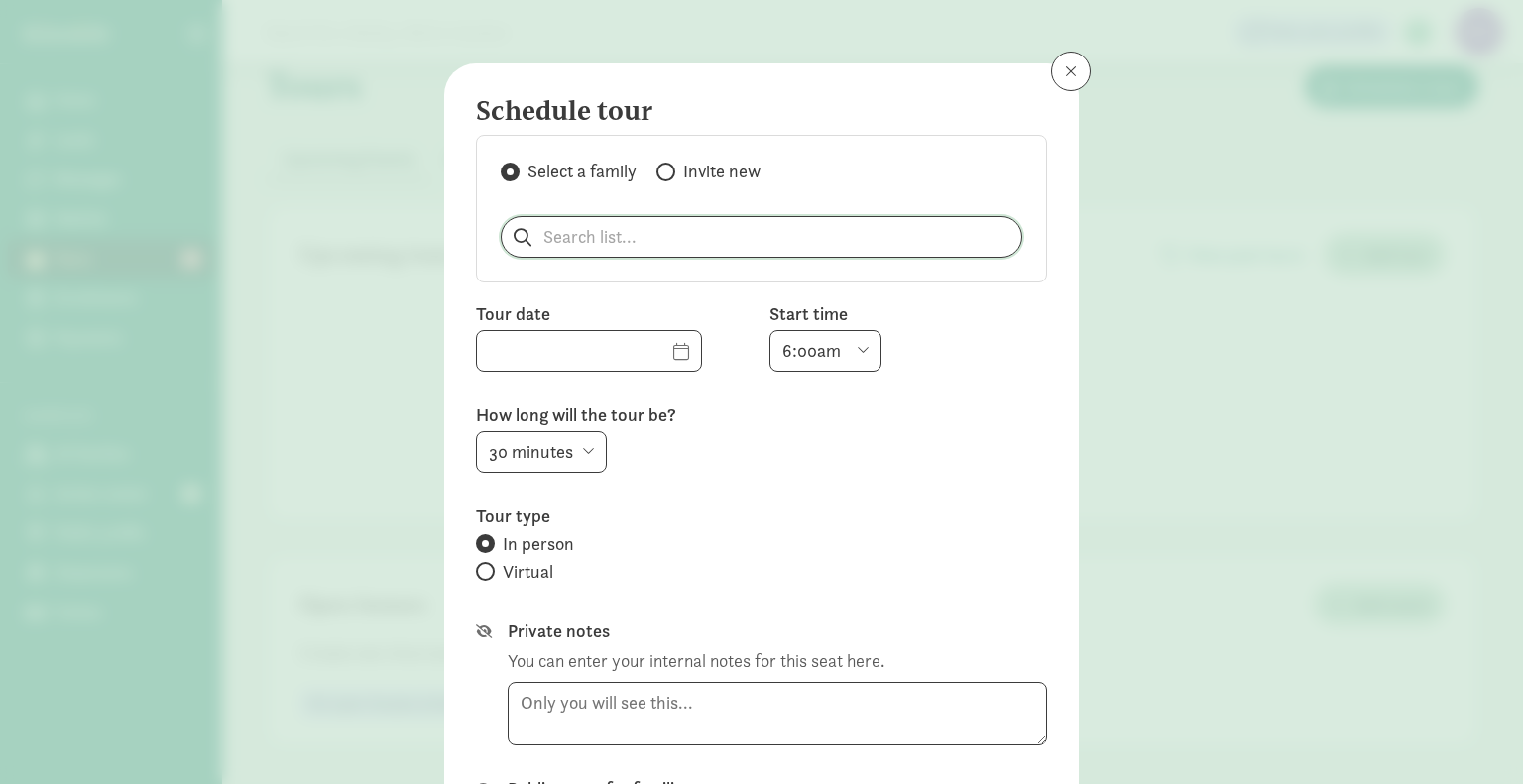 click 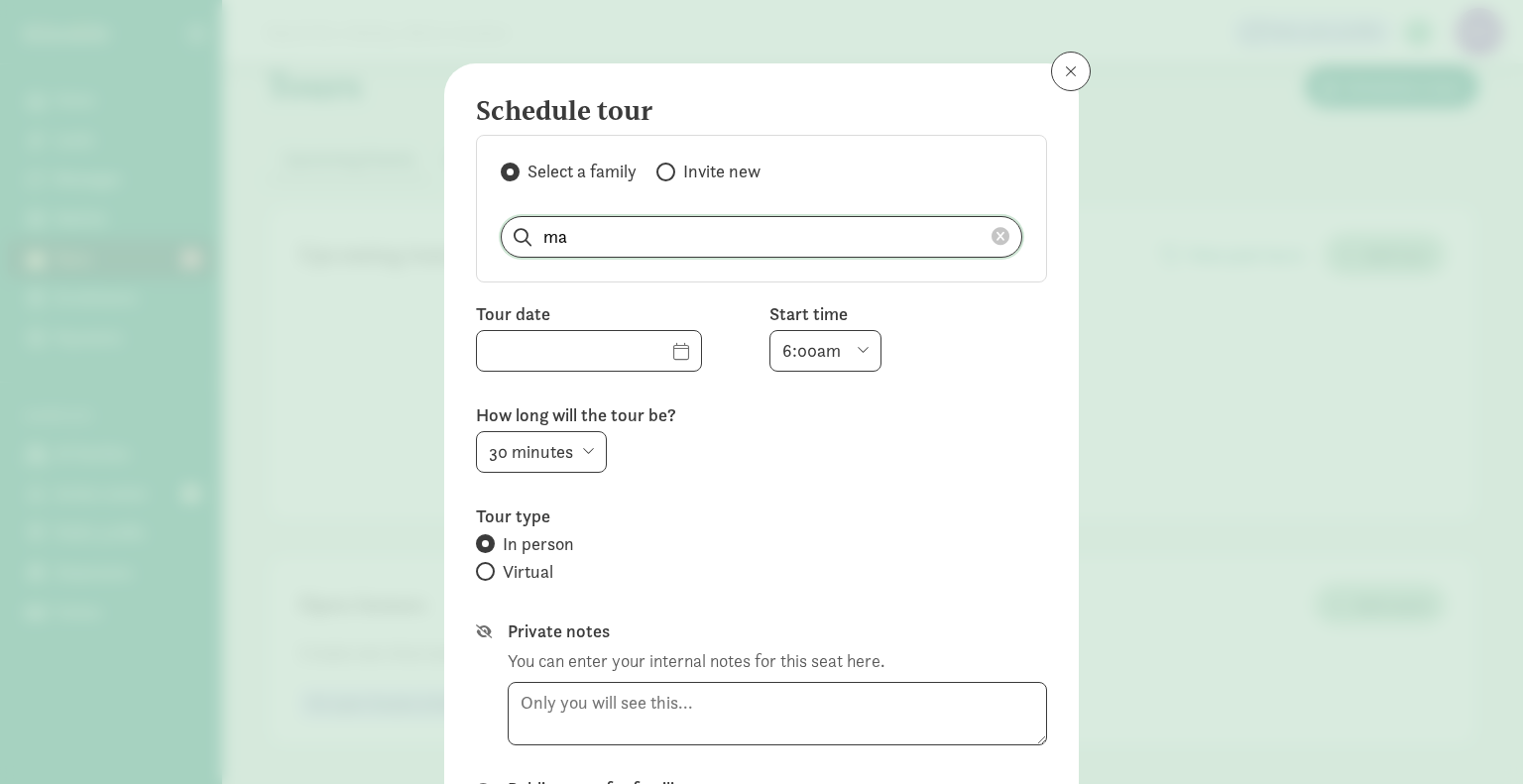 type on "m" 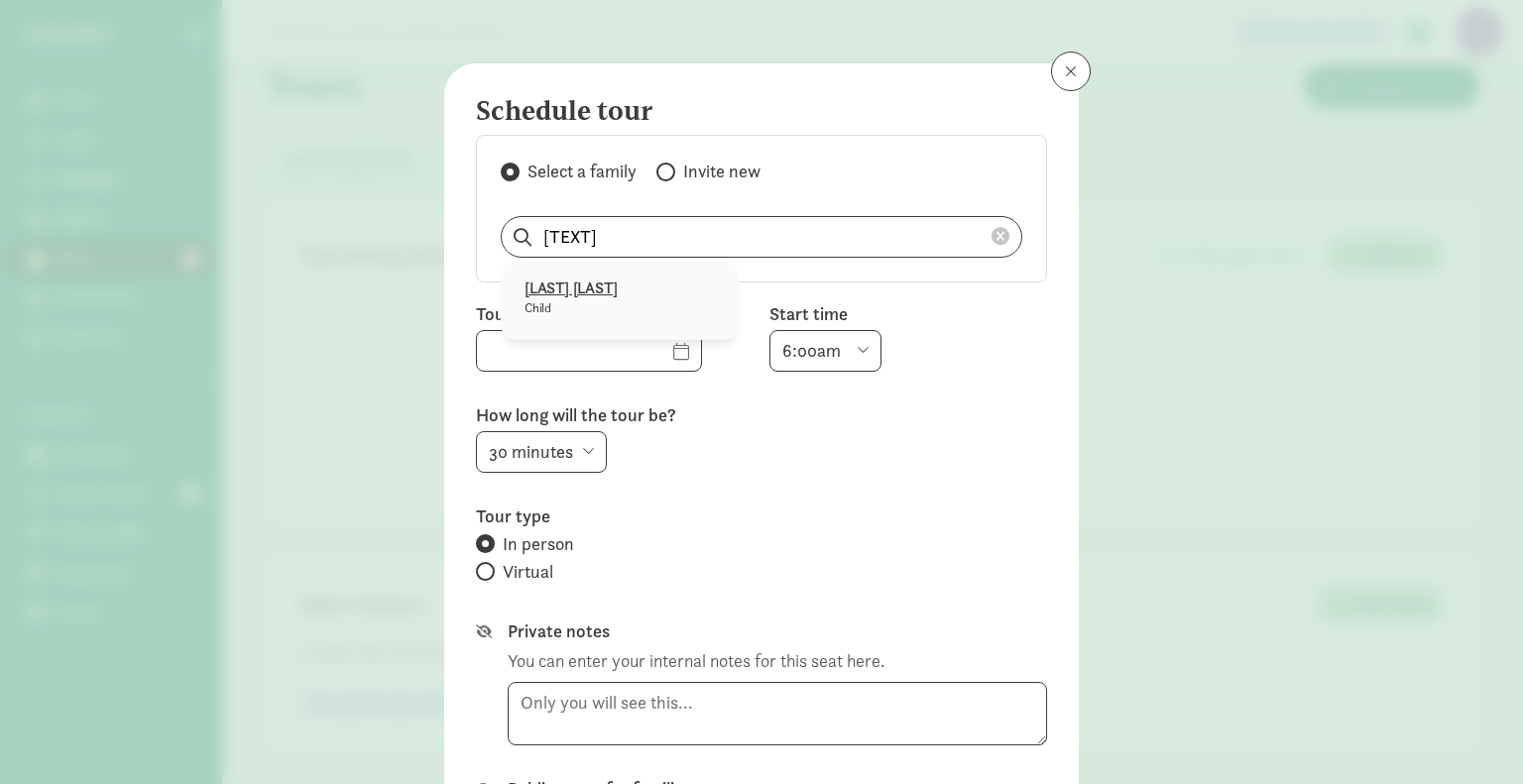 click on "[FIRST] [LAST]" at bounding box center (620, 288) 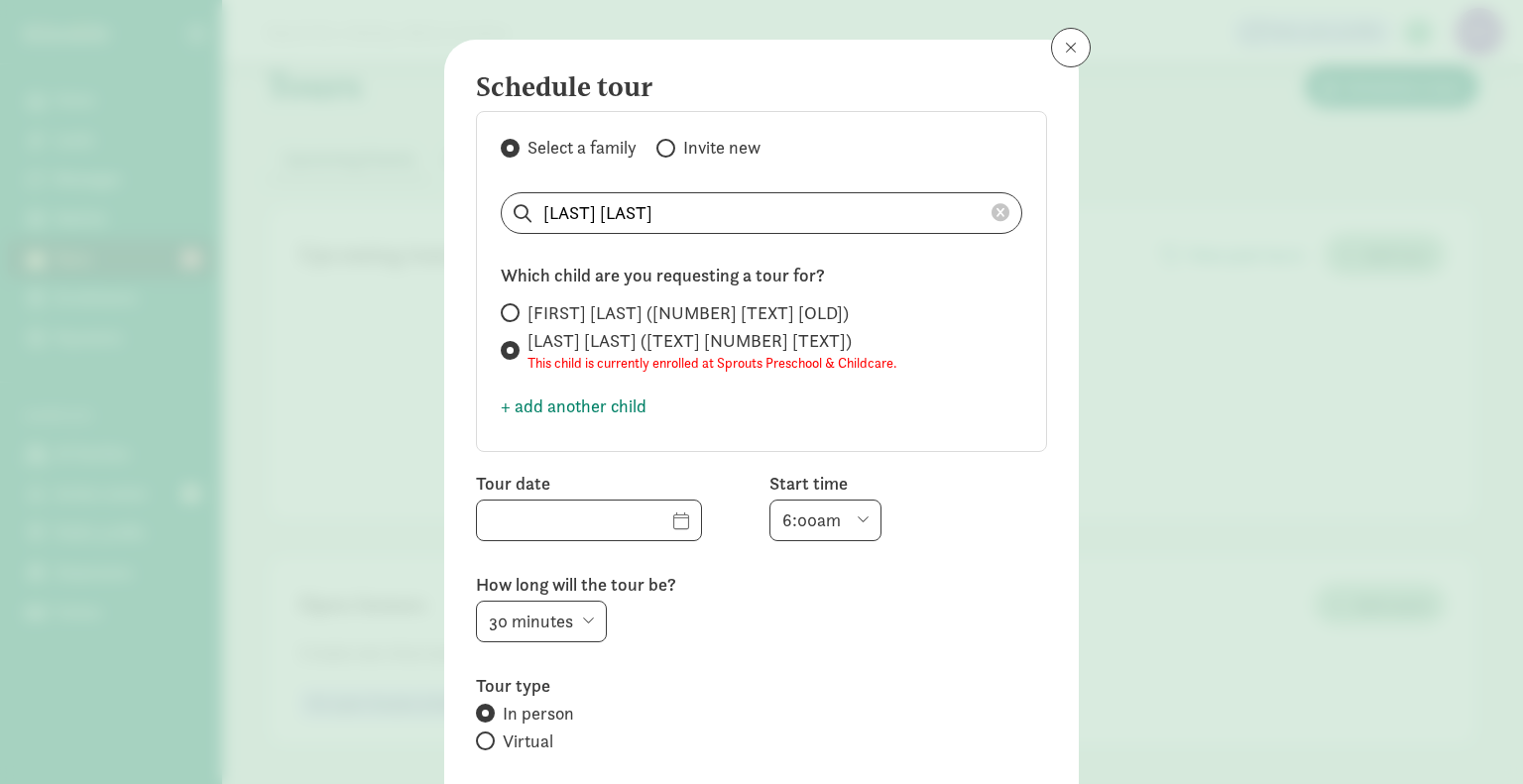 scroll, scrollTop: 28, scrollLeft: 0, axis: vertical 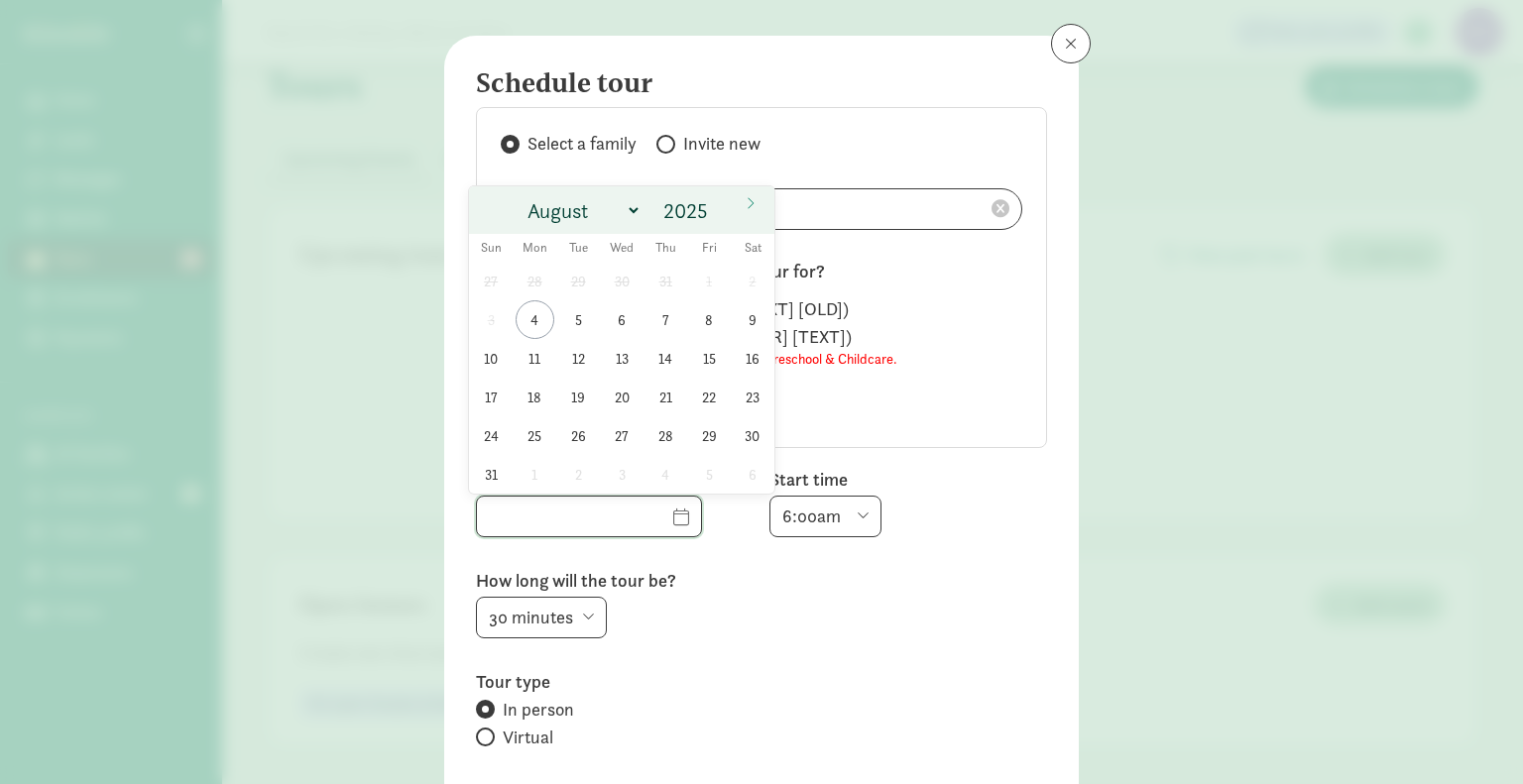 click 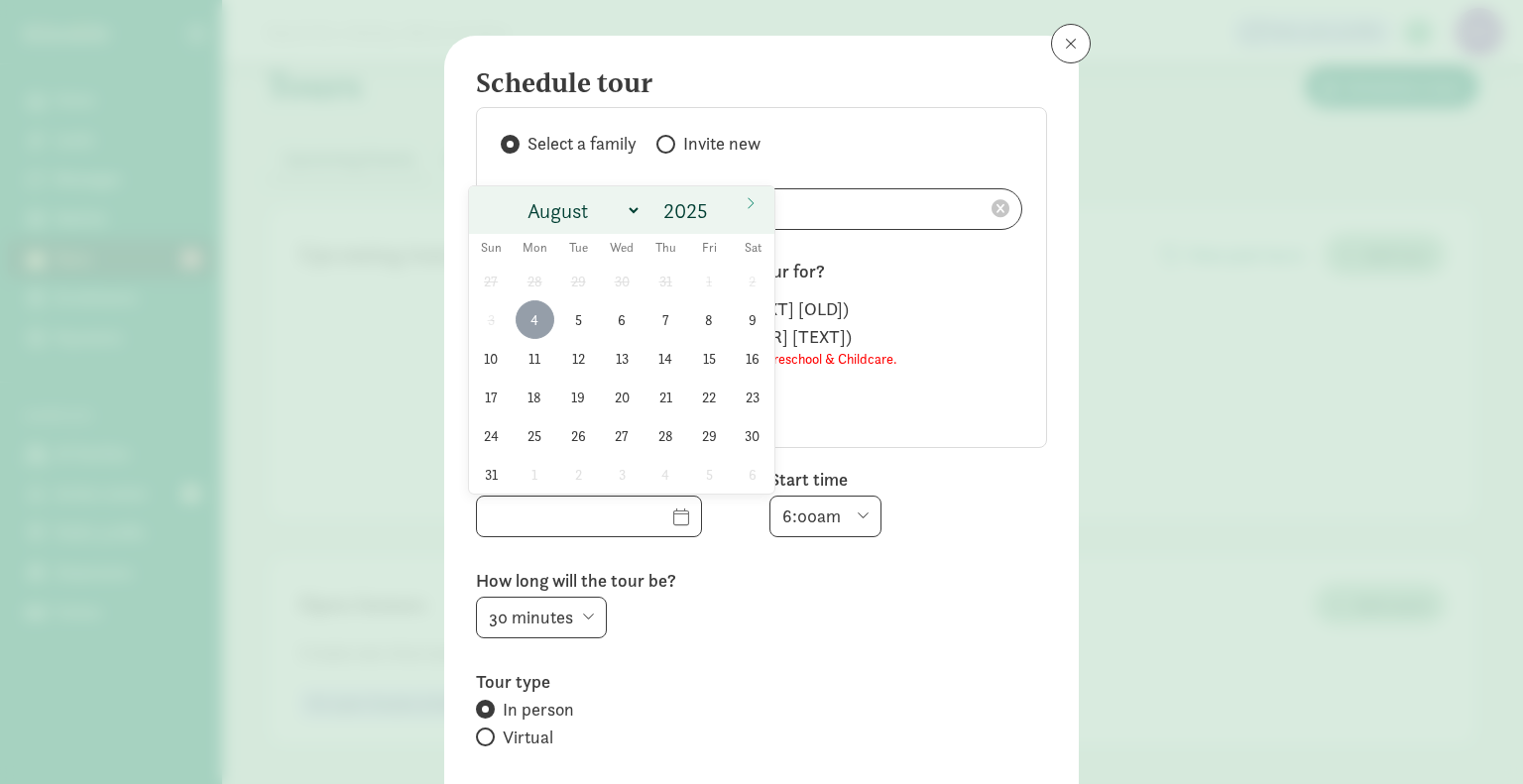 click on "4" at bounding box center (534, 319) 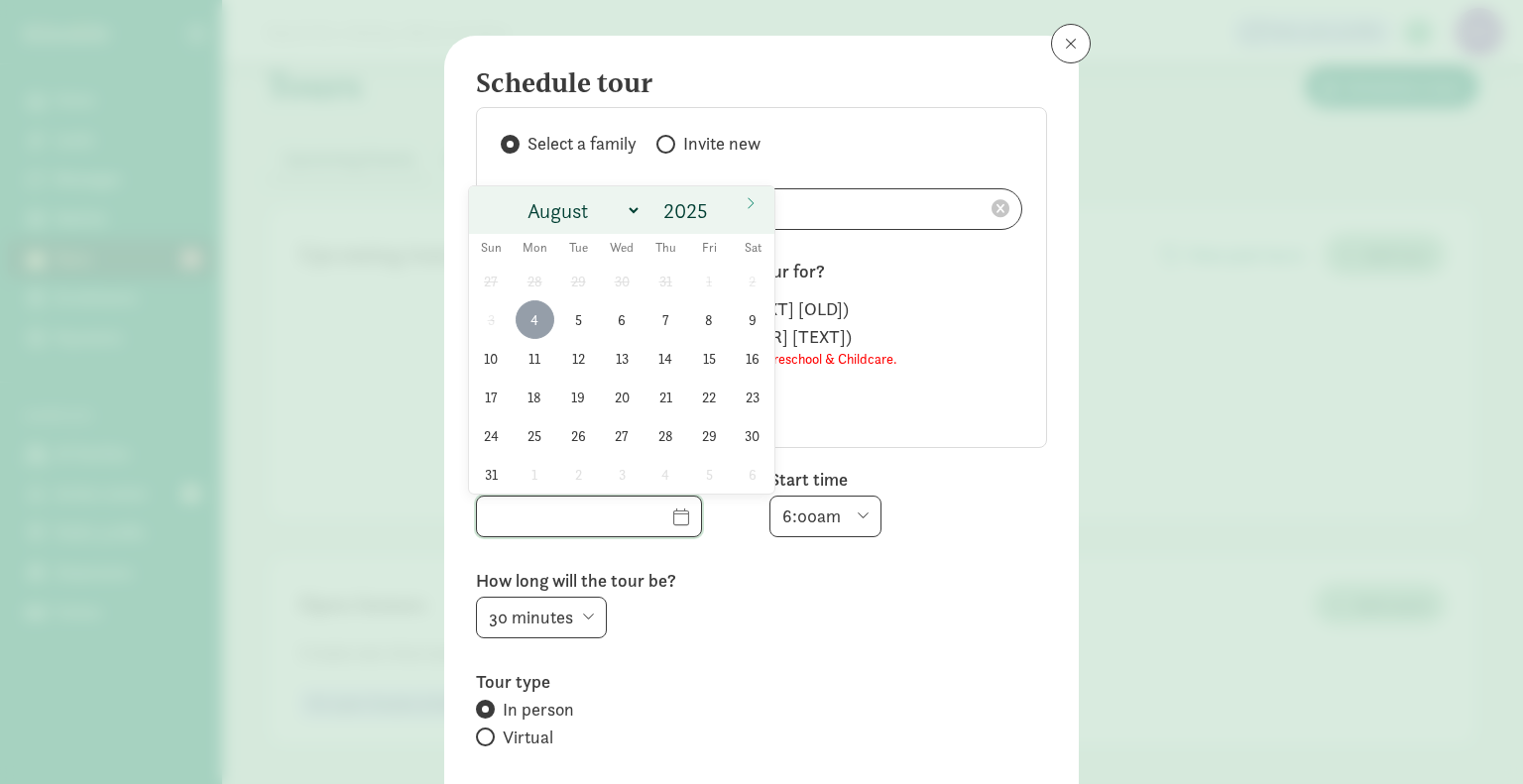 type on "08/04/2025" 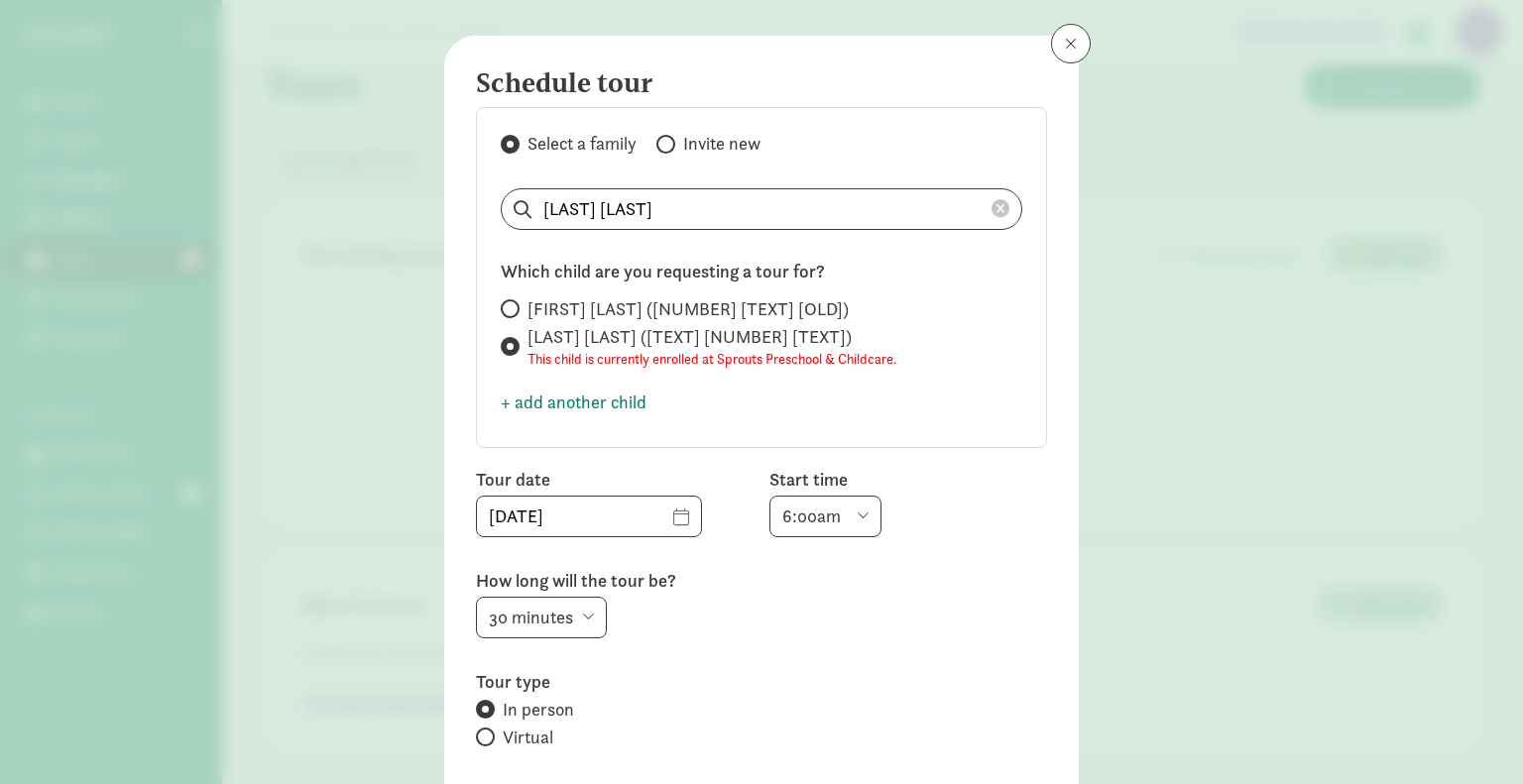 click on "6:00am 6:30am 7:00am 7:30am 8:00am 8:30am 9:00am 9:30am 10:00am 10:30am 11:00am 11:30am 12:00pm 12:30pm 1:00pm 1:30pm 2:00pm 2:30pm 3:00pm 3:30pm 4:00pm 4:30pm 5:00pm 5:30pm 6:00pm 6:30pm 7:00pm" at bounding box center (825, 516) 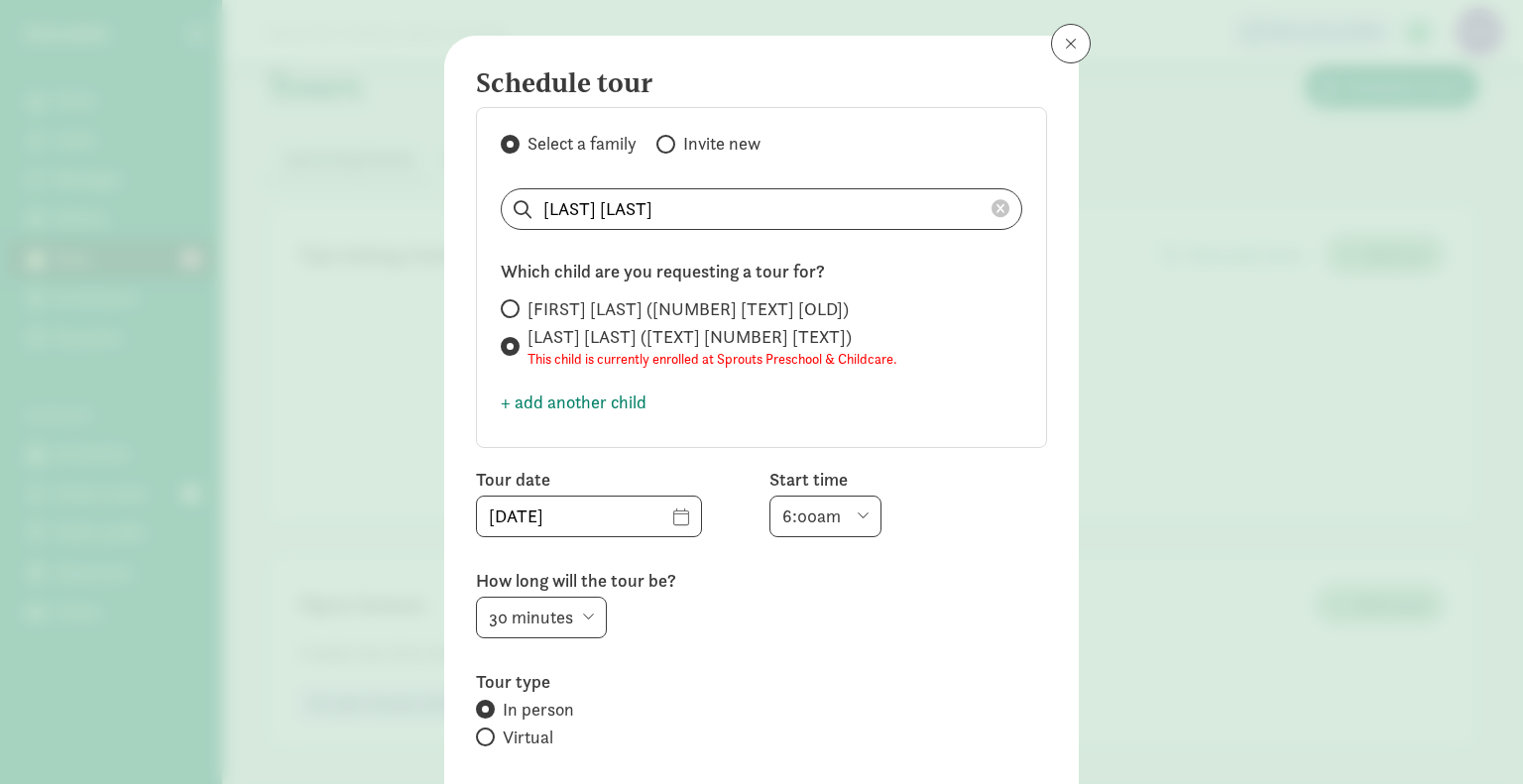 select on "12:30pm" 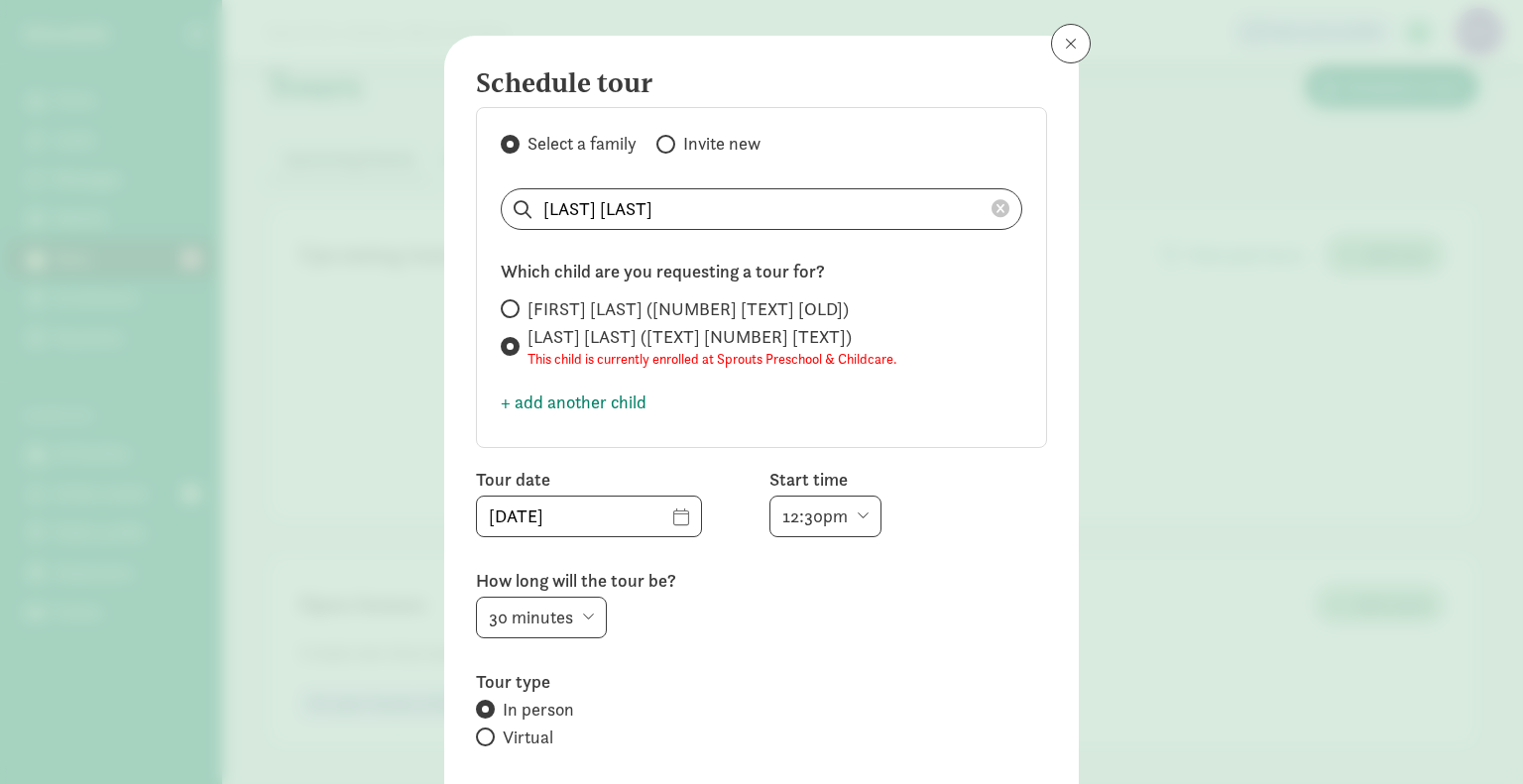 click on "6:00am 6:30am 7:00am 7:30am 8:00am 8:30am 9:00am 9:30am 10:00am 10:30am 11:00am 11:30am 12:00pm 12:30pm 1:00pm 1:30pm 2:00pm 2:30pm 3:00pm 3:30pm 4:00pm 4:30pm 5:00pm 5:30pm 6:00pm 6:30pm 7:00pm" at bounding box center (825, 516) 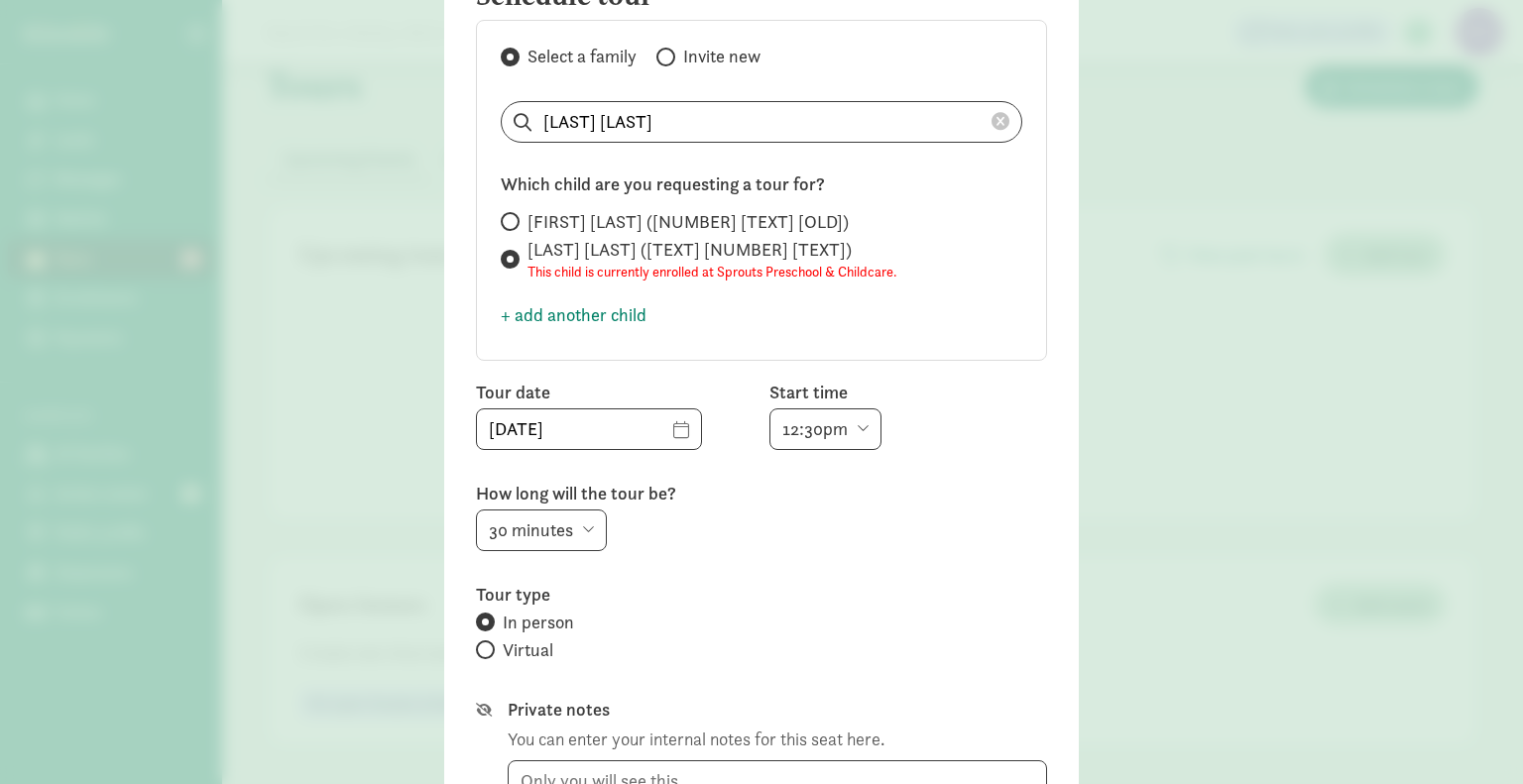 scroll, scrollTop: 115, scrollLeft: 0, axis: vertical 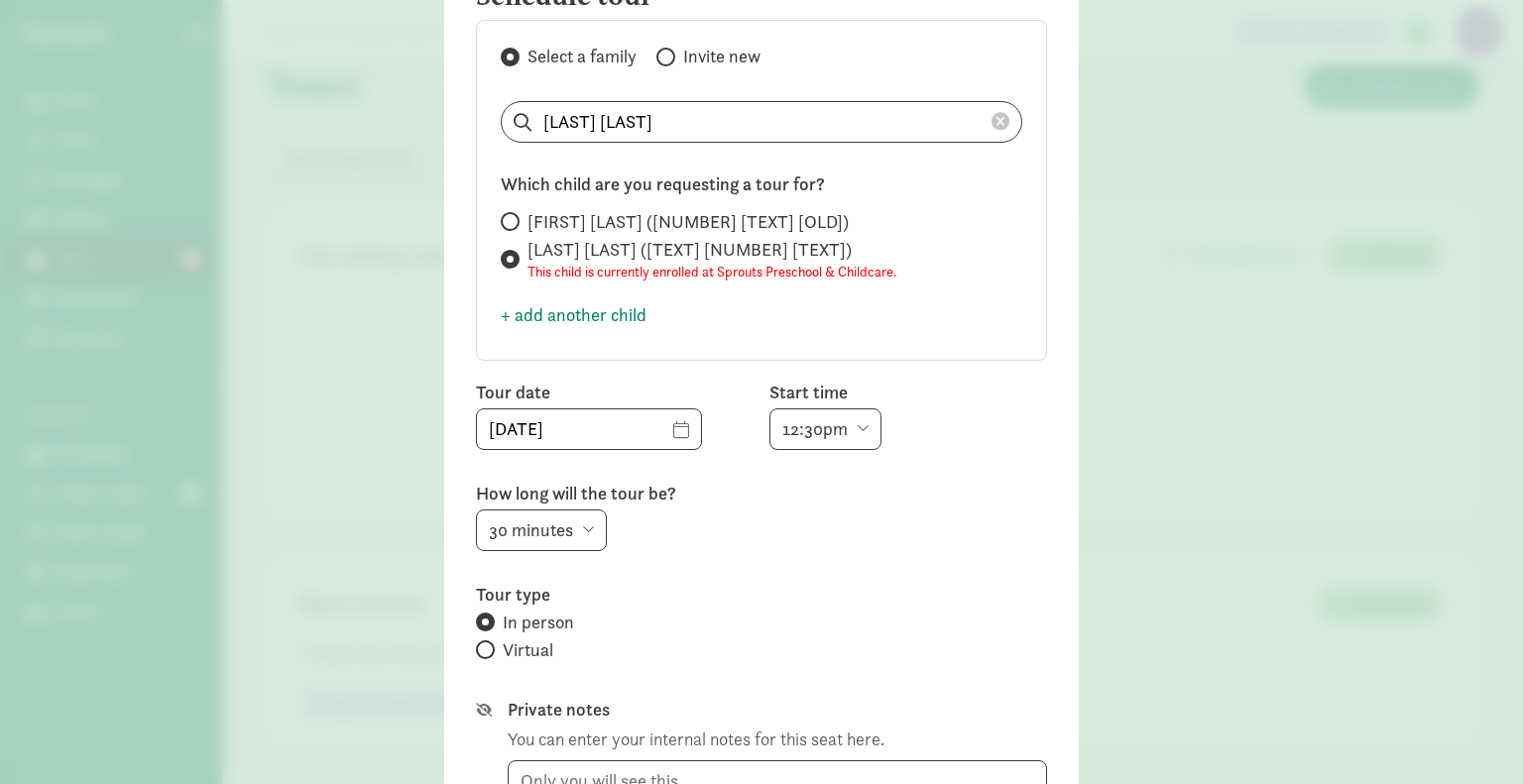click on "15 minutes 30 minutes 45 minutes 60 minutes" at bounding box center [541, 530] 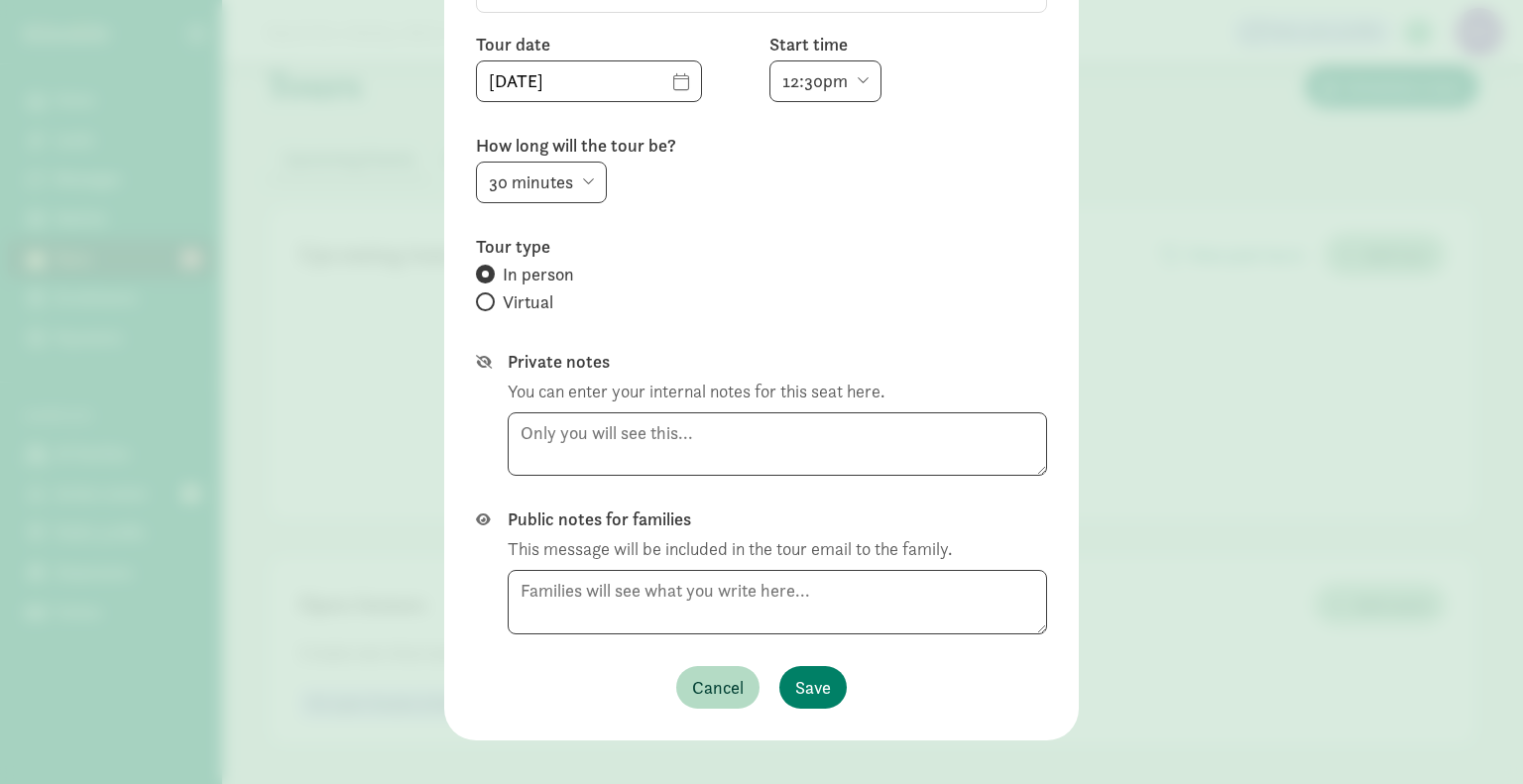 scroll, scrollTop: 464, scrollLeft: 0, axis: vertical 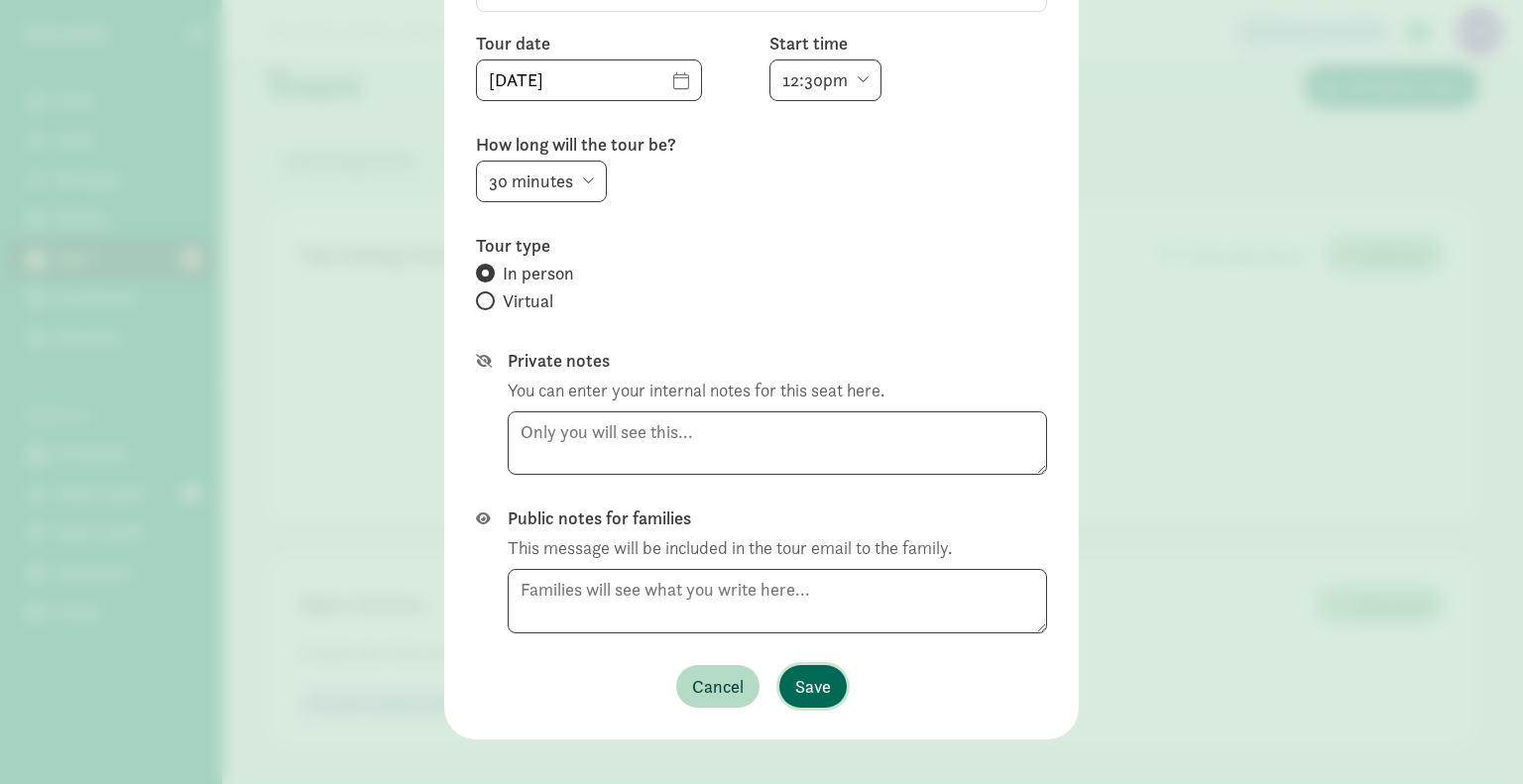 click on "Save" at bounding box center [813, 686] 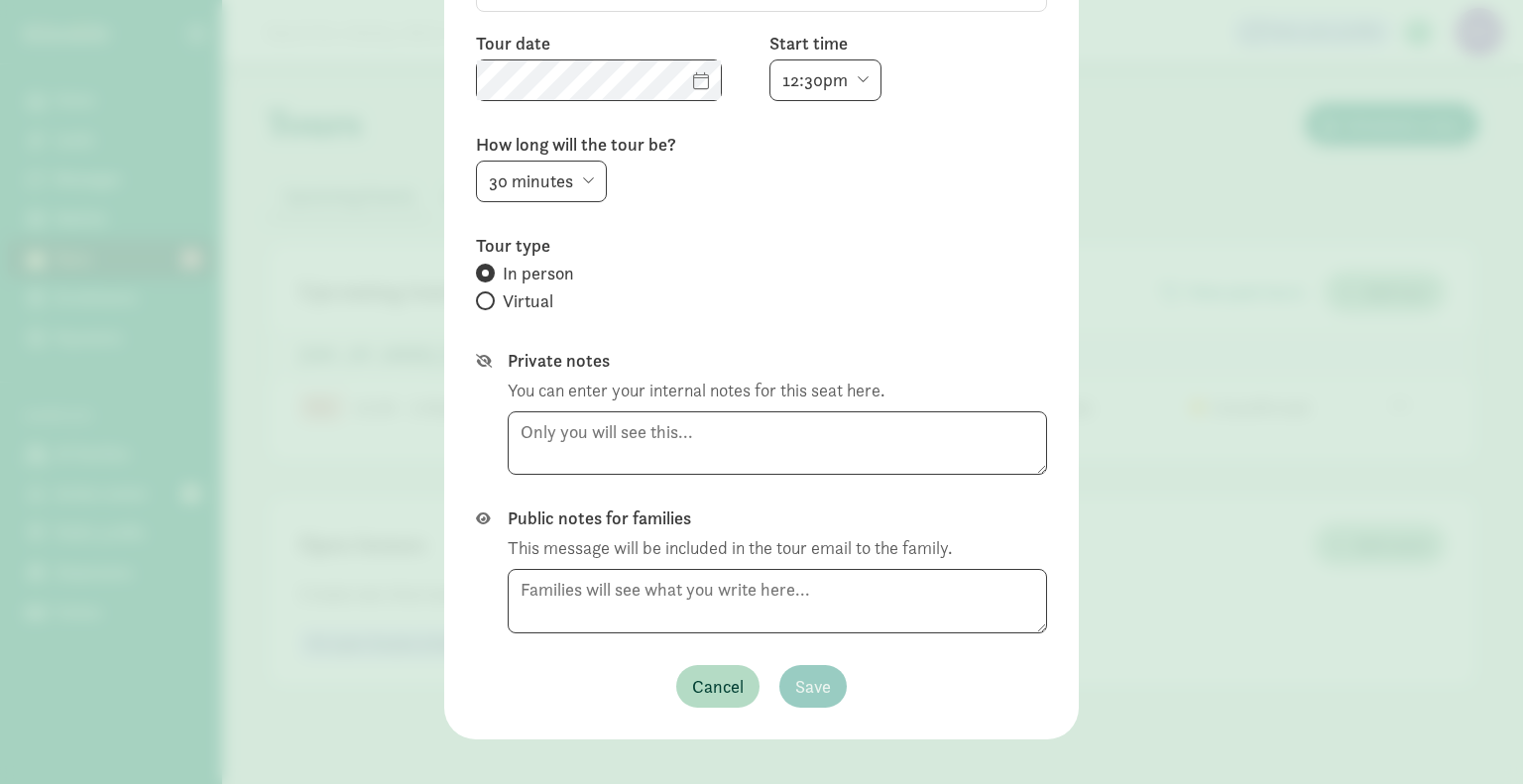 scroll, scrollTop: 0, scrollLeft: 0, axis: both 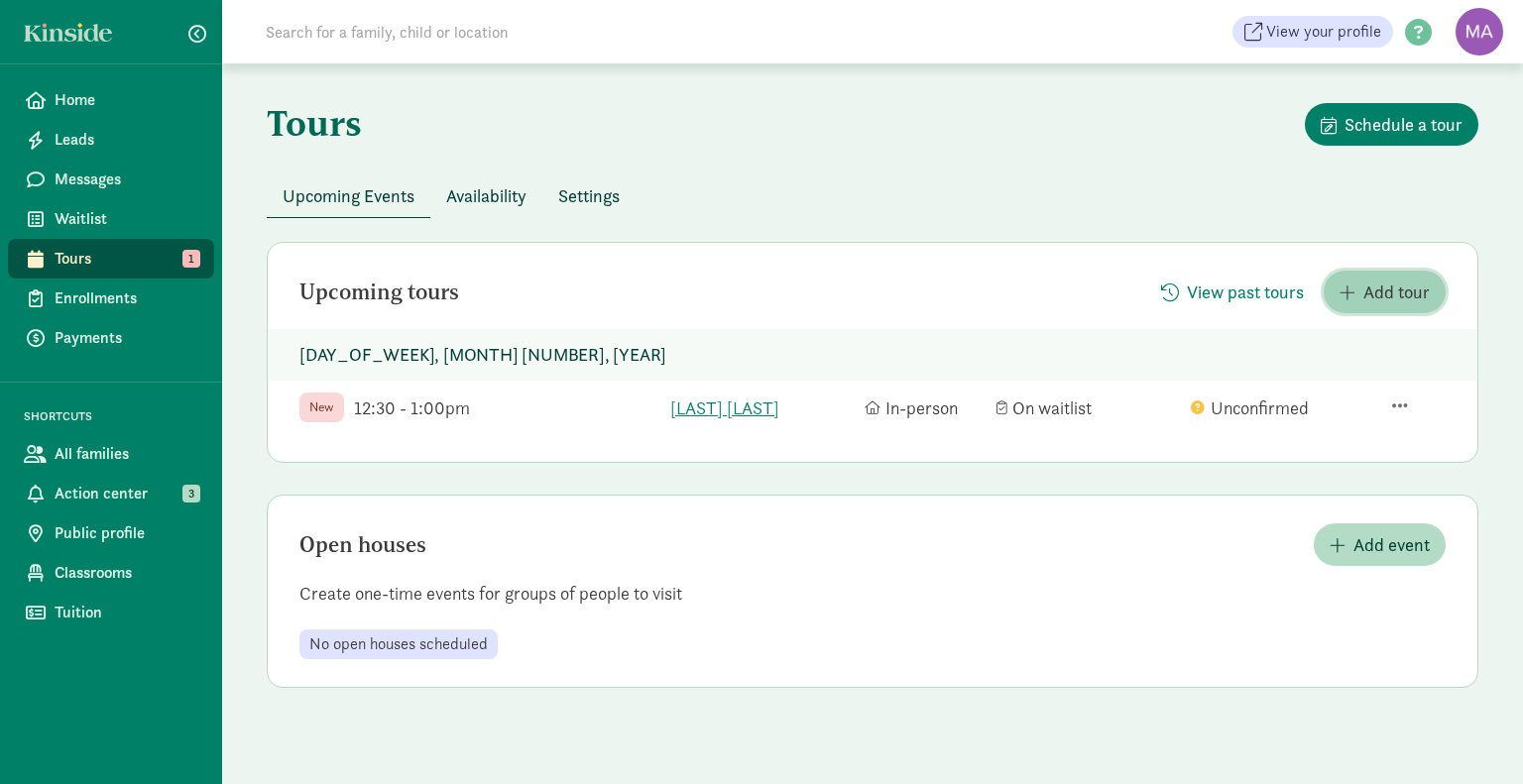 click on "Add tour" at bounding box center (1396, 291) 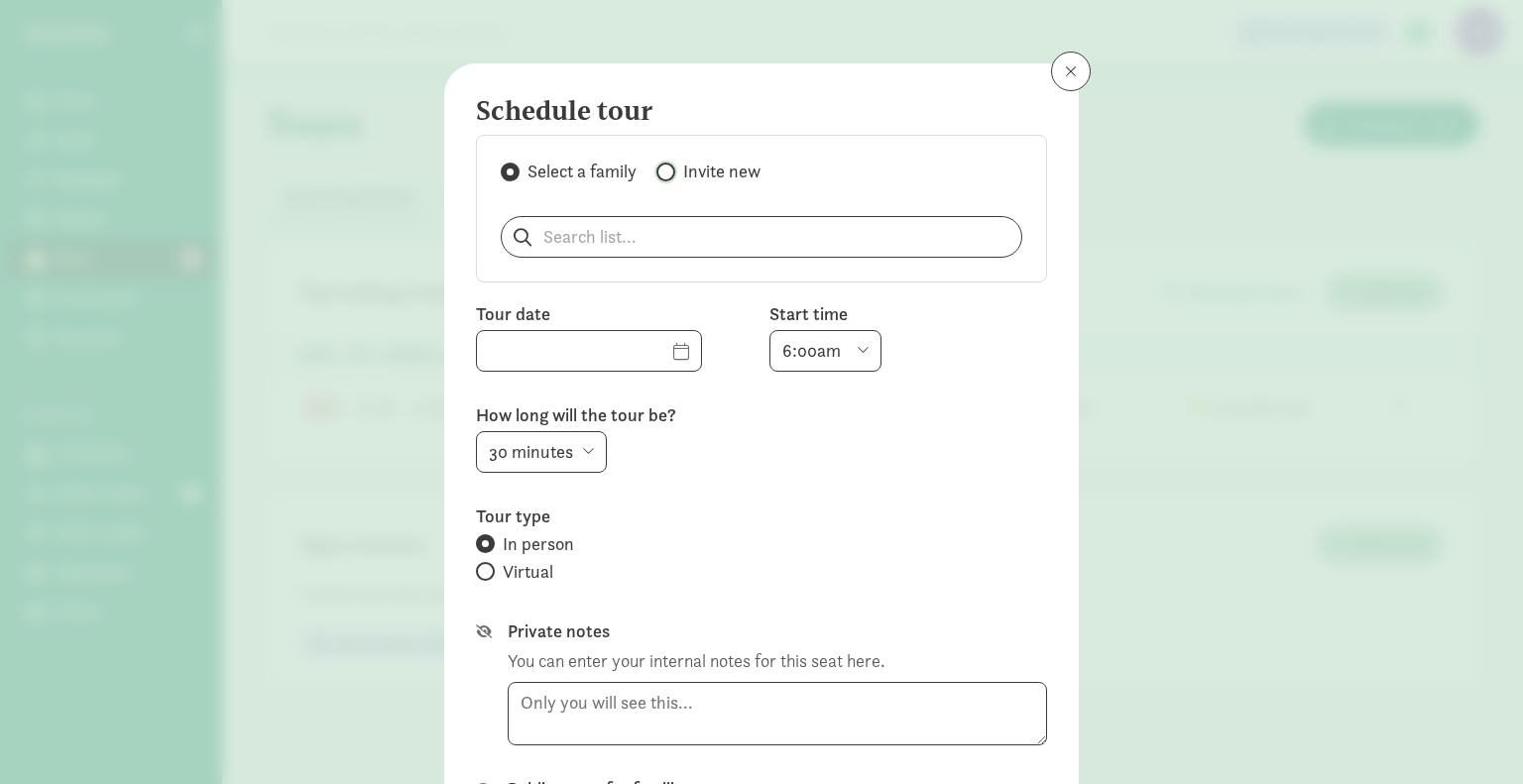 click on "Invite new" at bounding box center (662, 171) 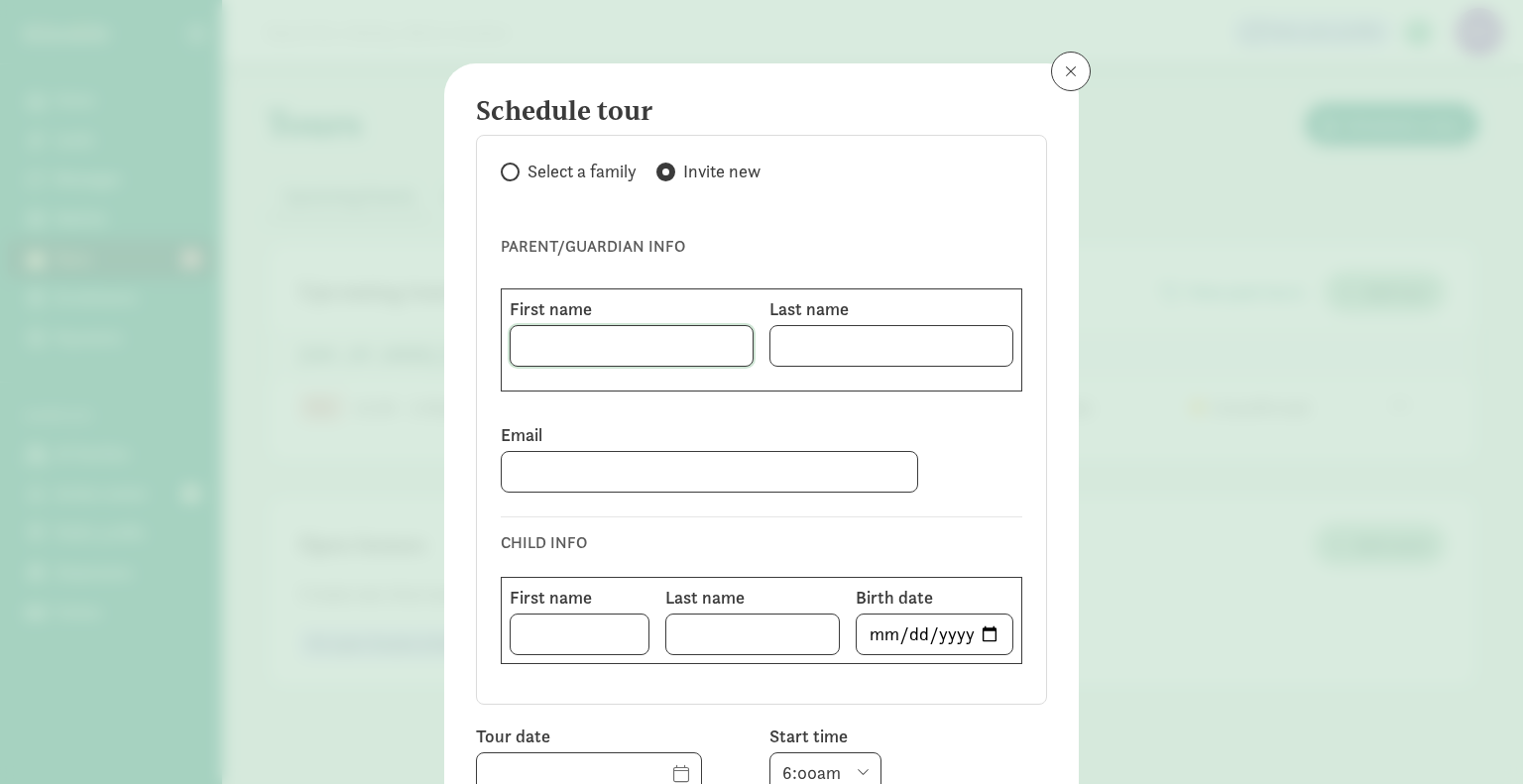 click 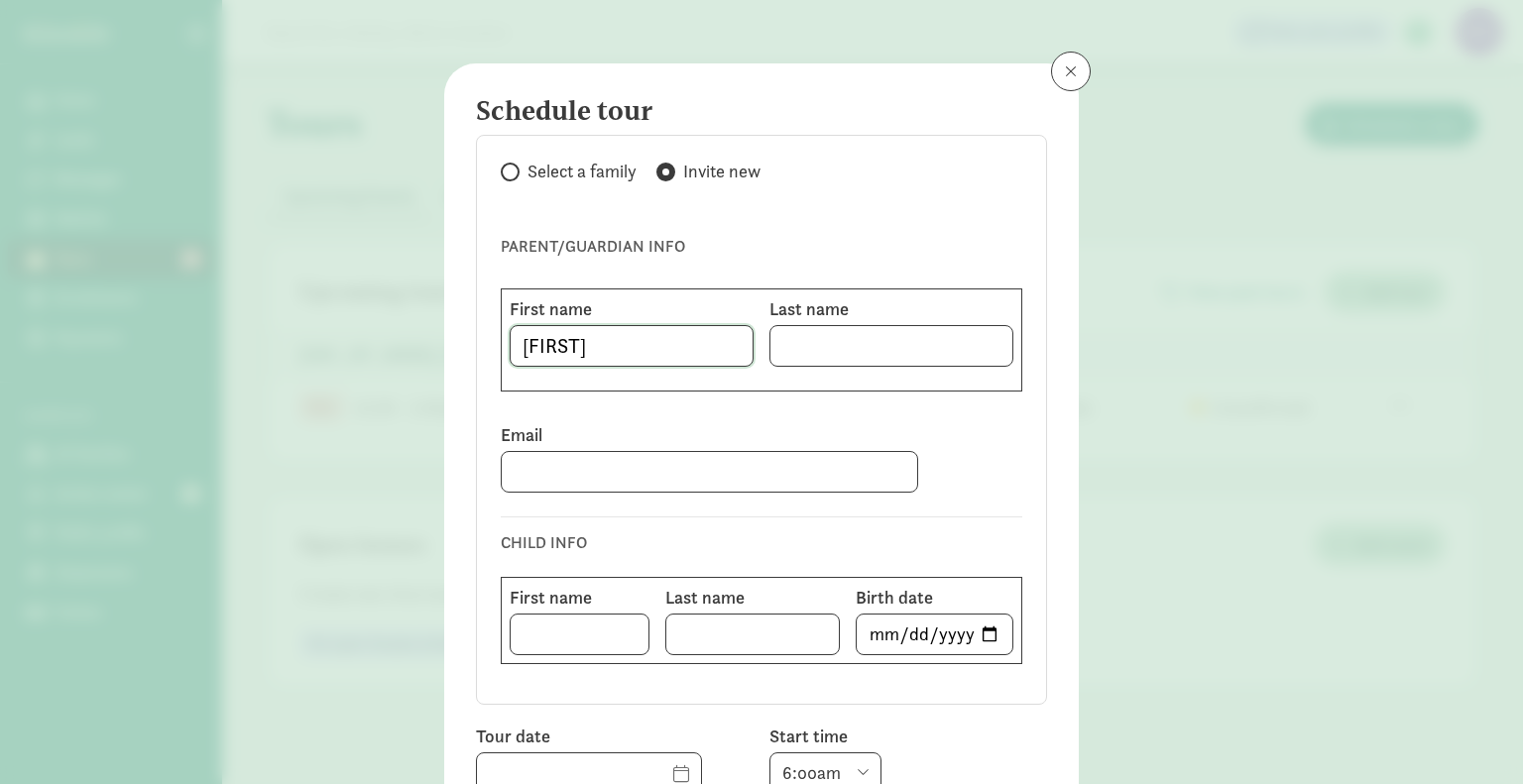 type on "Kevin" 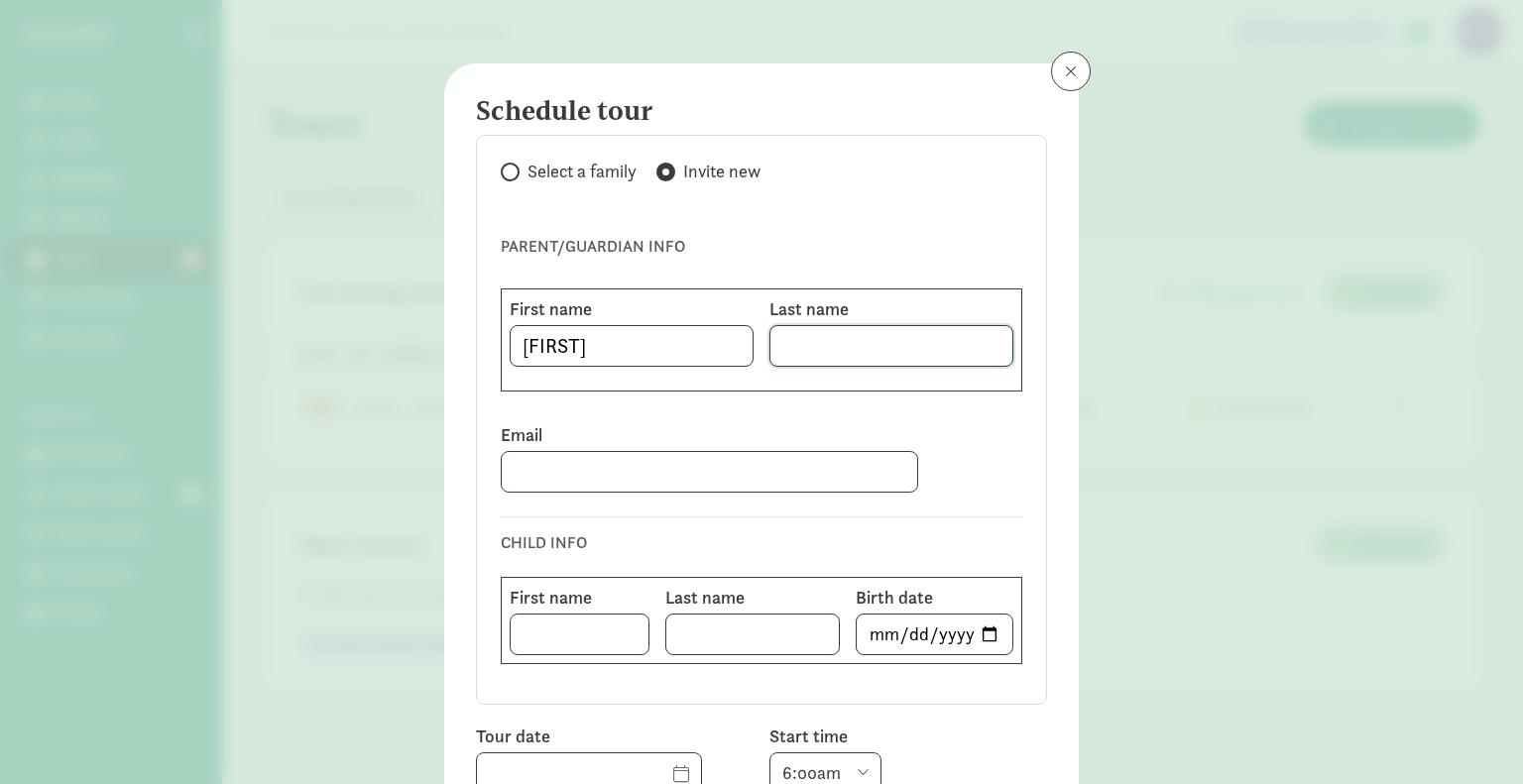 click 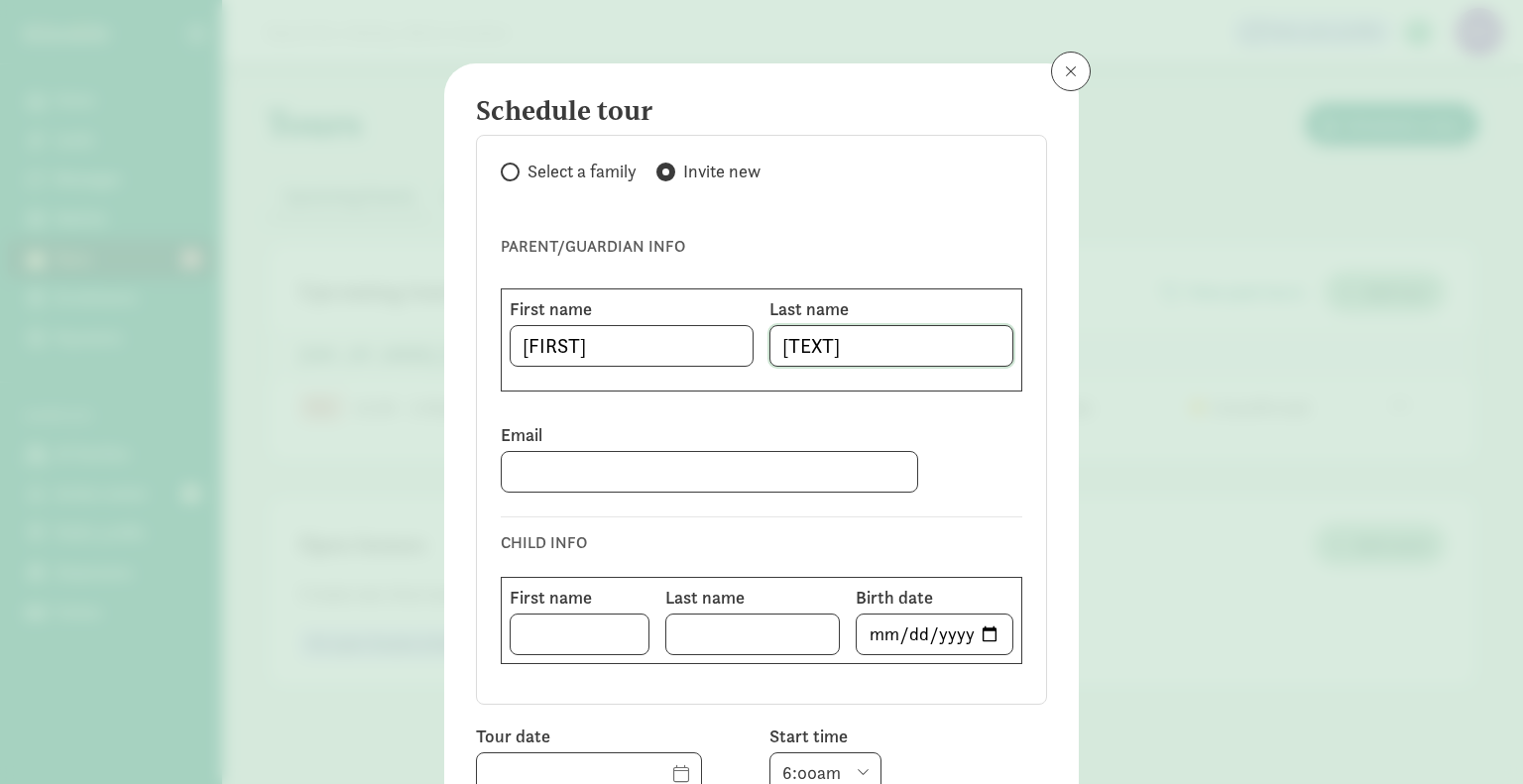type on "Tranter" 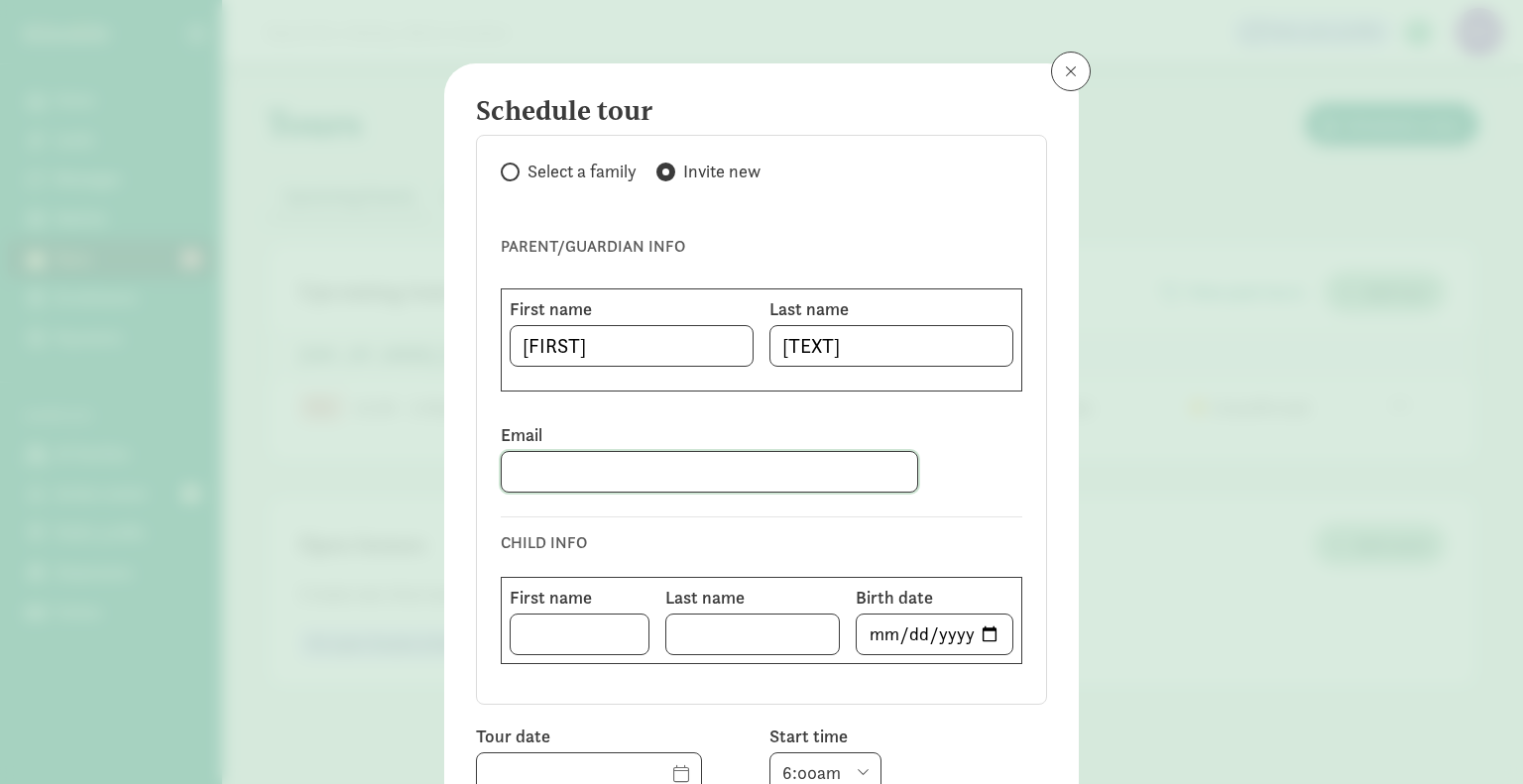 paste on "Kevin Tranter <kevintranter@icloud.com>" 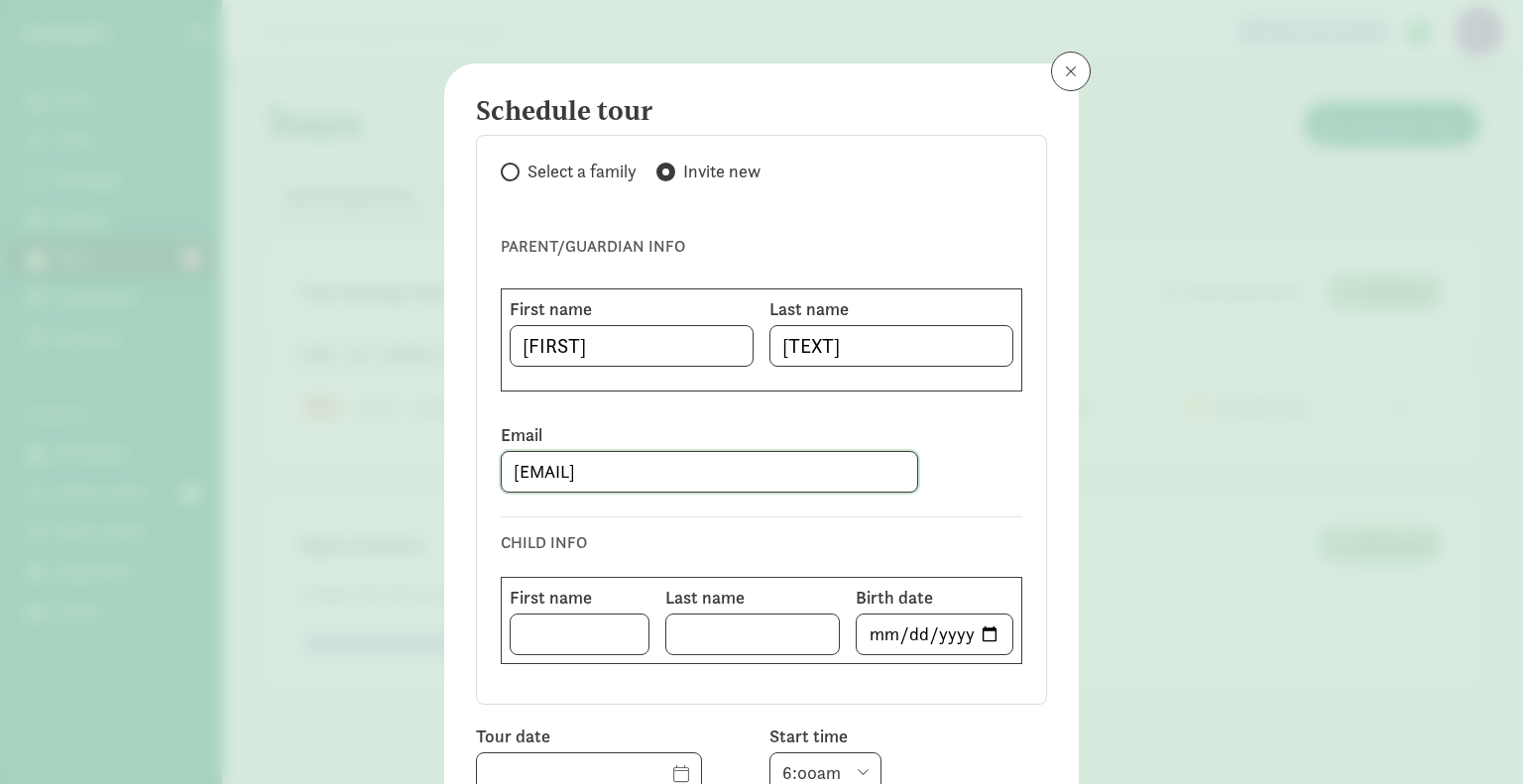 type on "kevintranter@icloud.com" 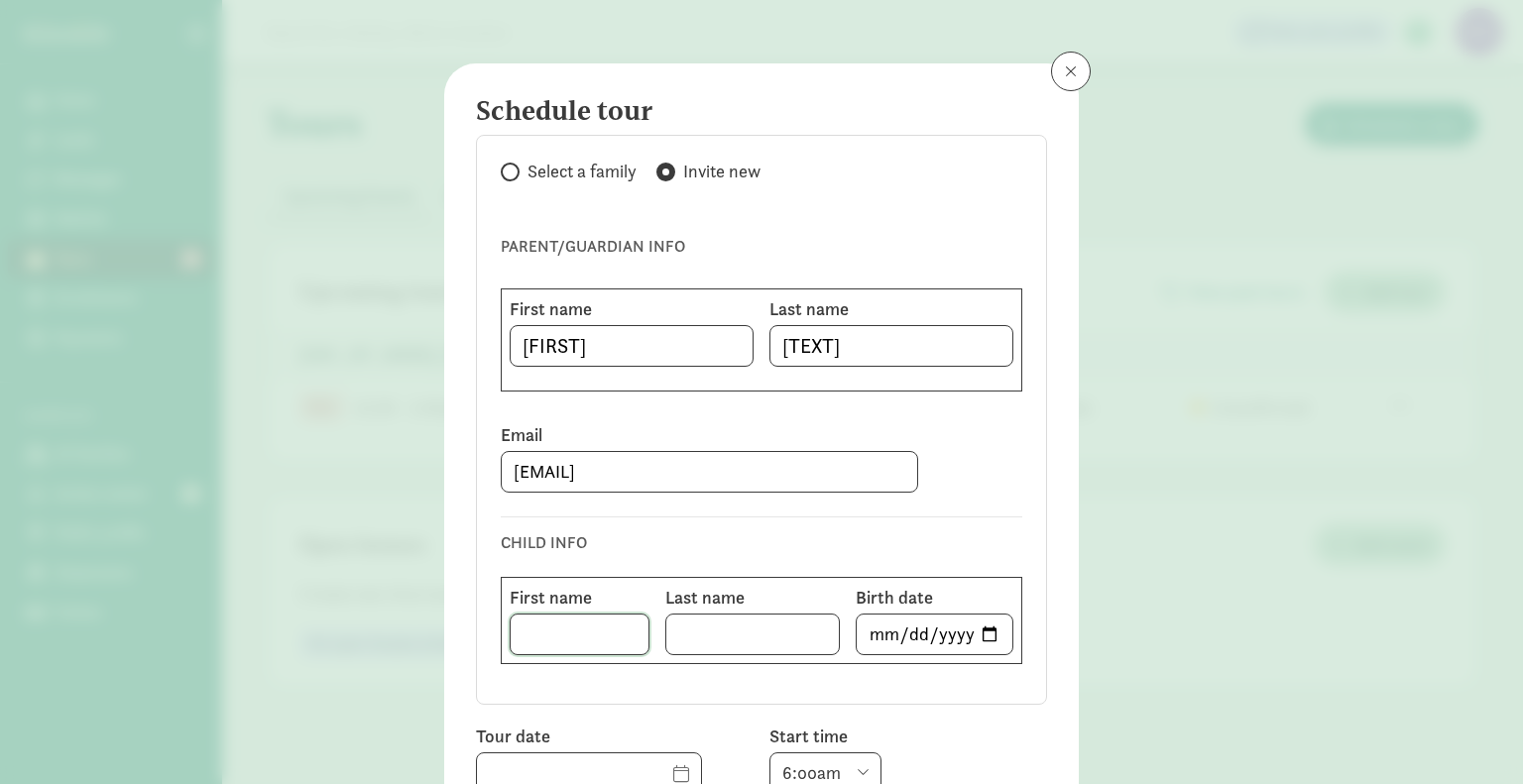 click 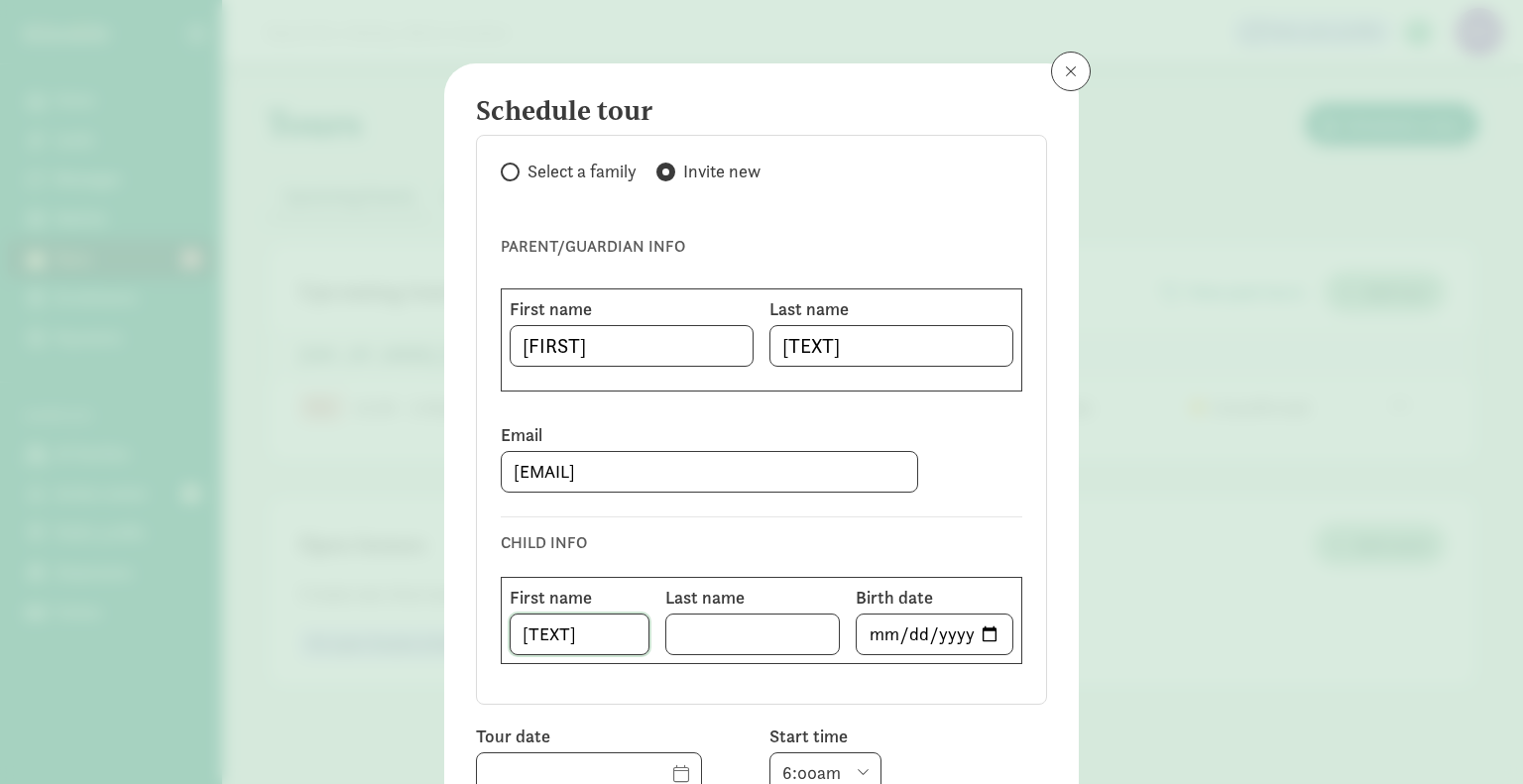 type on "B" 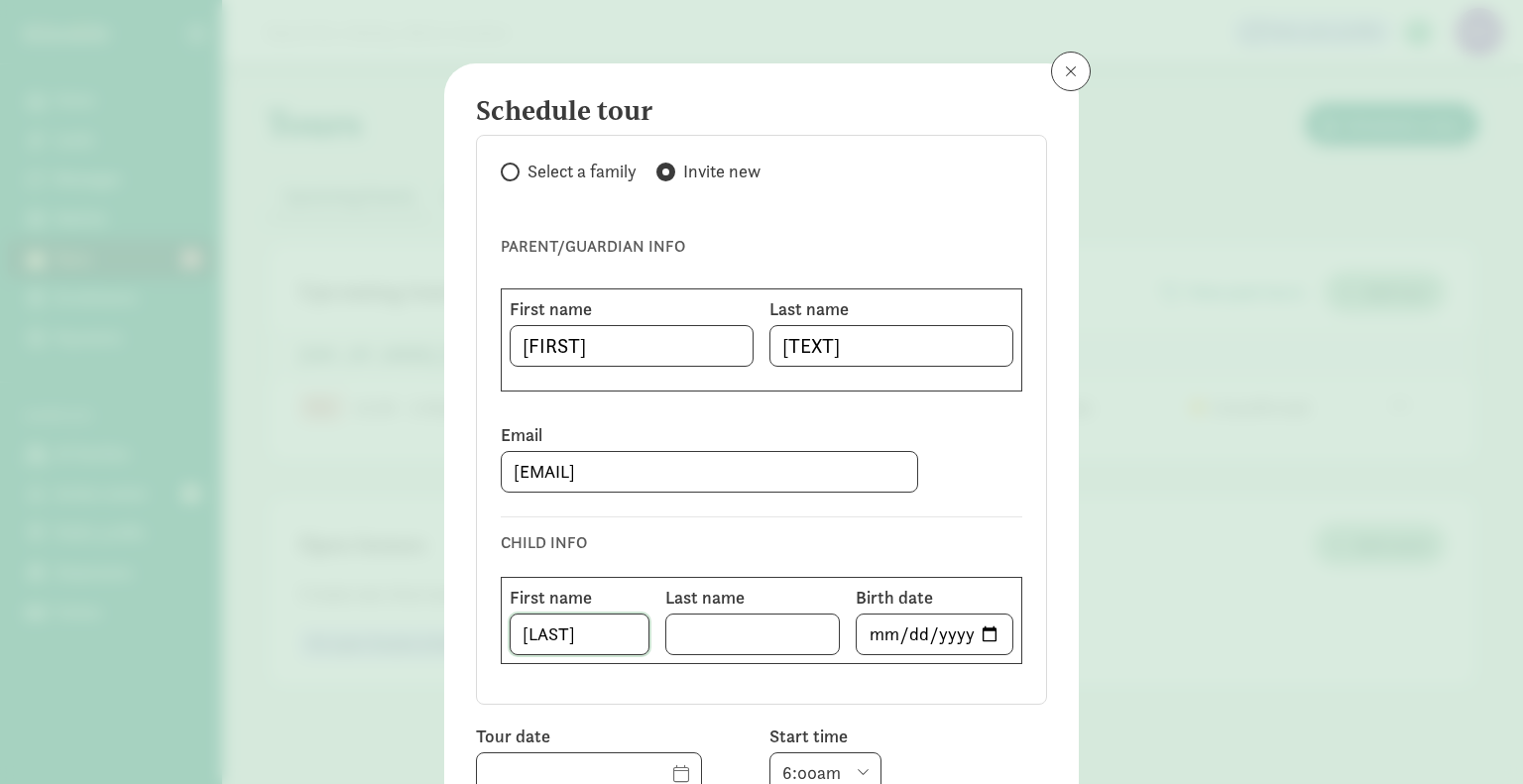 type on "Beckett" 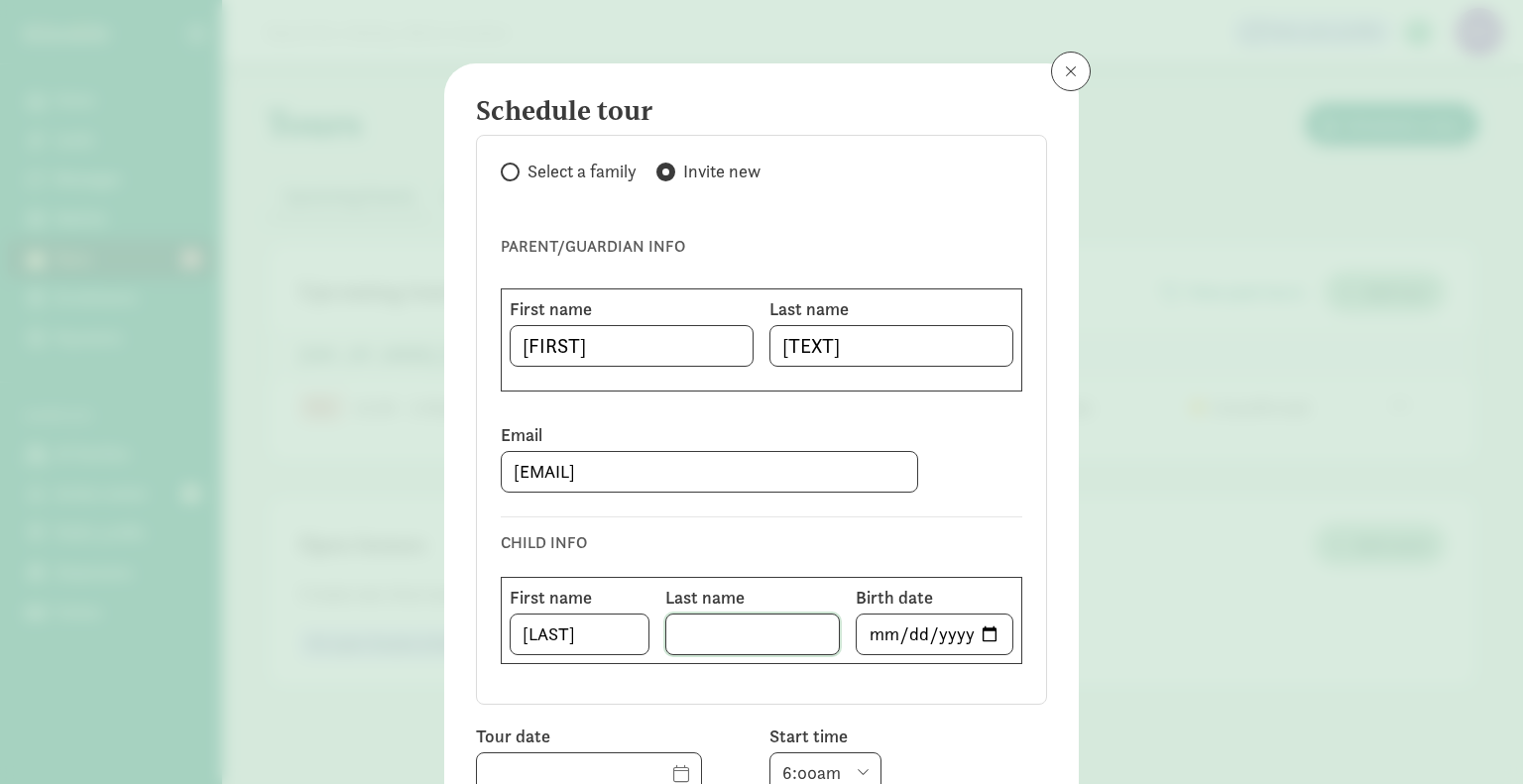 click 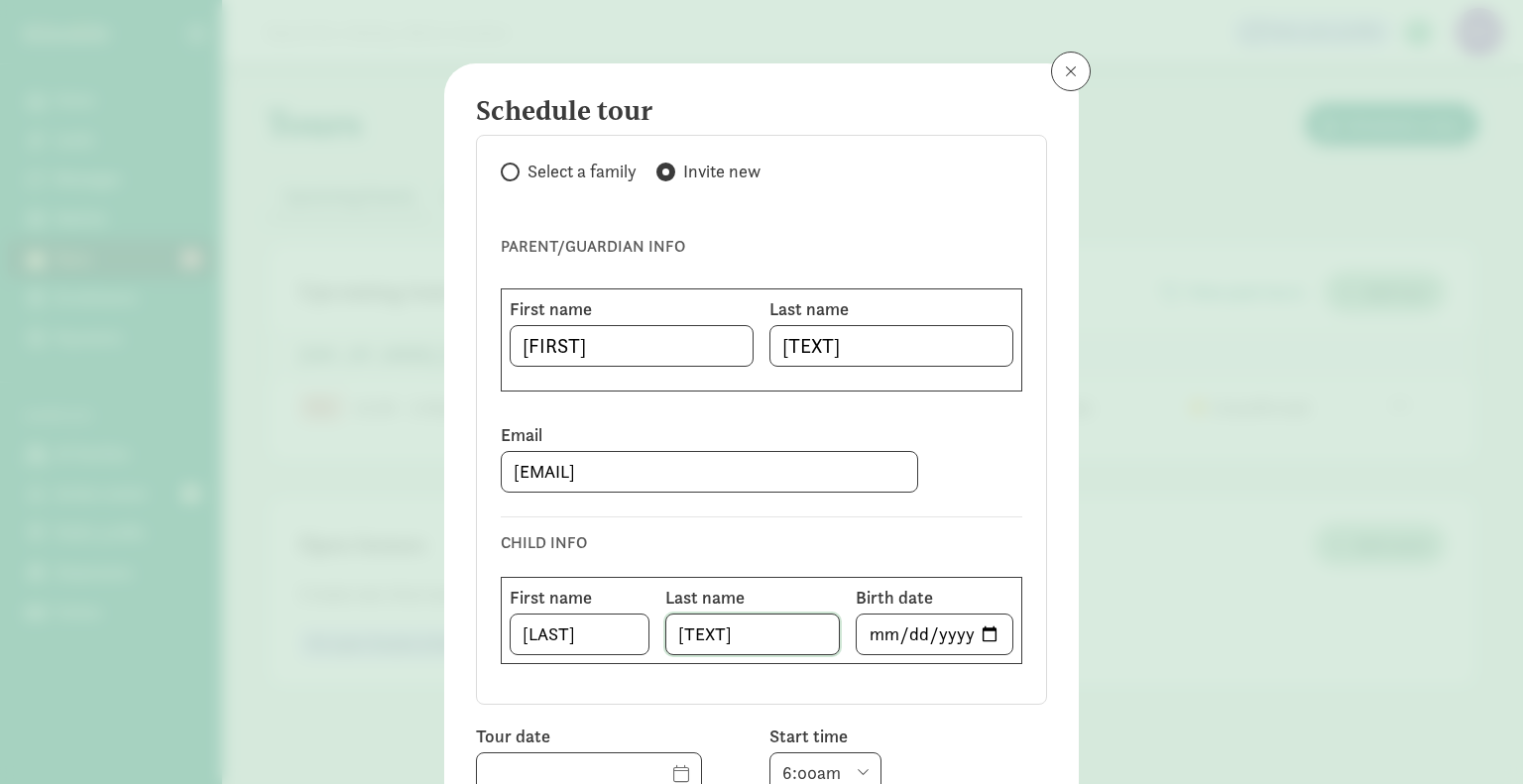 type on "Tranter" 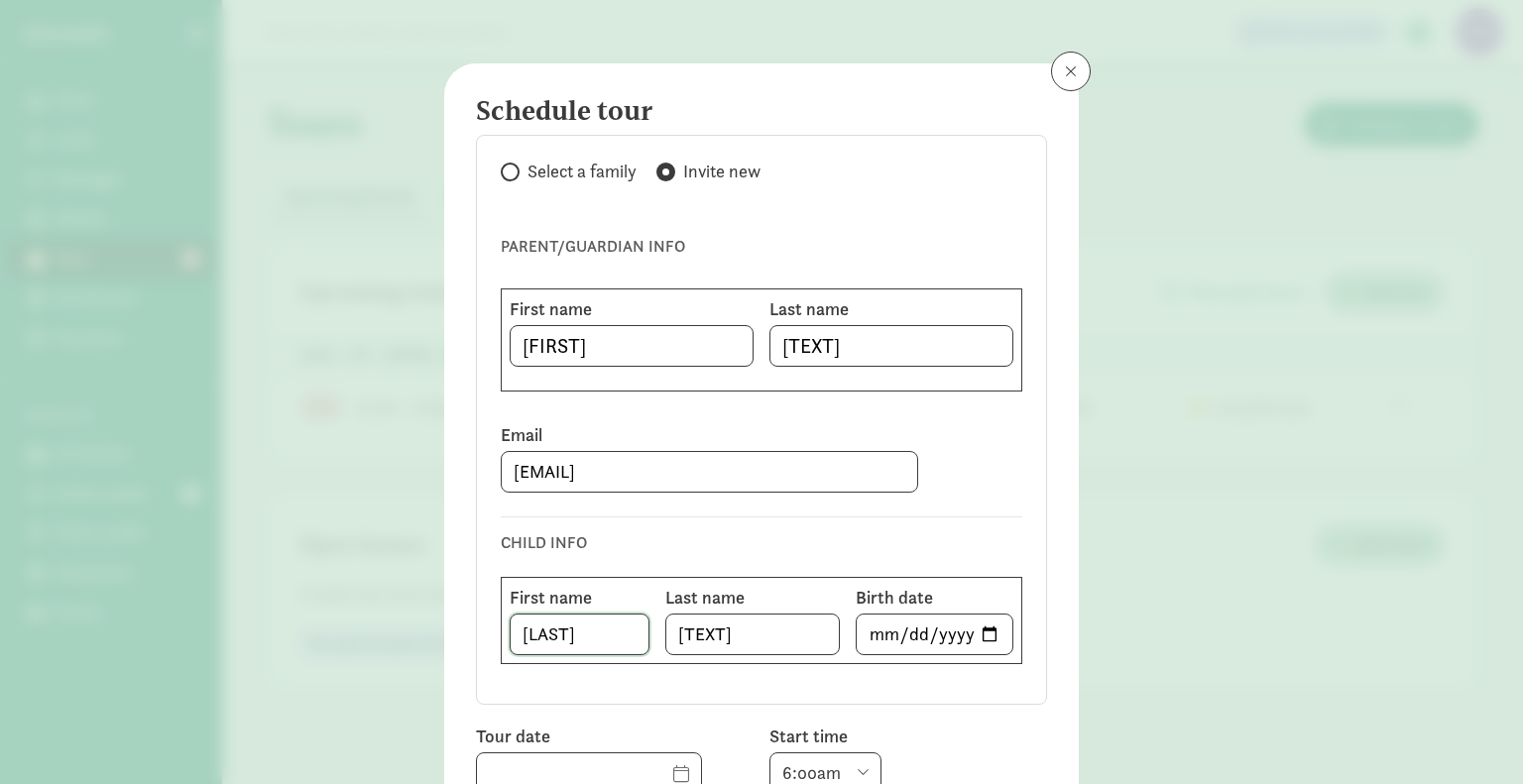 click on "Beckett" 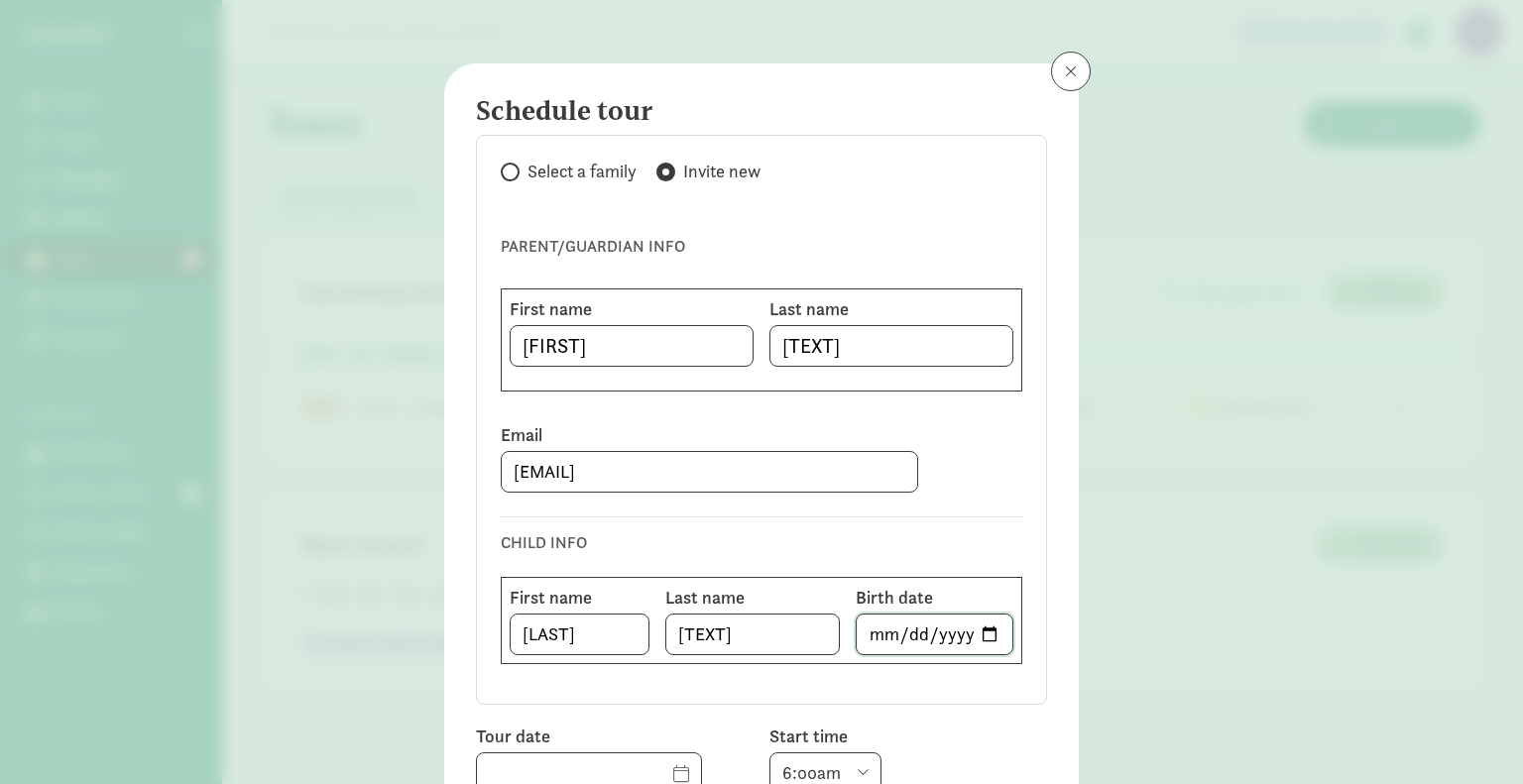 click 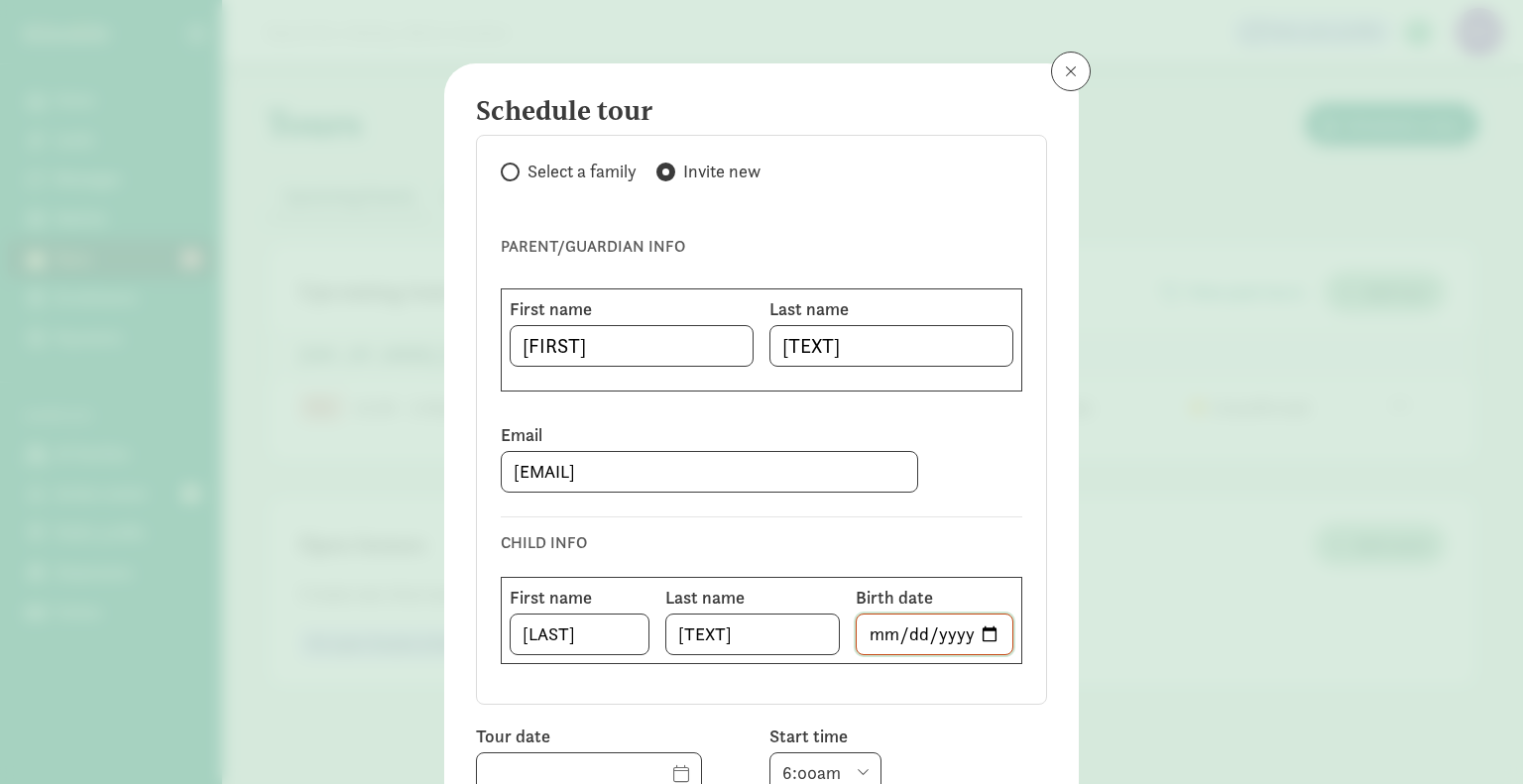 type on "2024-10-30" 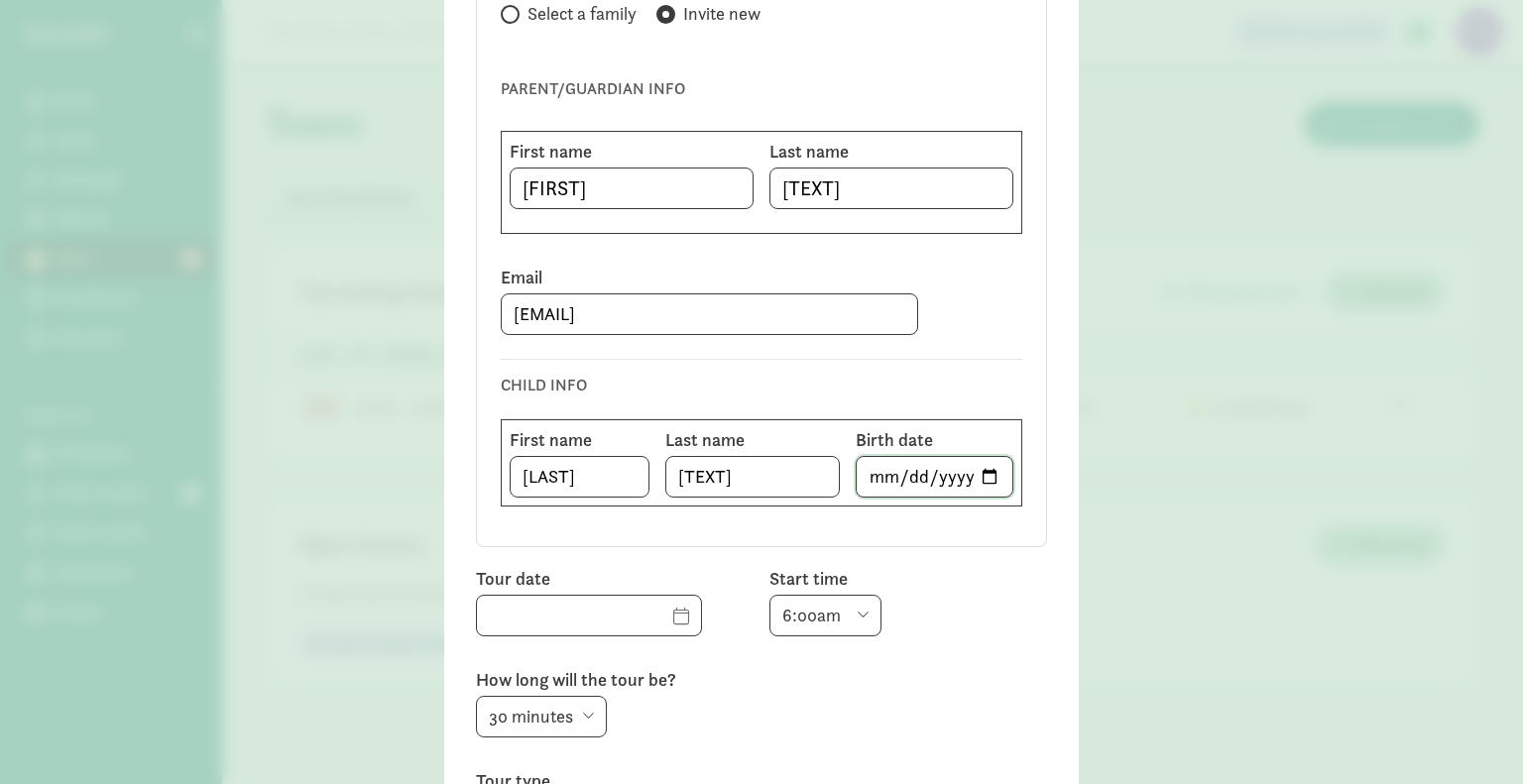 scroll, scrollTop: 161, scrollLeft: 0, axis: vertical 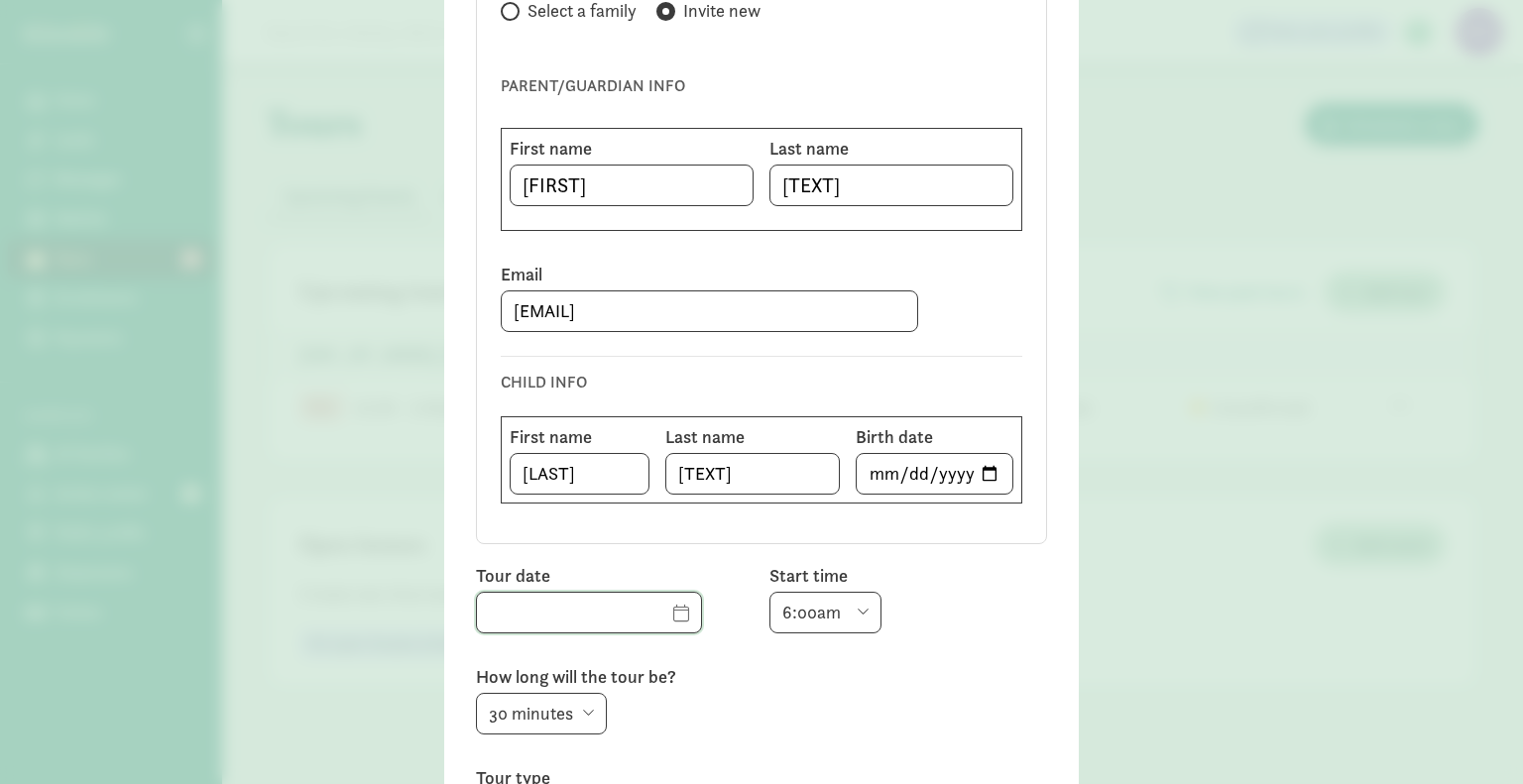 click 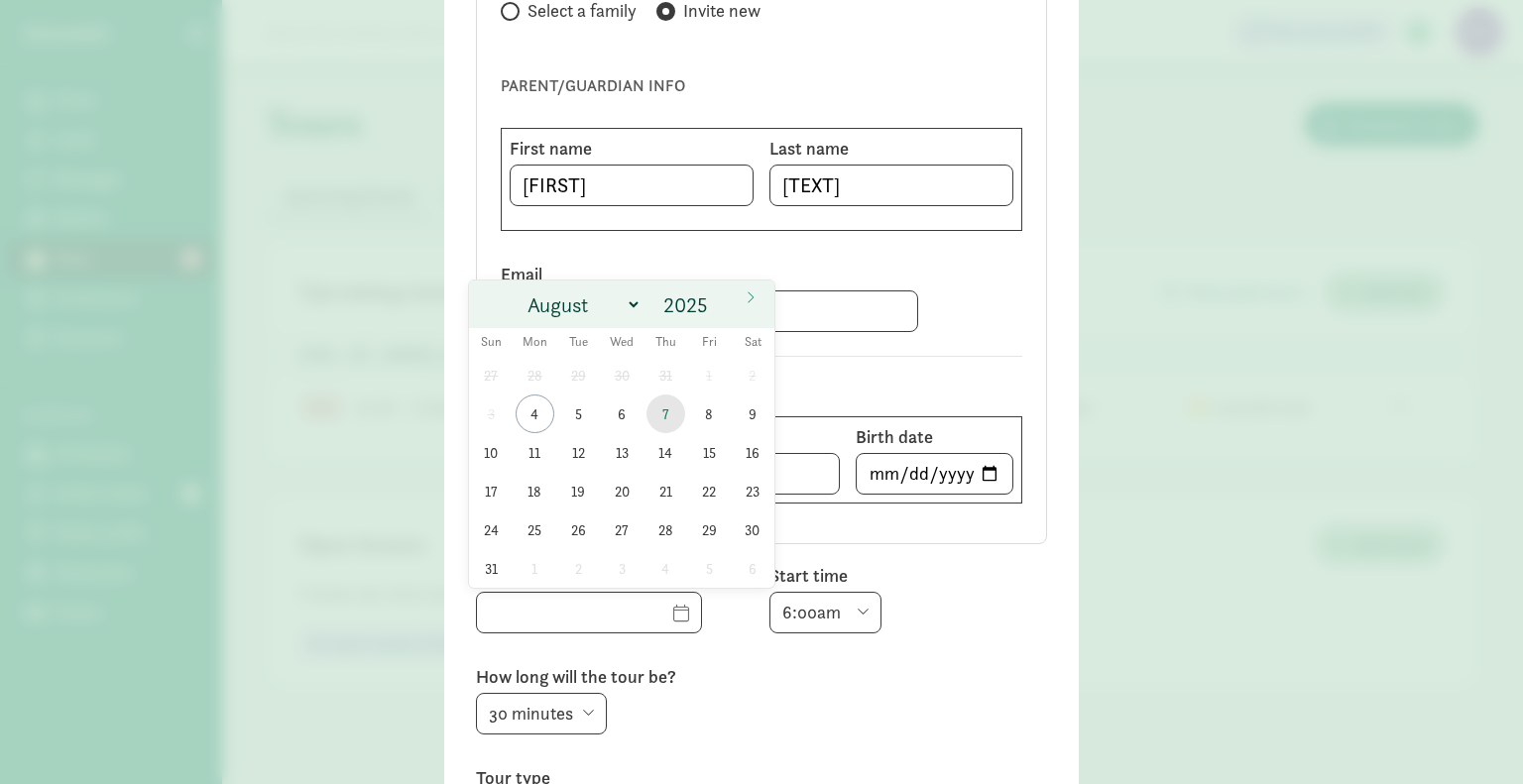 click on "7" at bounding box center (665, 413) 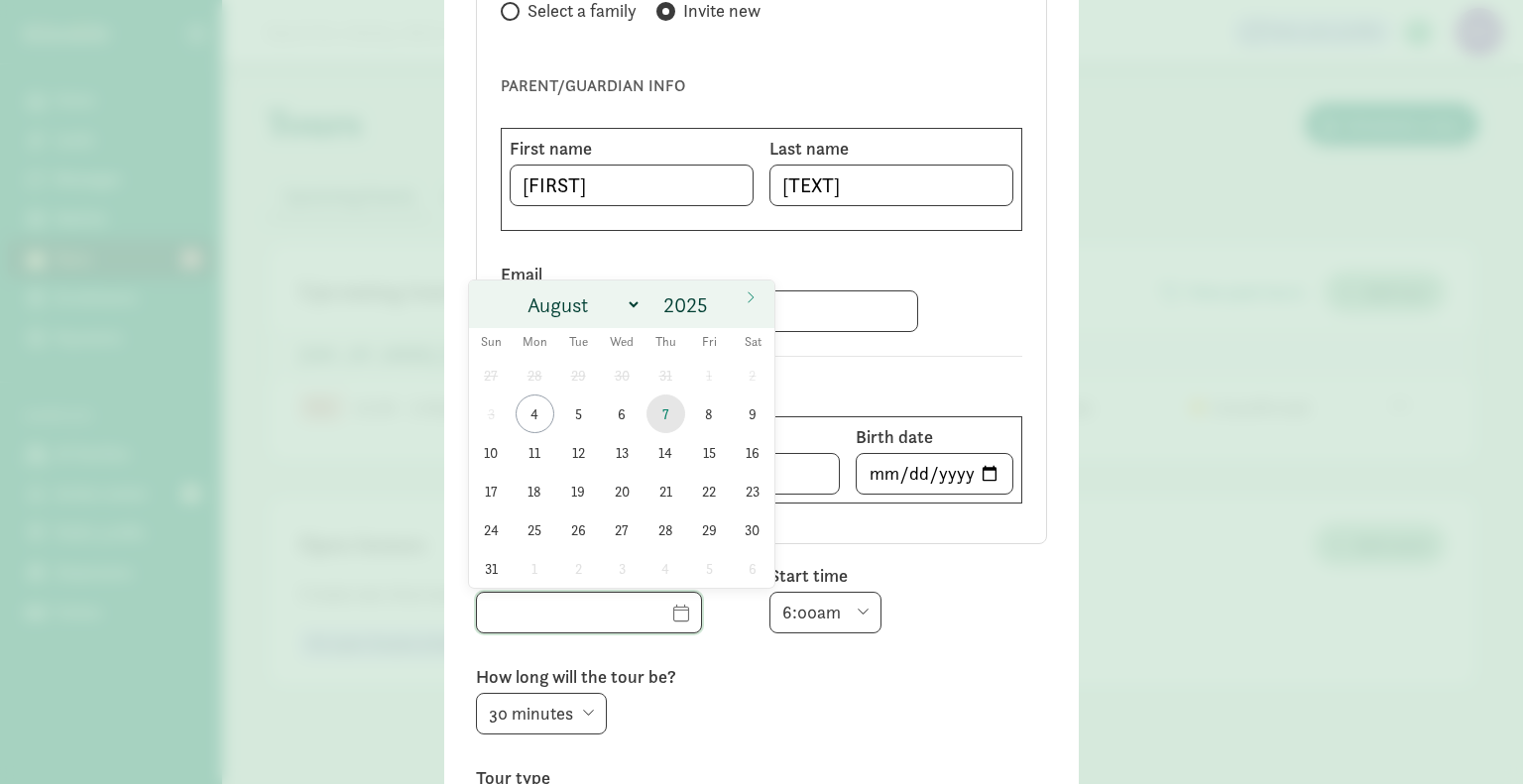 type on "08/07/2025" 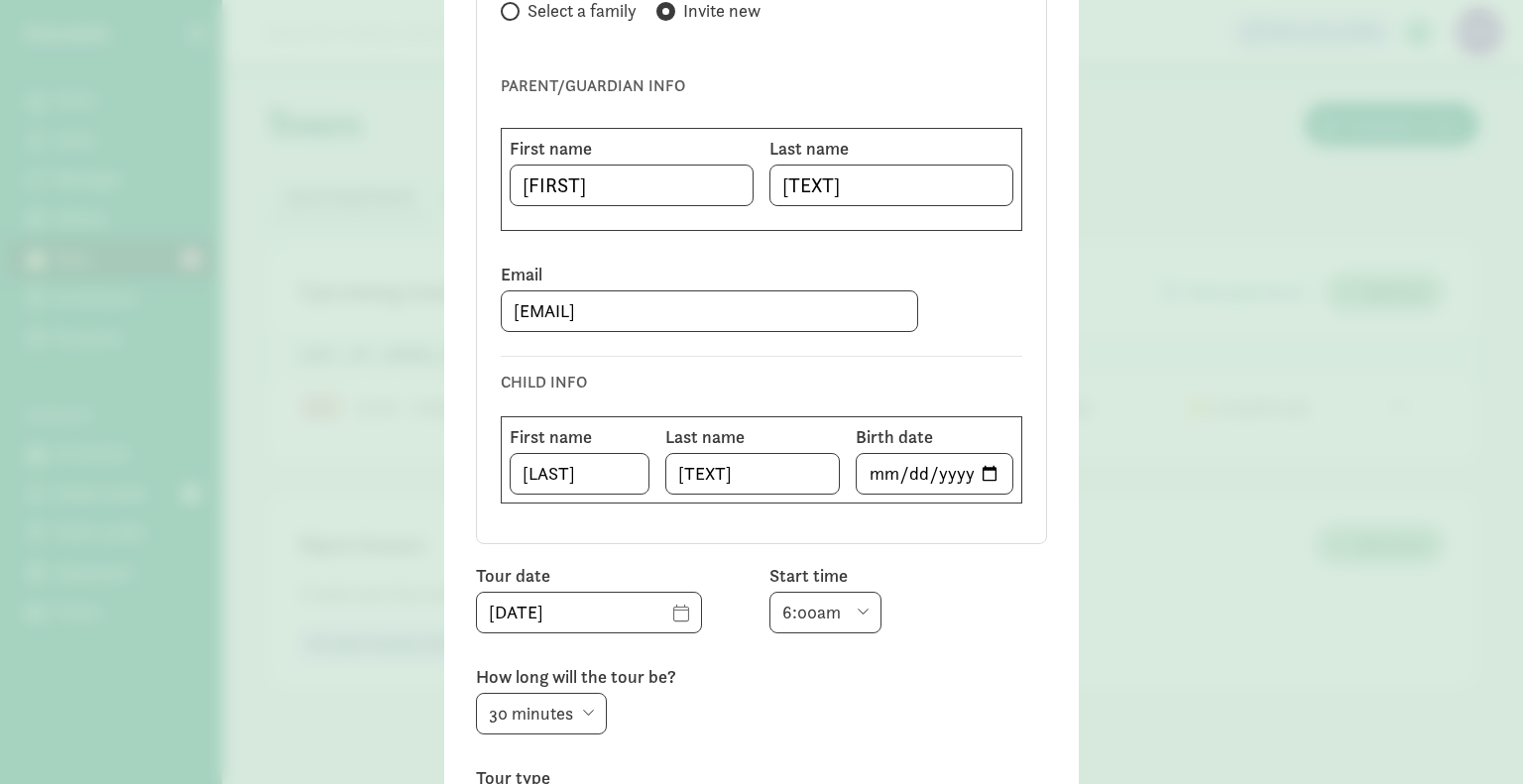 click on "6:00am 6:30am 7:00am 7:30am 8:00am 8:30am 9:00am 9:30am 10:00am 10:30am 11:00am 11:30am 12:00pm 12:30pm 1:00pm 1:30pm 2:00pm 2:30pm 3:00pm 3:30pm 4:00pm 4:30pm 5:00pm 5:30pm 6:00pm 6:30pm 7:00pm" at bounding box center [825, 613] 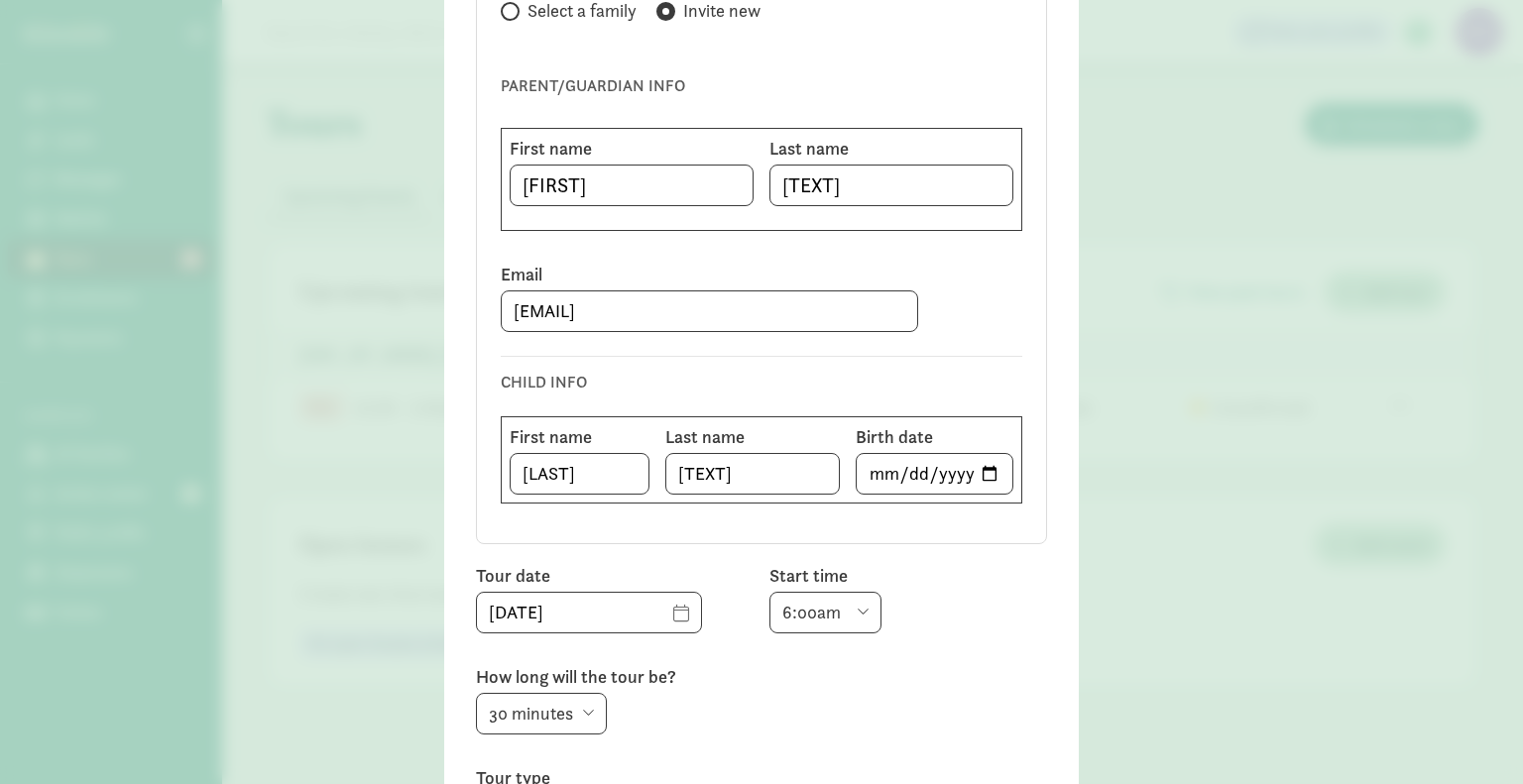 select on "10:00am" 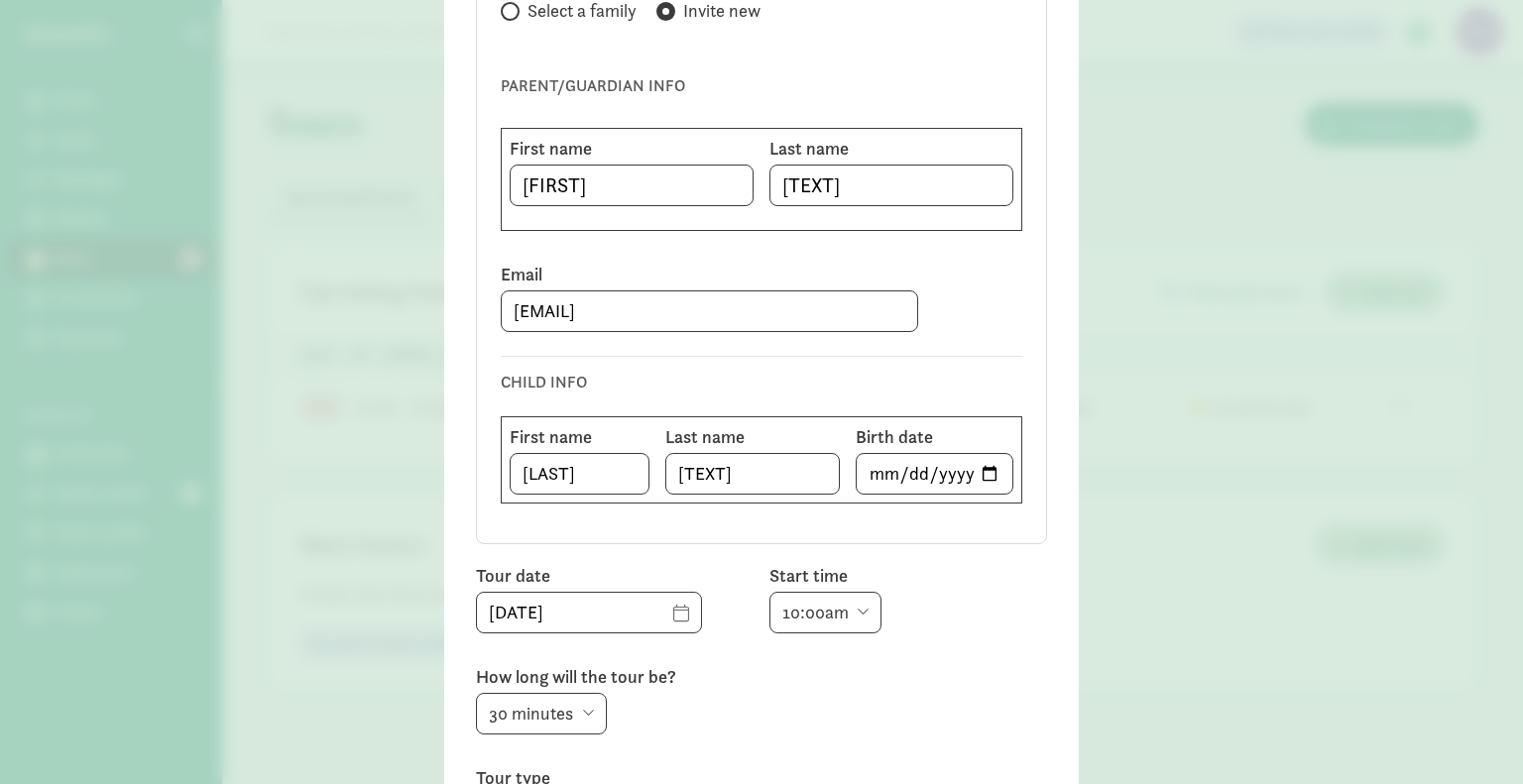 click on "6:00am 6:30am 7:00am 7:30am 8:00am 8:30am 9:00am 9:30am 10:00am 10:30am 11:00am 11:30am 12:00pm 12:30pm 1:00pm 1:30pm 2:00pm 2:30pm 3:00pm 3:30pm 4:00pm 4:30pm 5:00pm 5:30pm 6:00pm 6:30pm 7:00pm" at bounding box center [825, 613] 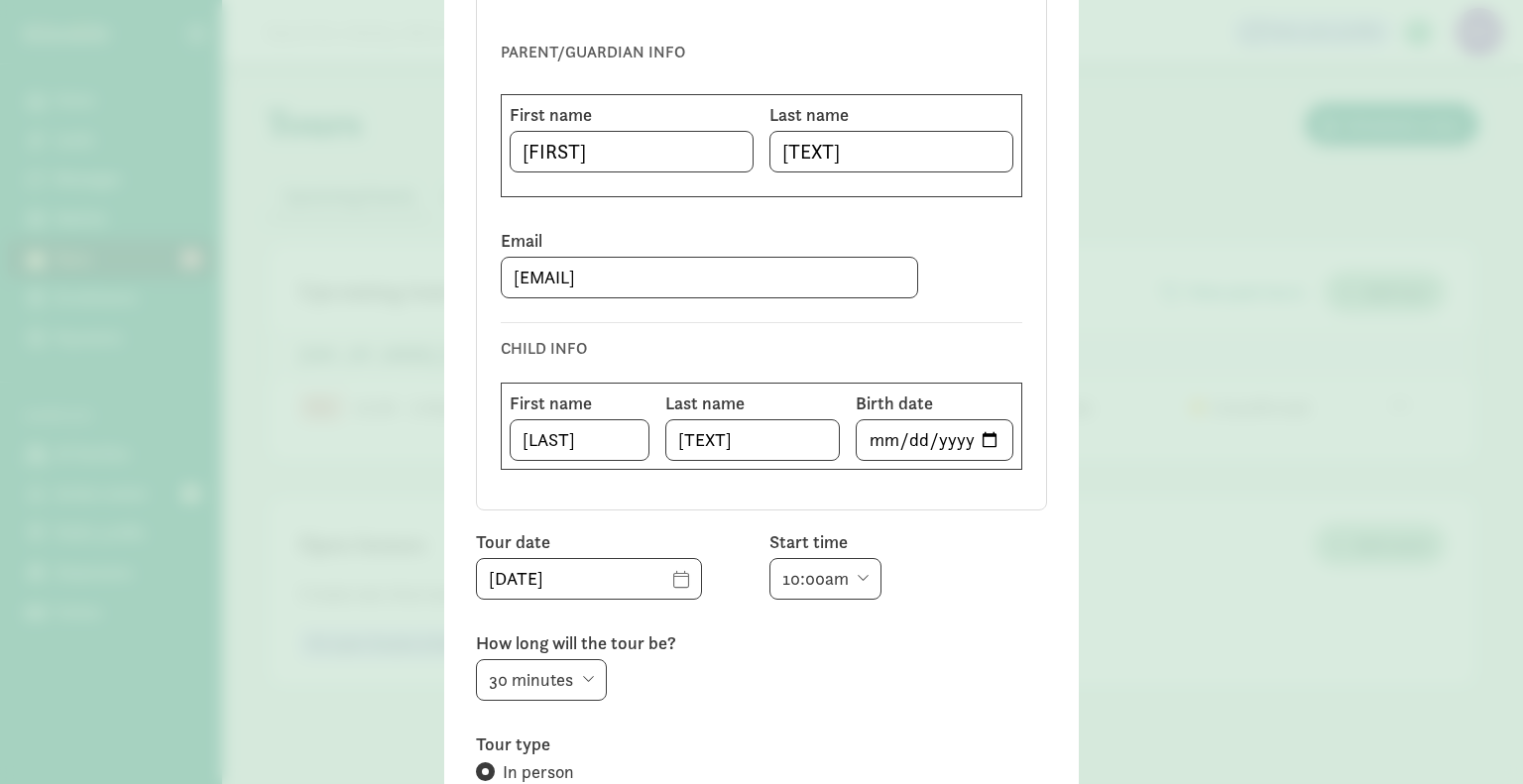 scroll, scrollTop: 202, scrollLeft: 0, axis: vertical 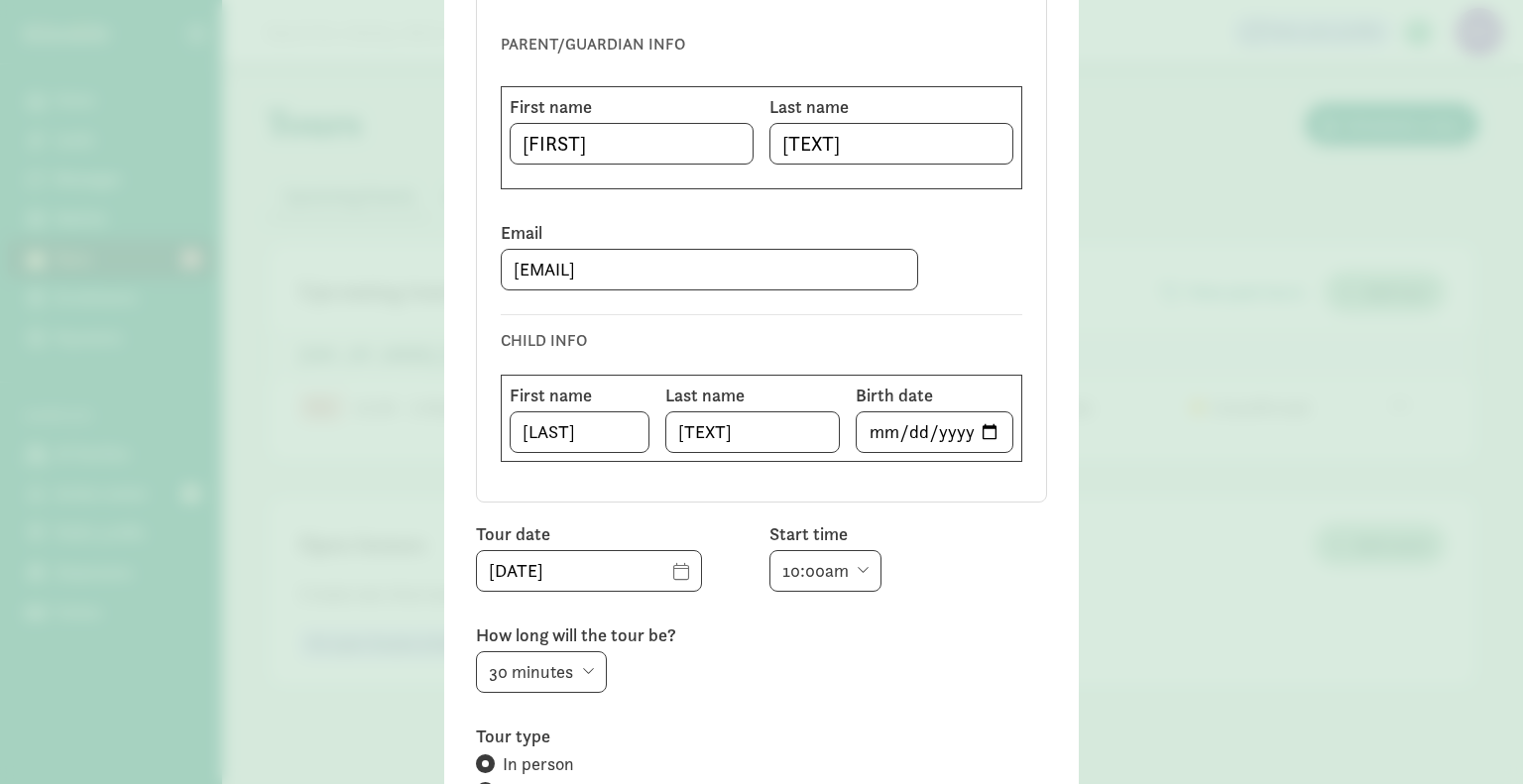 click on "15 minutes 30 minutes 45 minutes 60 minutes" at bounding box center [541, 672] 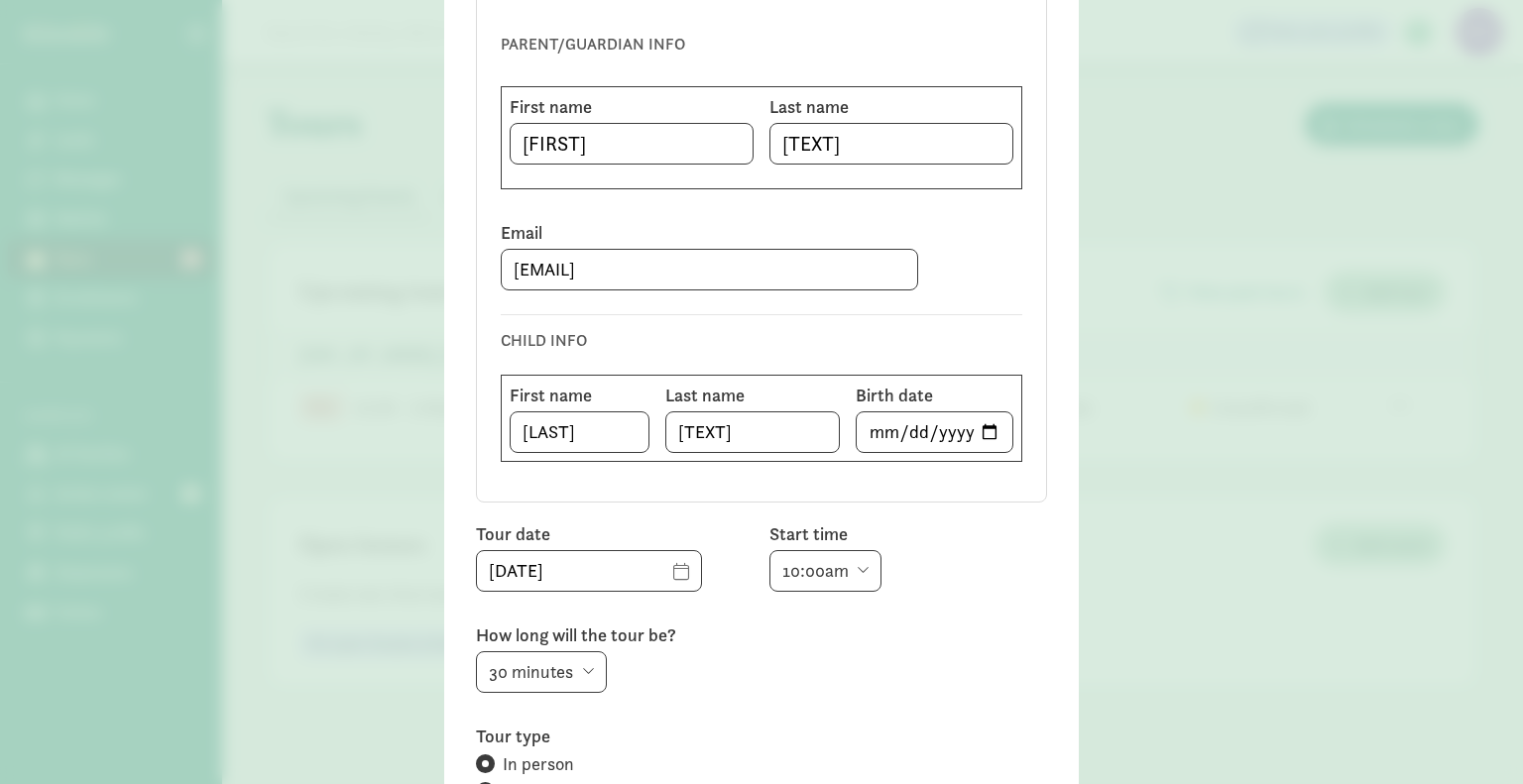 select on "15" 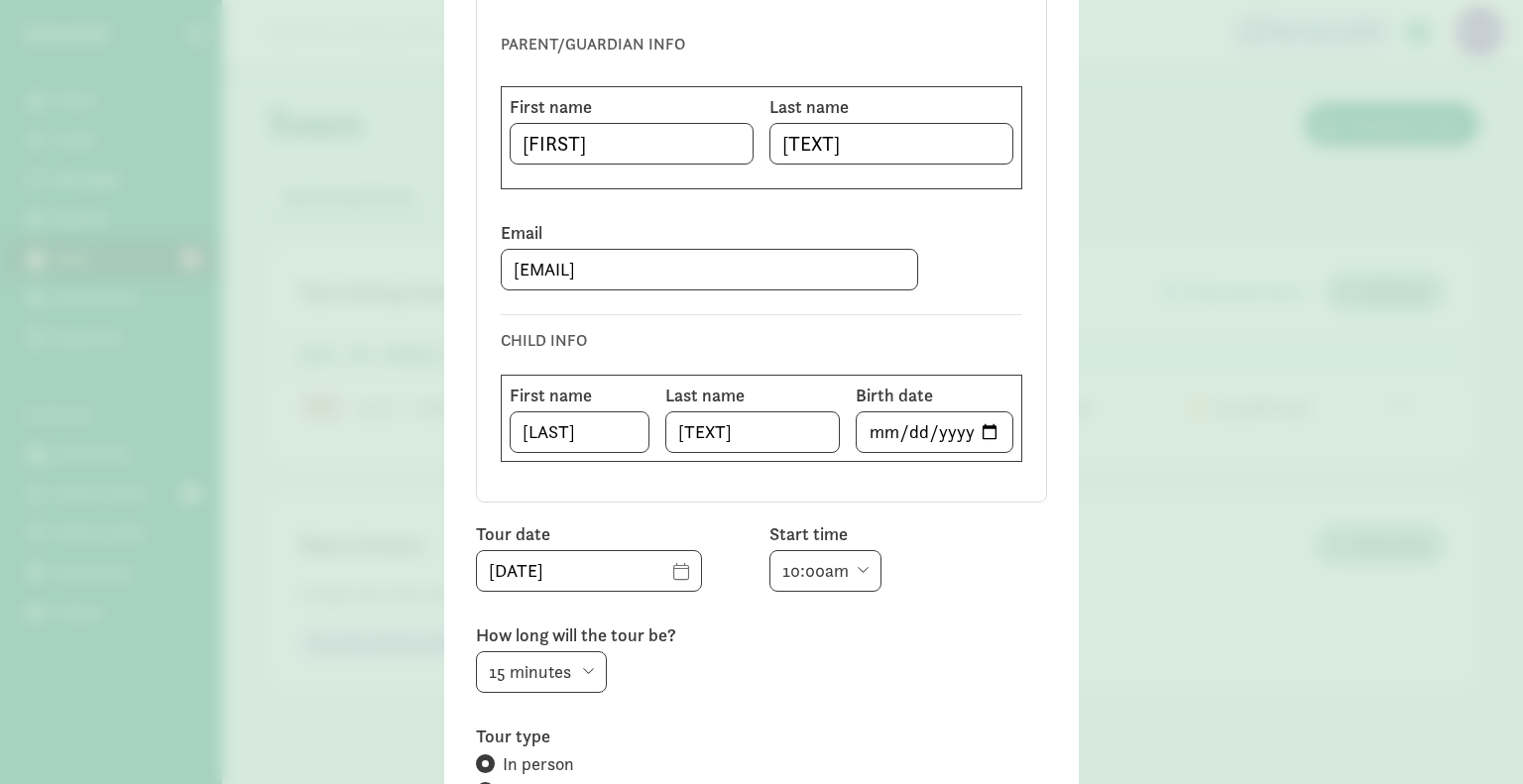 click on "15 minutes 30 minutes 45 minutes 60 minutes" at bounding box center (541, 672) 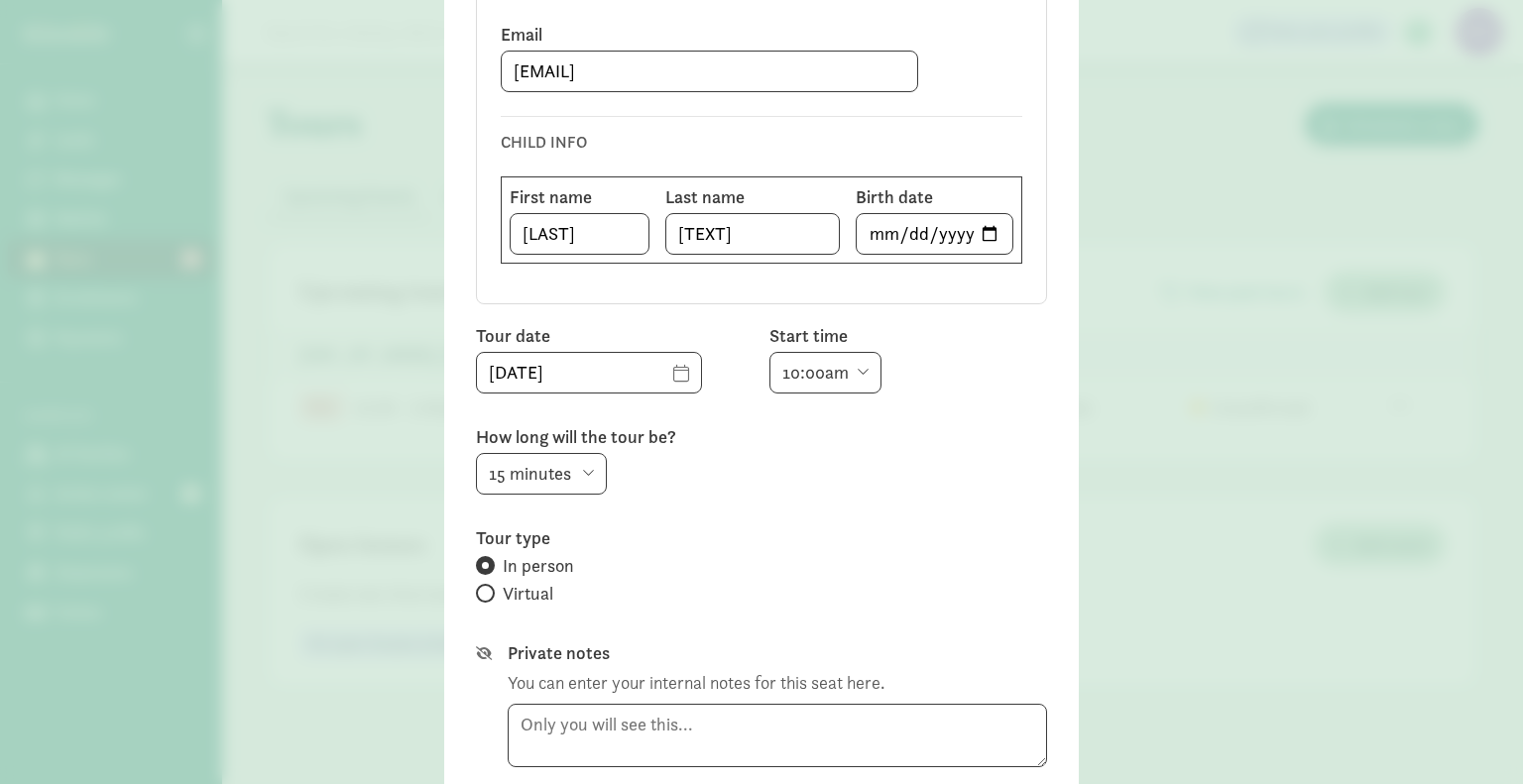 click on "Virtual" at bounding box center (527, 594) 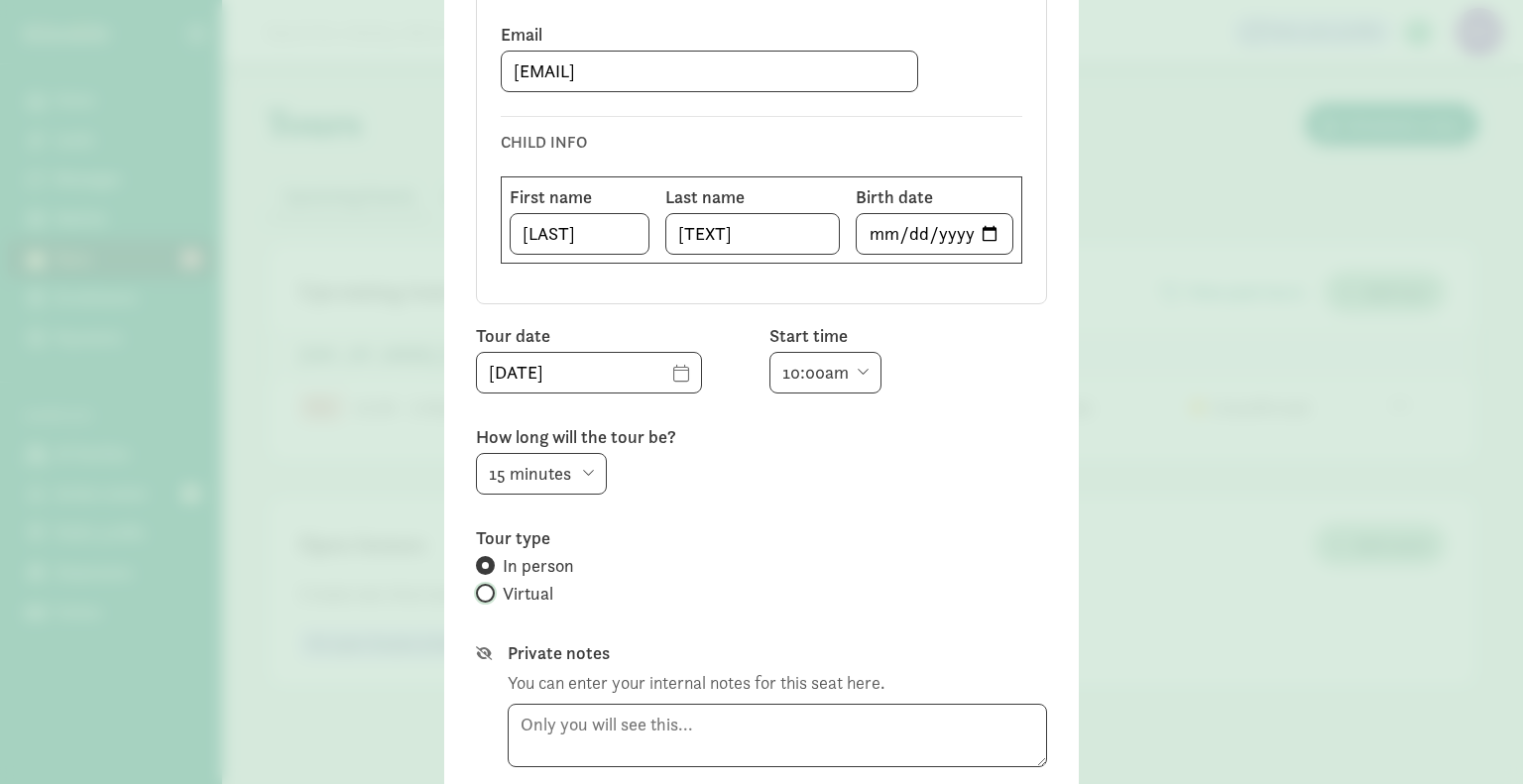 click on "Virtual" at bounding box center [482, 593] 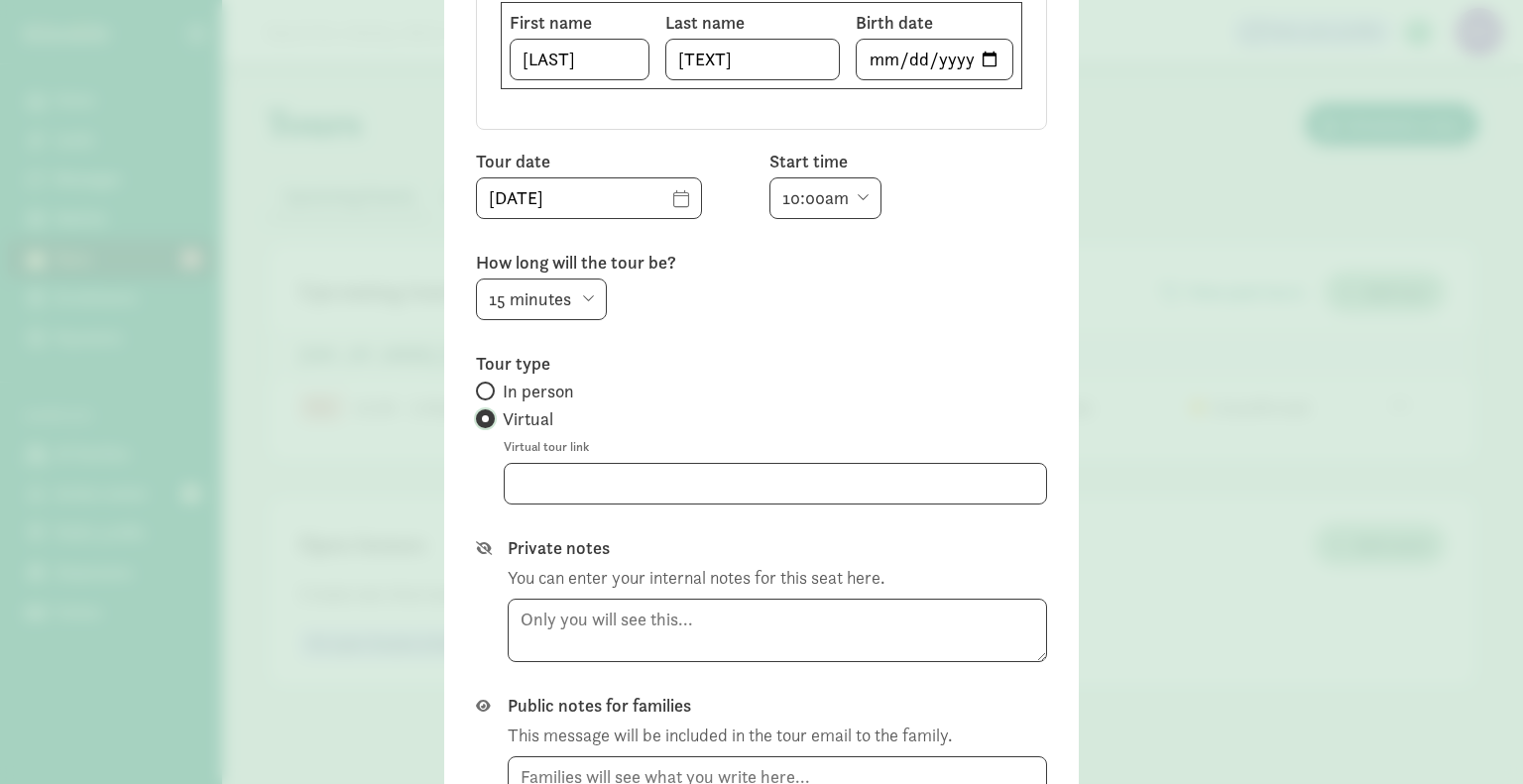 scroll, scrollTop: 587, scrollLeft: 0, axis: vertical 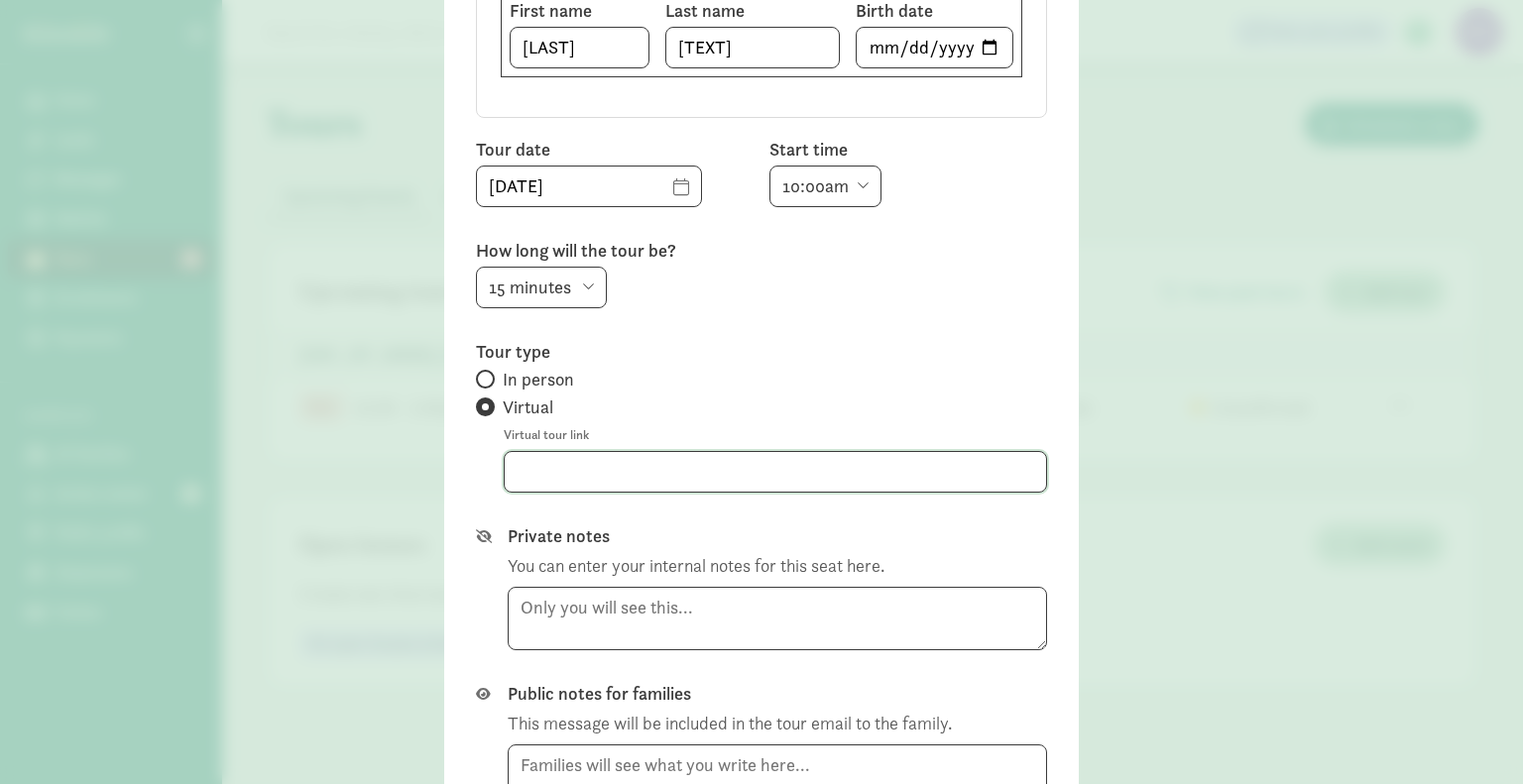 click 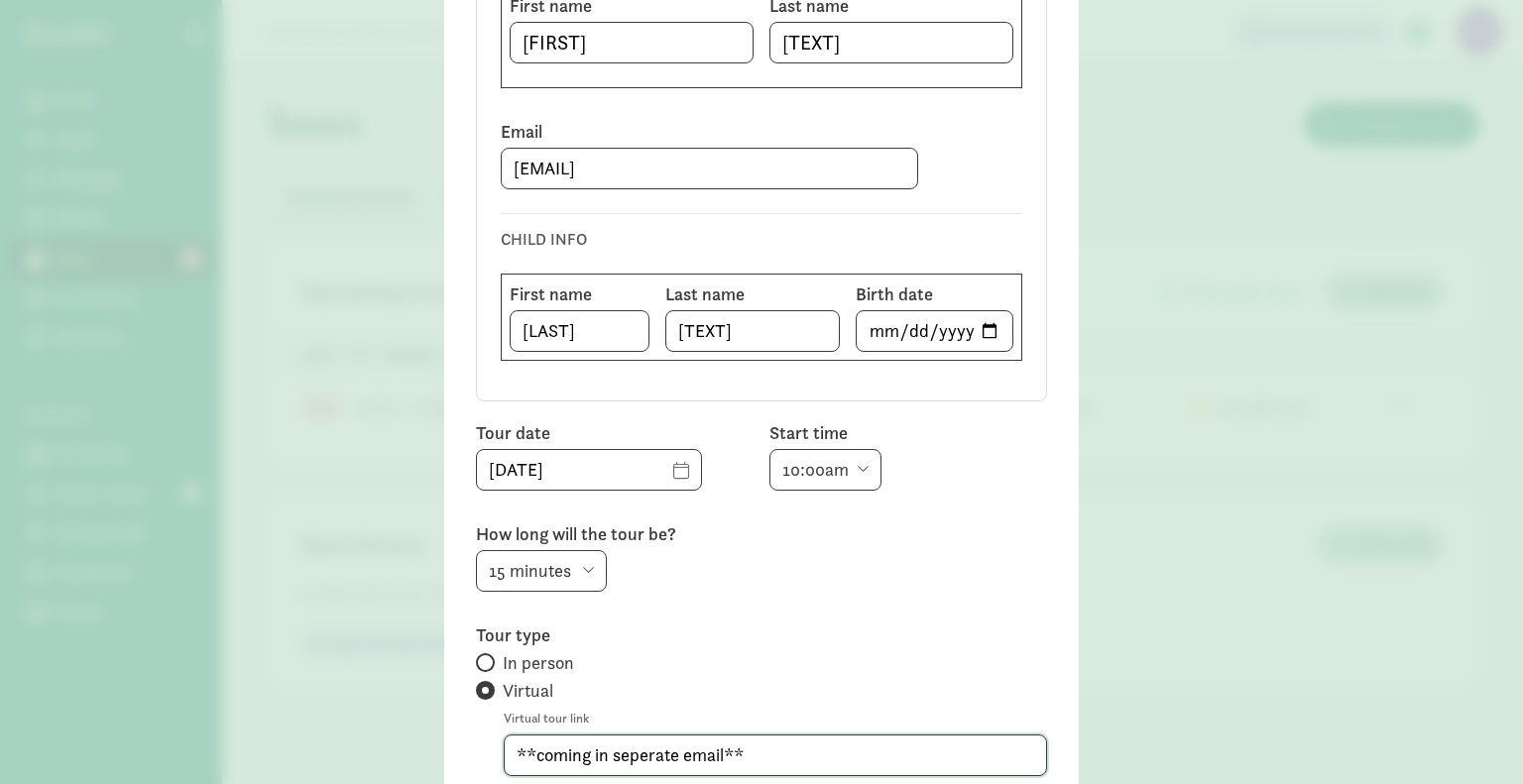 scroll, scrollTop: 299, scrollLeft: 0, axis: vertical 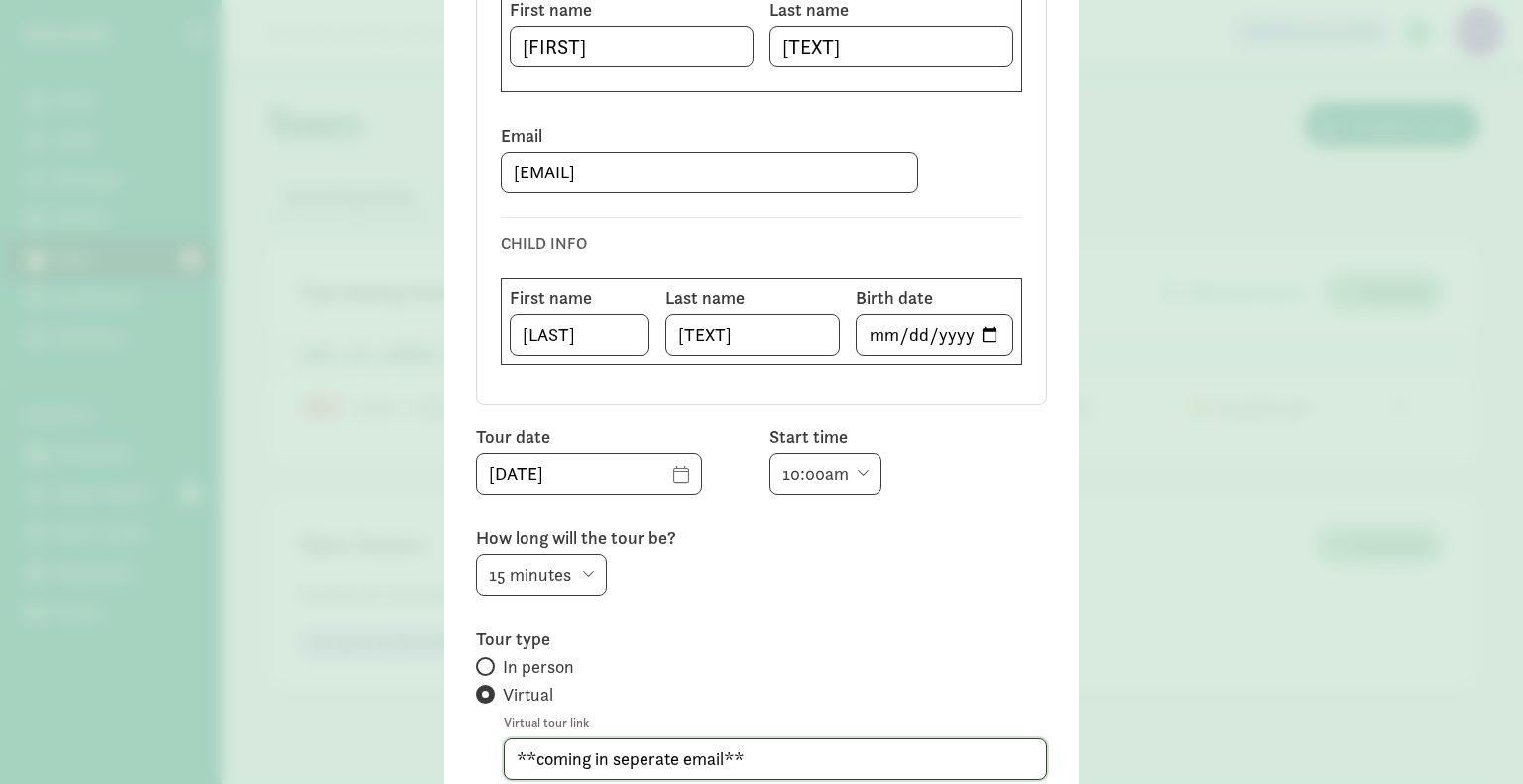 type on "**coming in seperate email**" 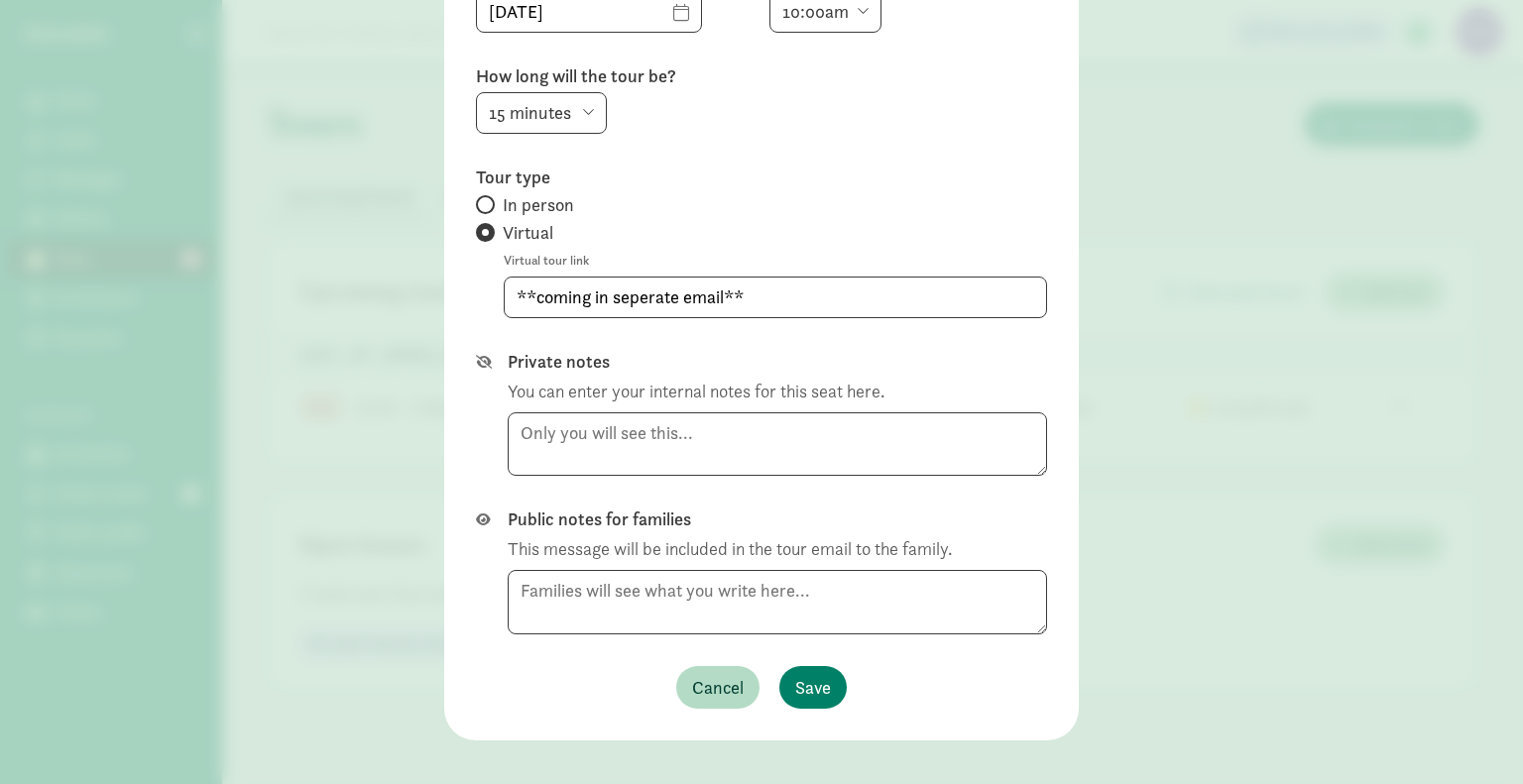 scroll, scrollTop: 777, scrollLeft: 0, axis: vertical 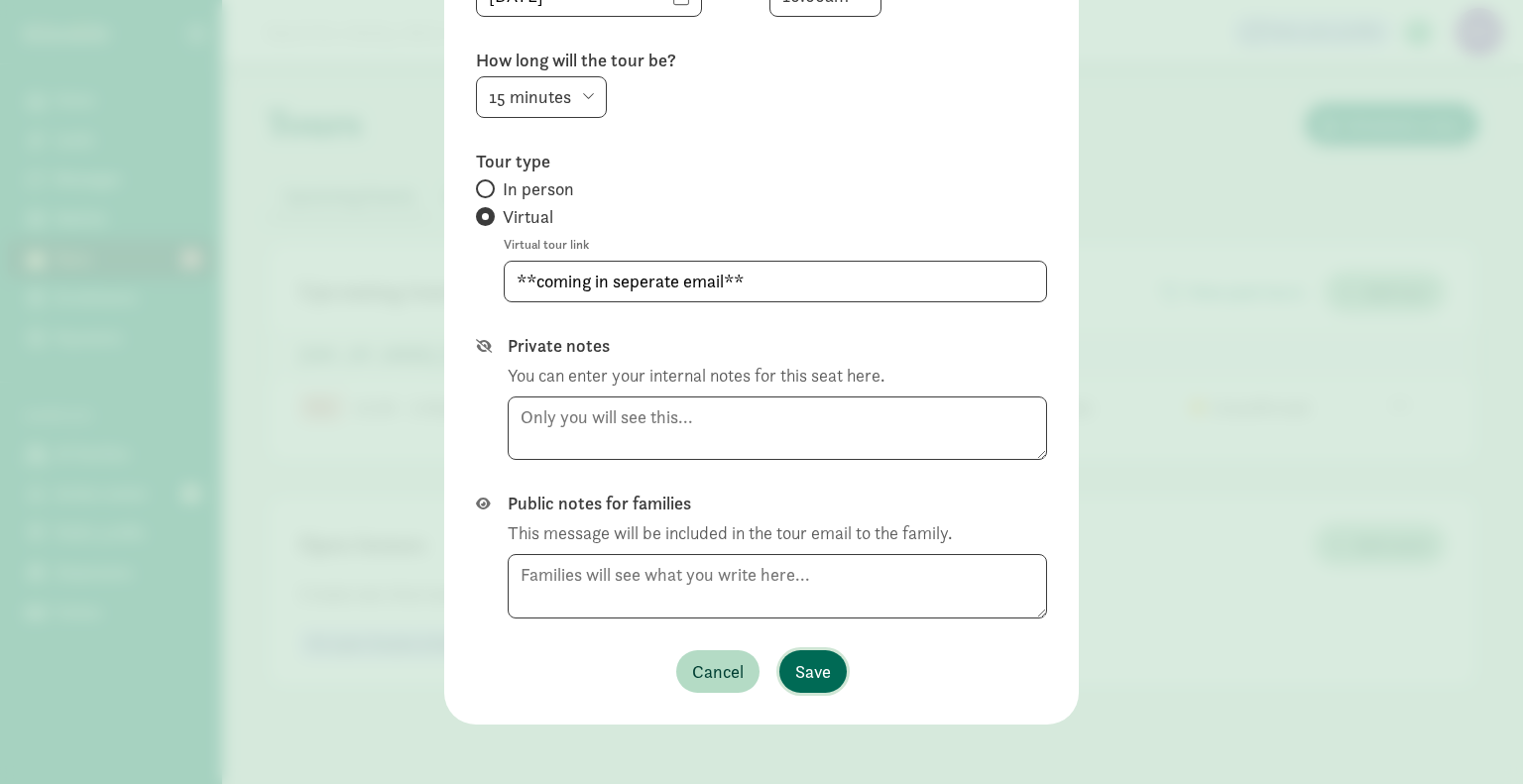 click on "Save" at bounding box center [813, 671] 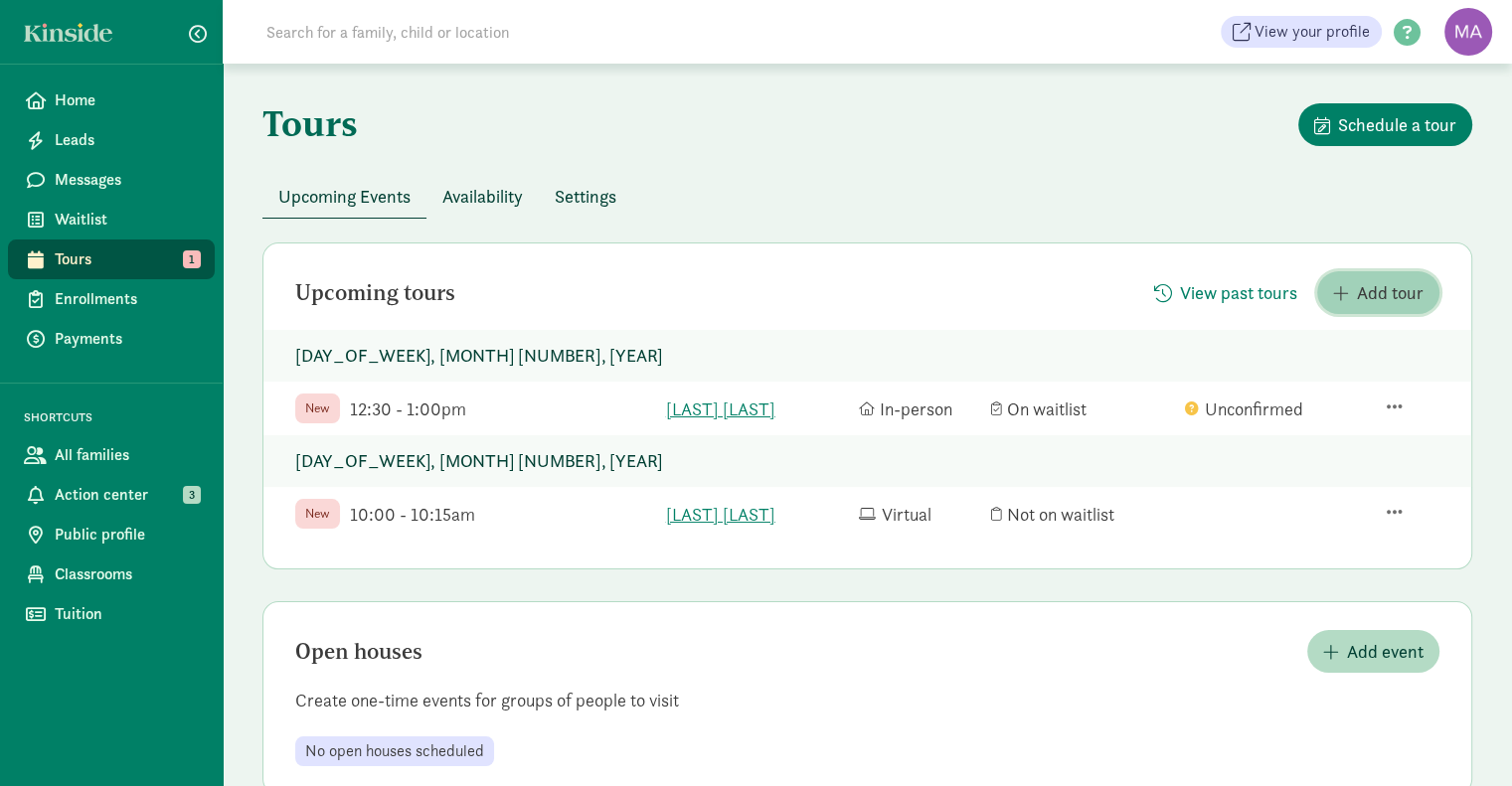 click on "Add tour" at bounding box center (1378, 292) 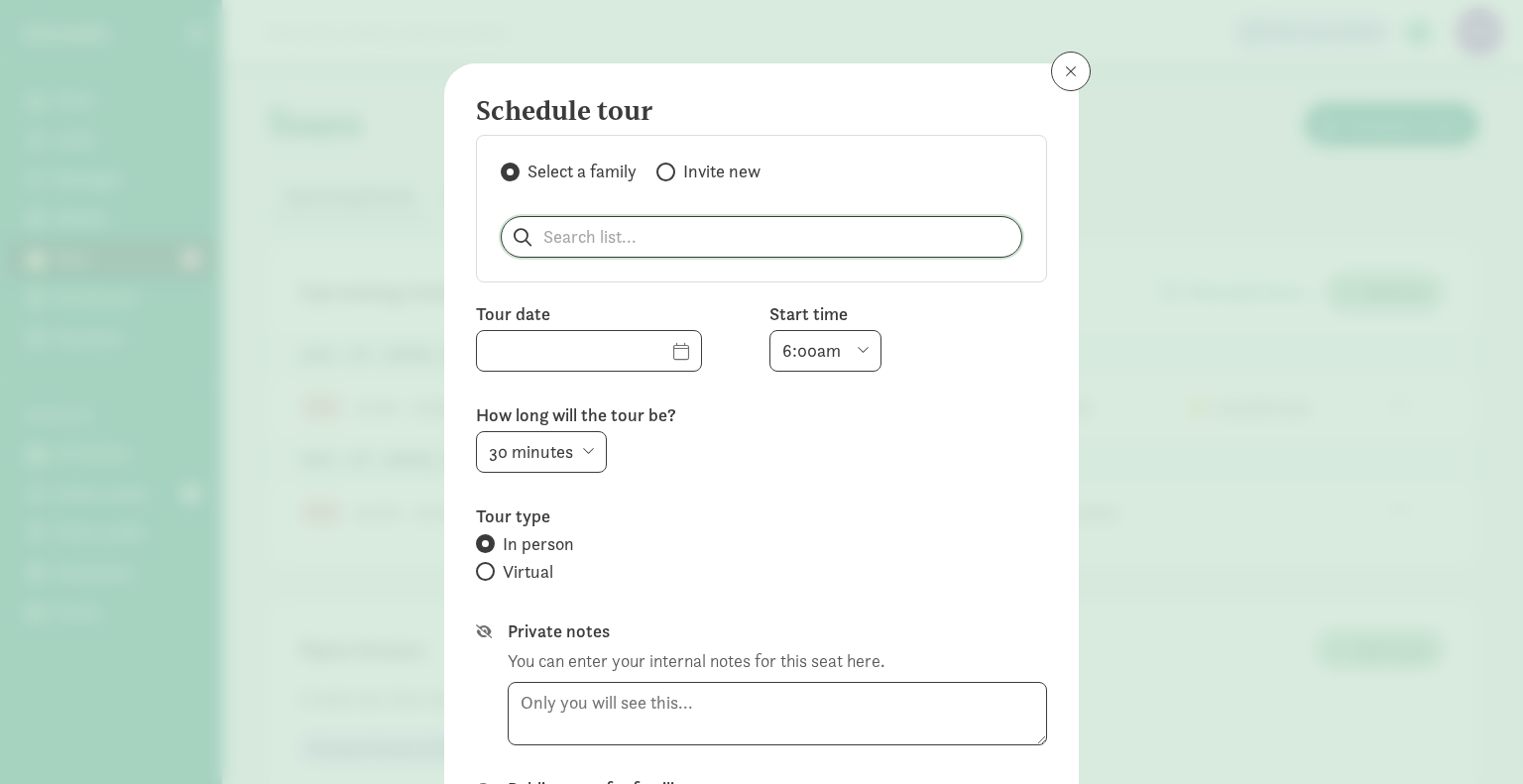 click 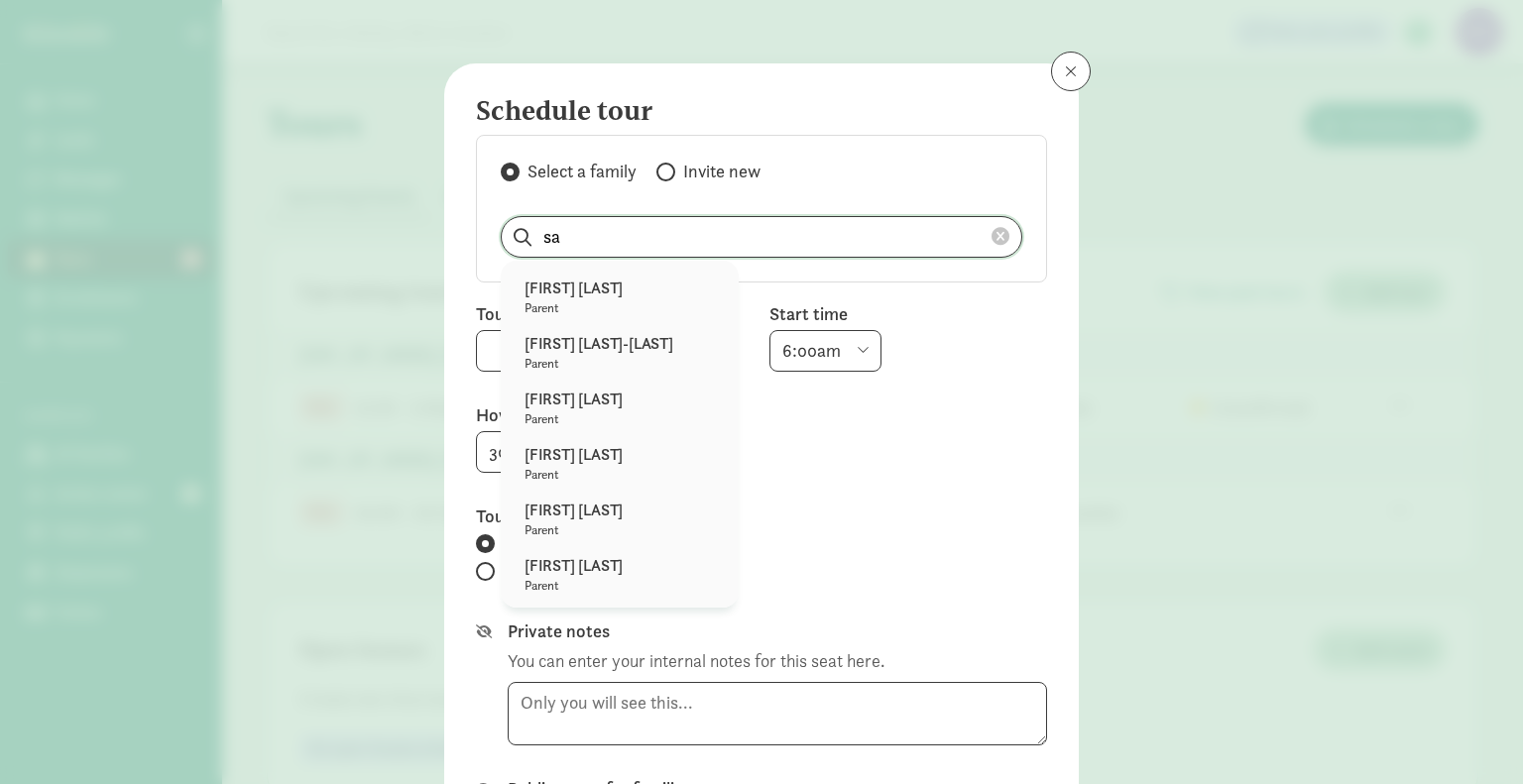 type on "s" 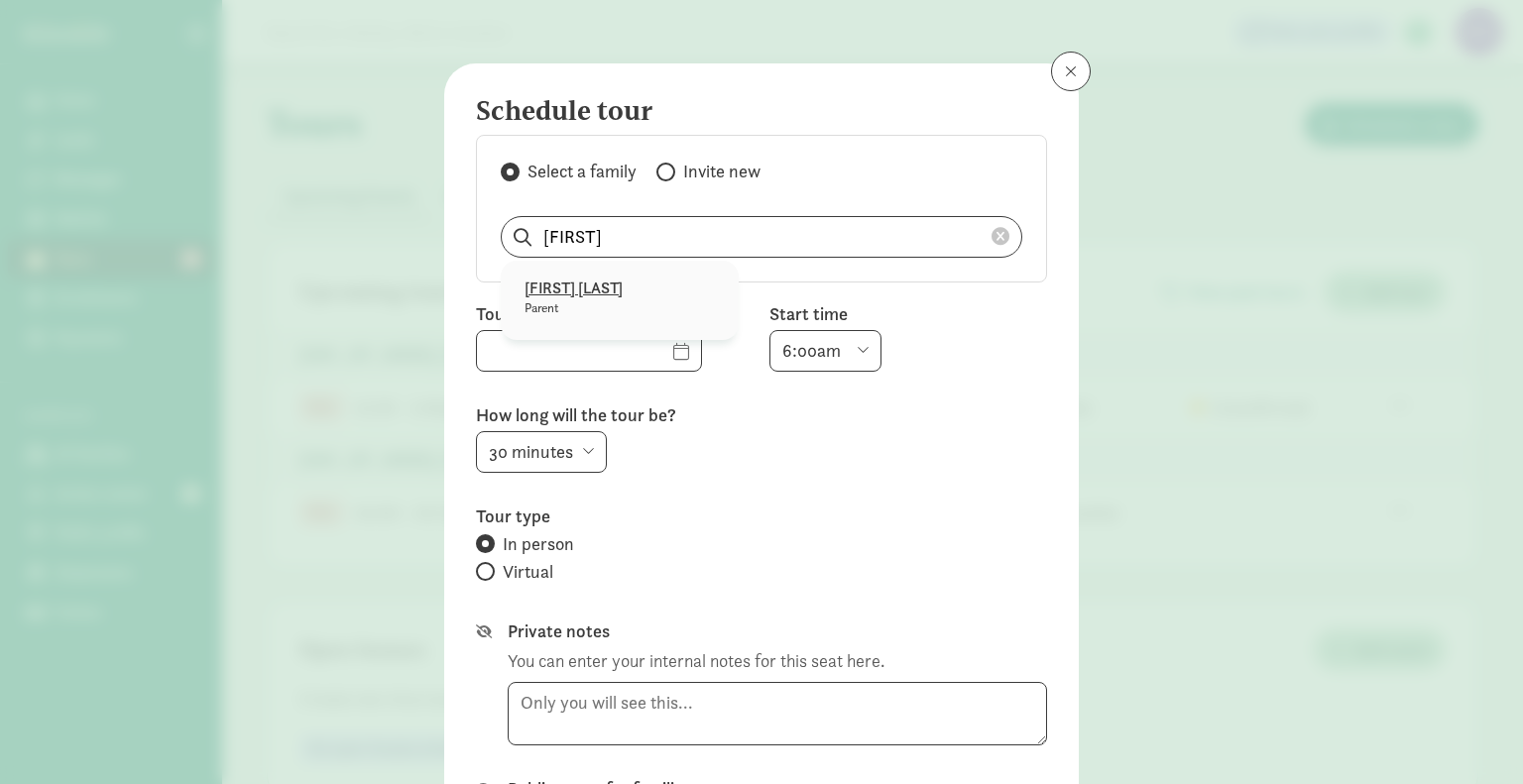 click on "Sarah Maxwell" at bounding box center (620, 288) 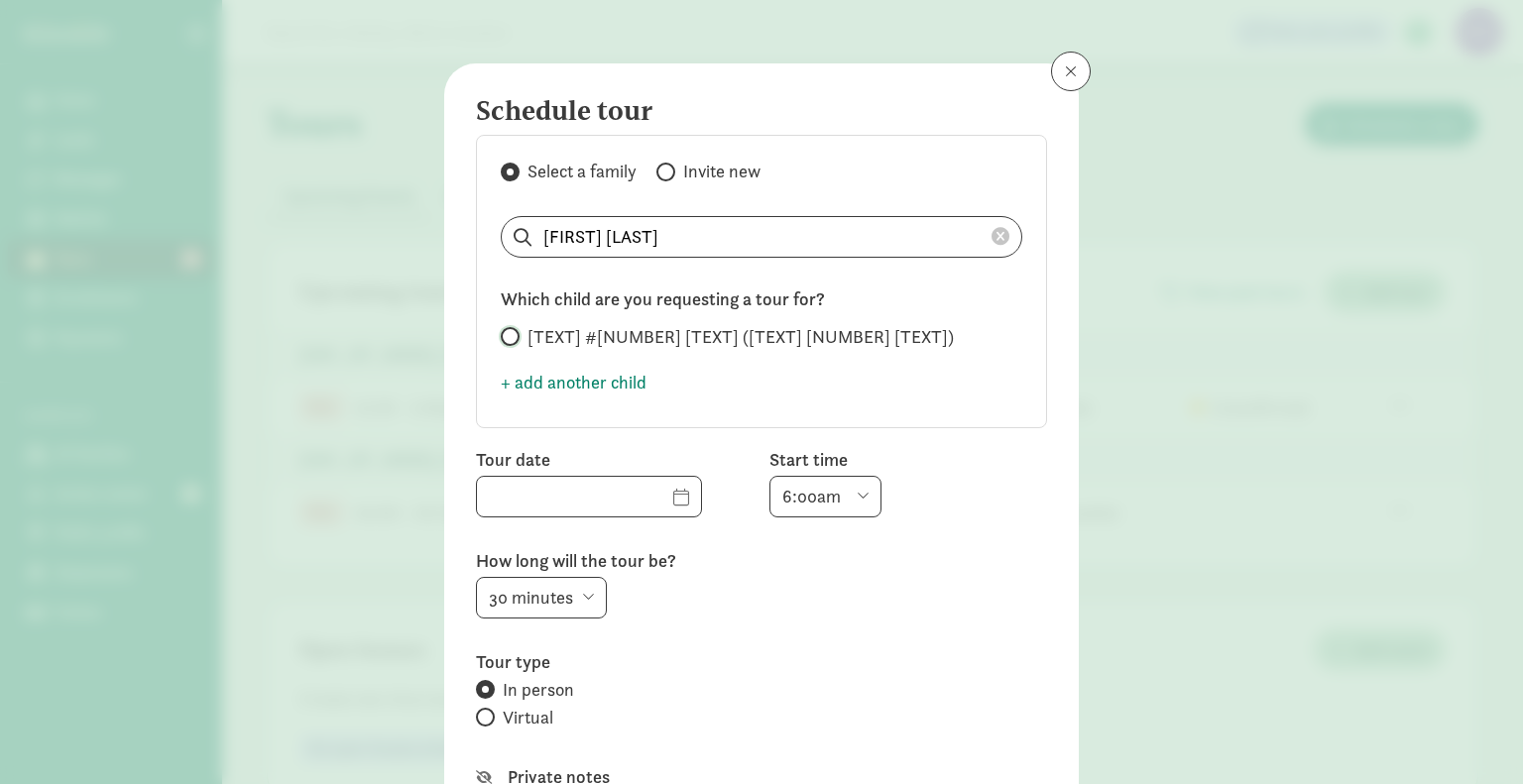 click on "Child #1 M (expected in 4.3 months)" at bounding box center (507, 336) 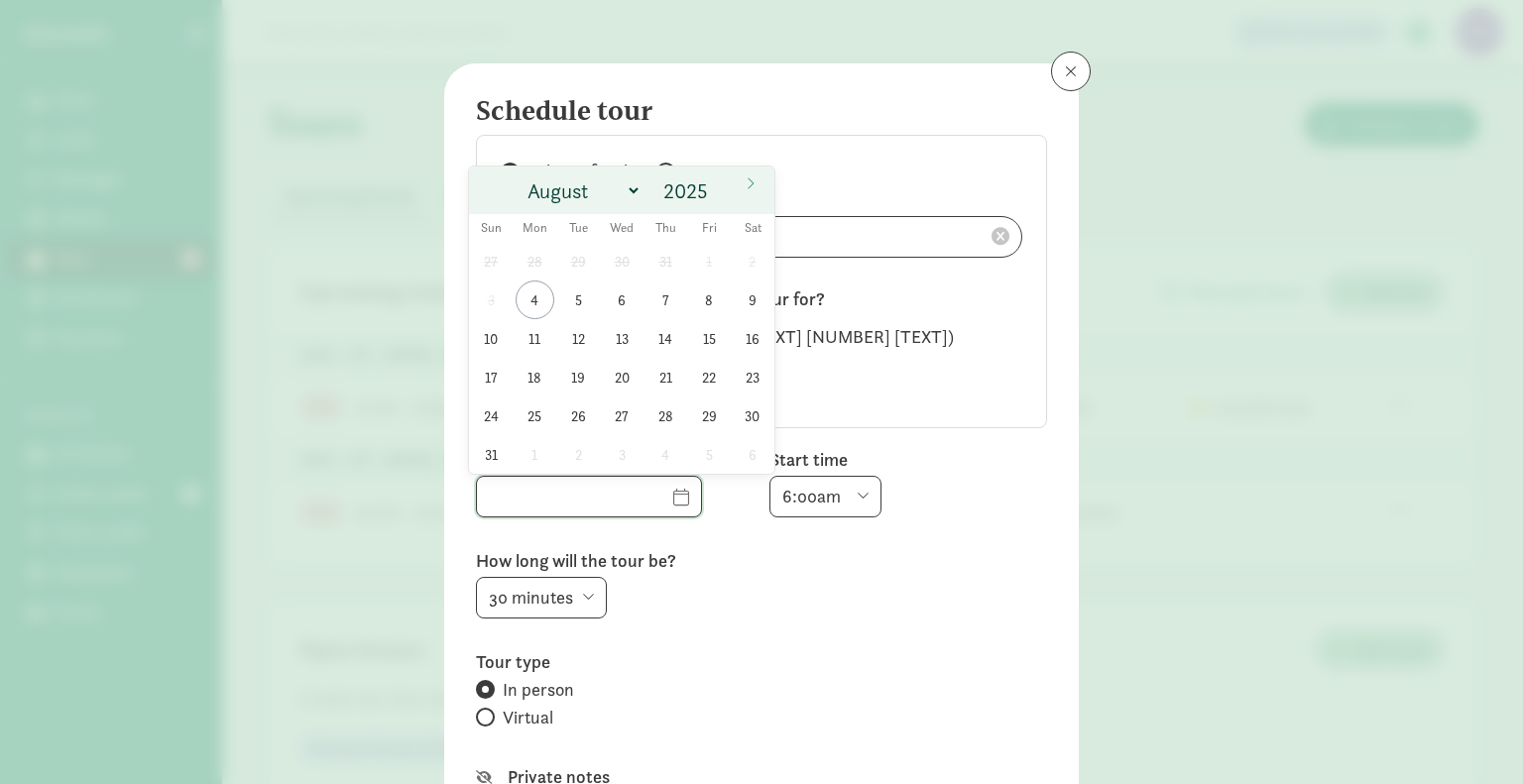 click 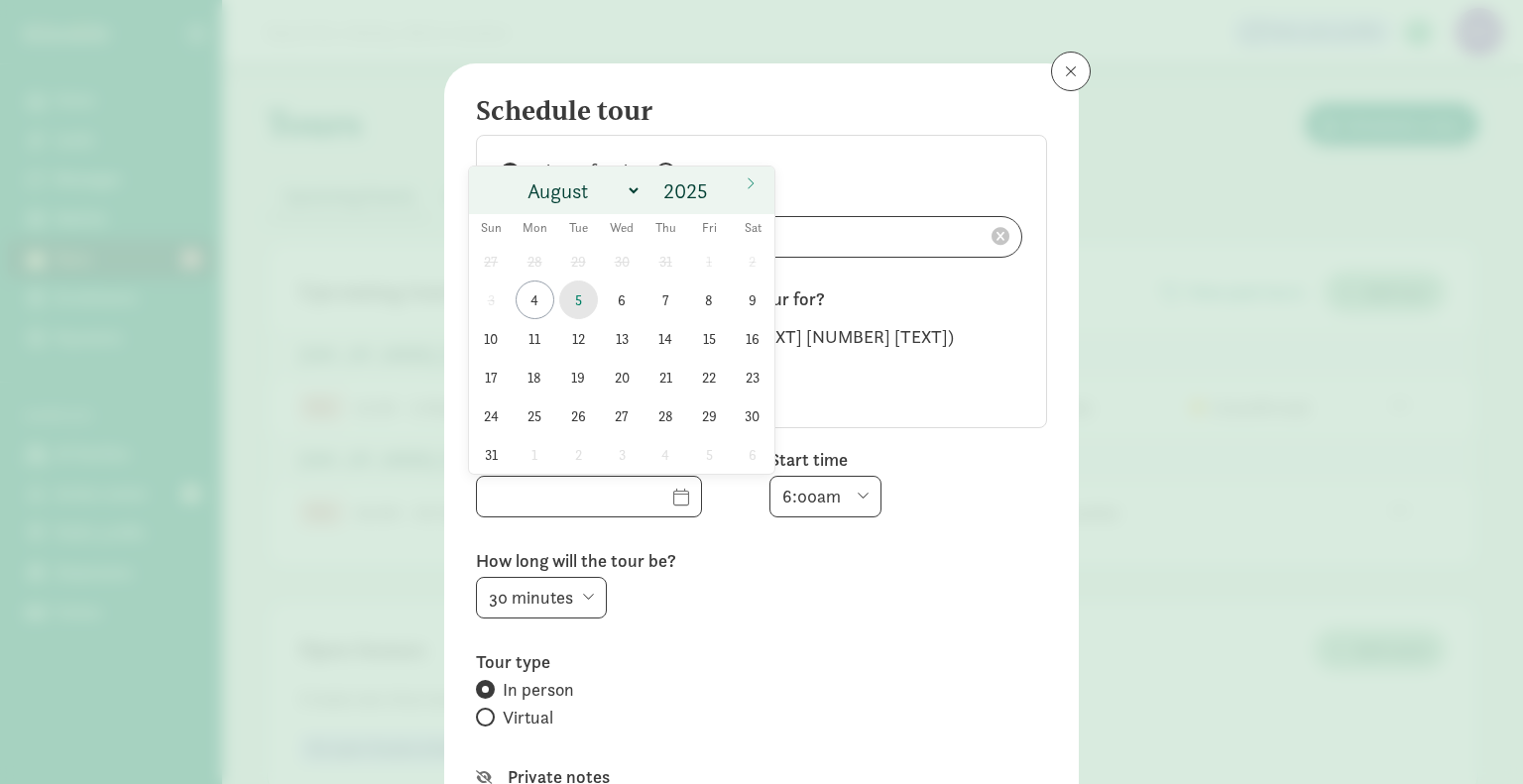 click on "5" at bounding box center (578, 299) 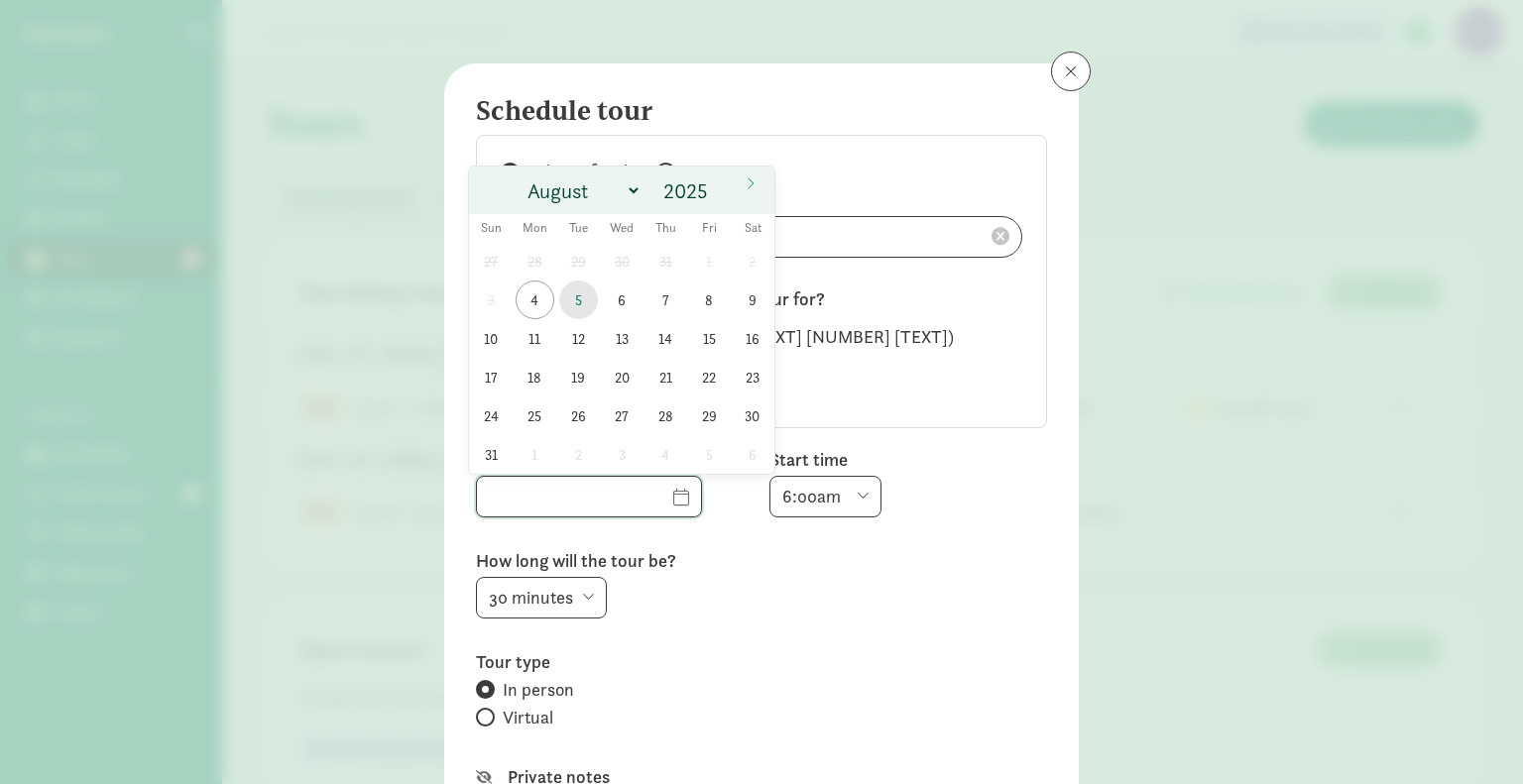 type on "08/05/2025" 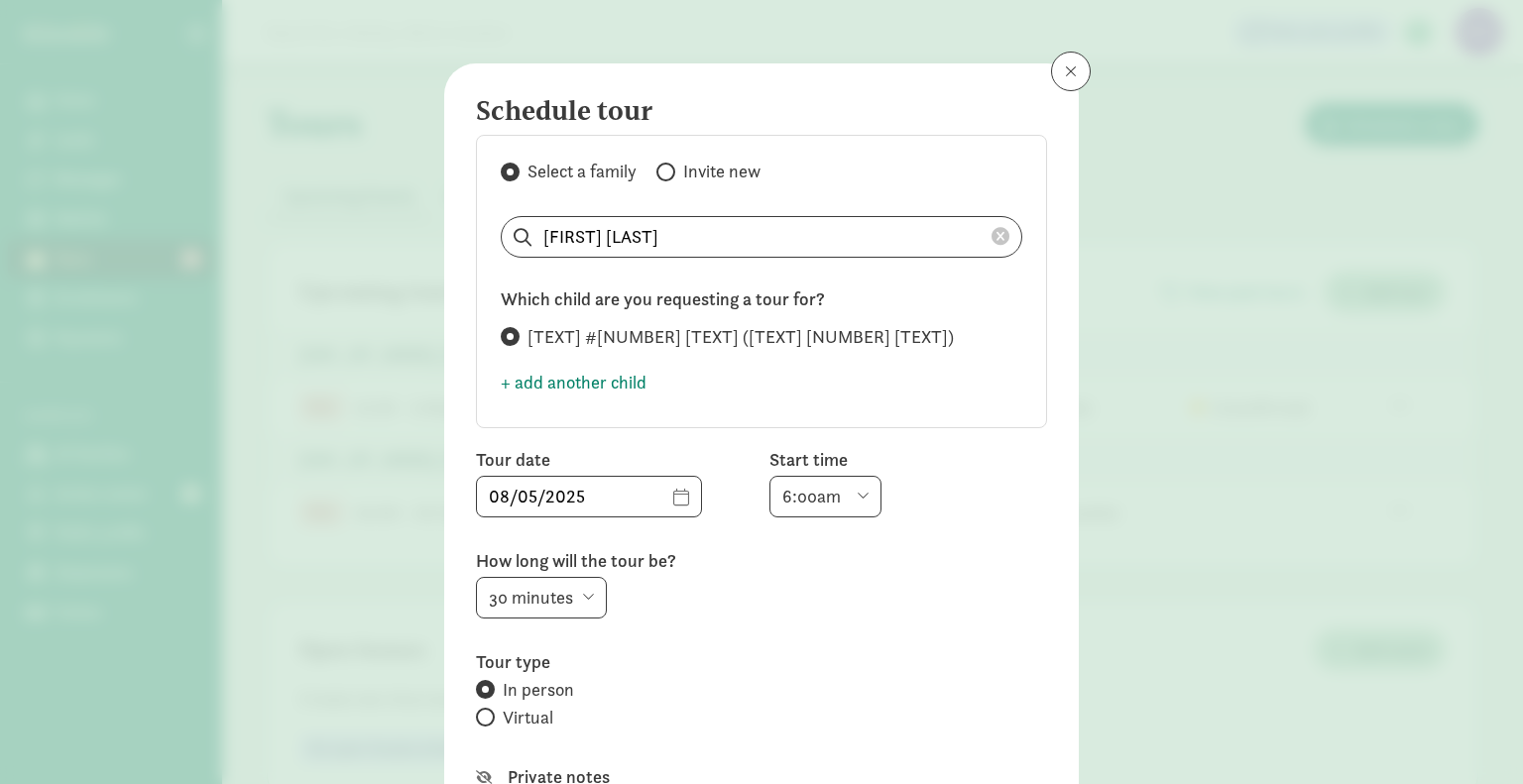 click on "6:00am 6:30am 7:00am 7:30am 8:00am 8:30am 9:00am 9:30am 10:00am 10:30am 11:00am 11:30am 12:00pm 12:30pm 1:00pm 1:30pm 2:00pm 2:30pm 3:00pm 3:30pm 4:00pm 4:30pm 5:00pm 5:30pm 6:00pm 6:30pm 7:00pm" at bounding box center [825, 497] 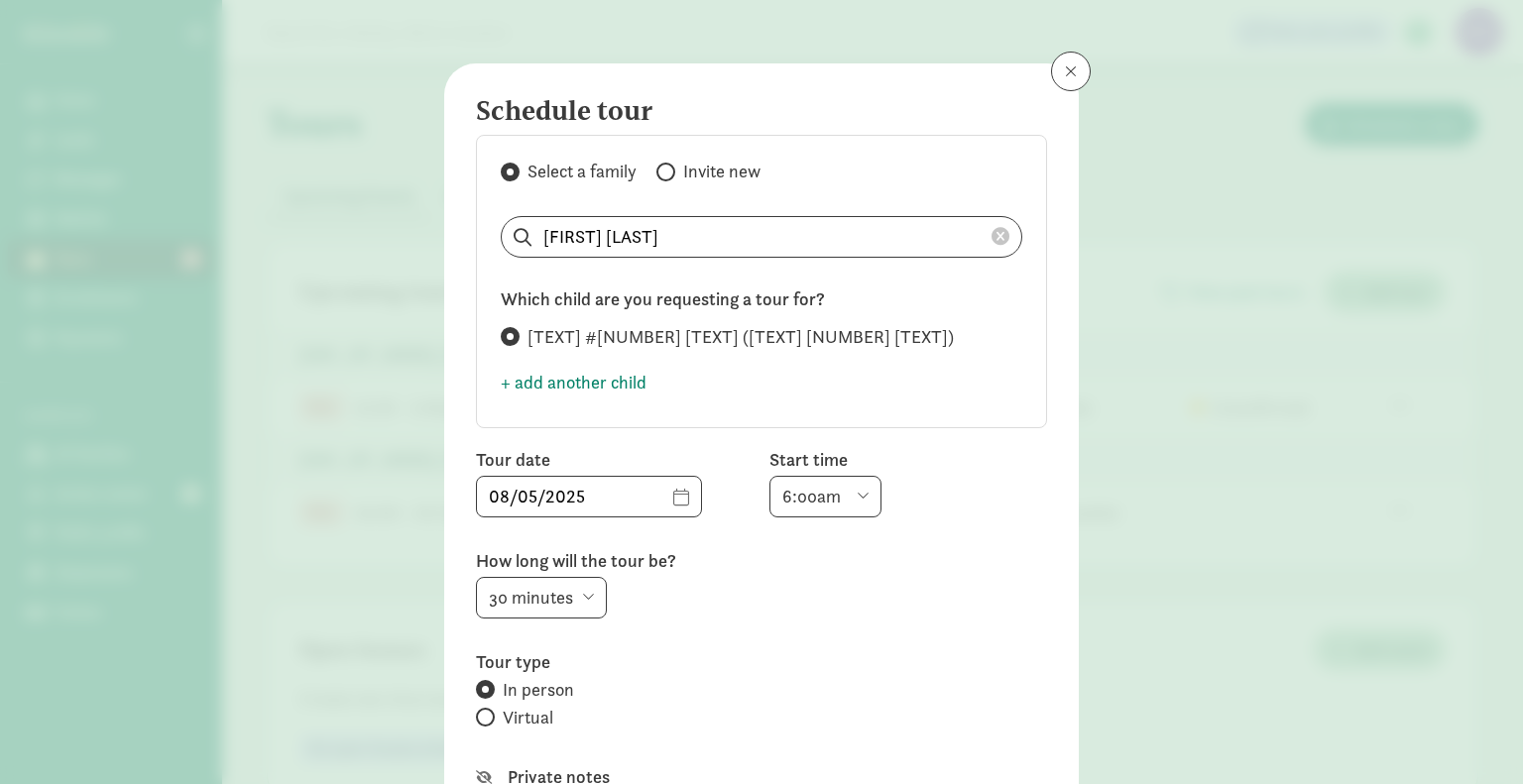 select on "12:00pm" 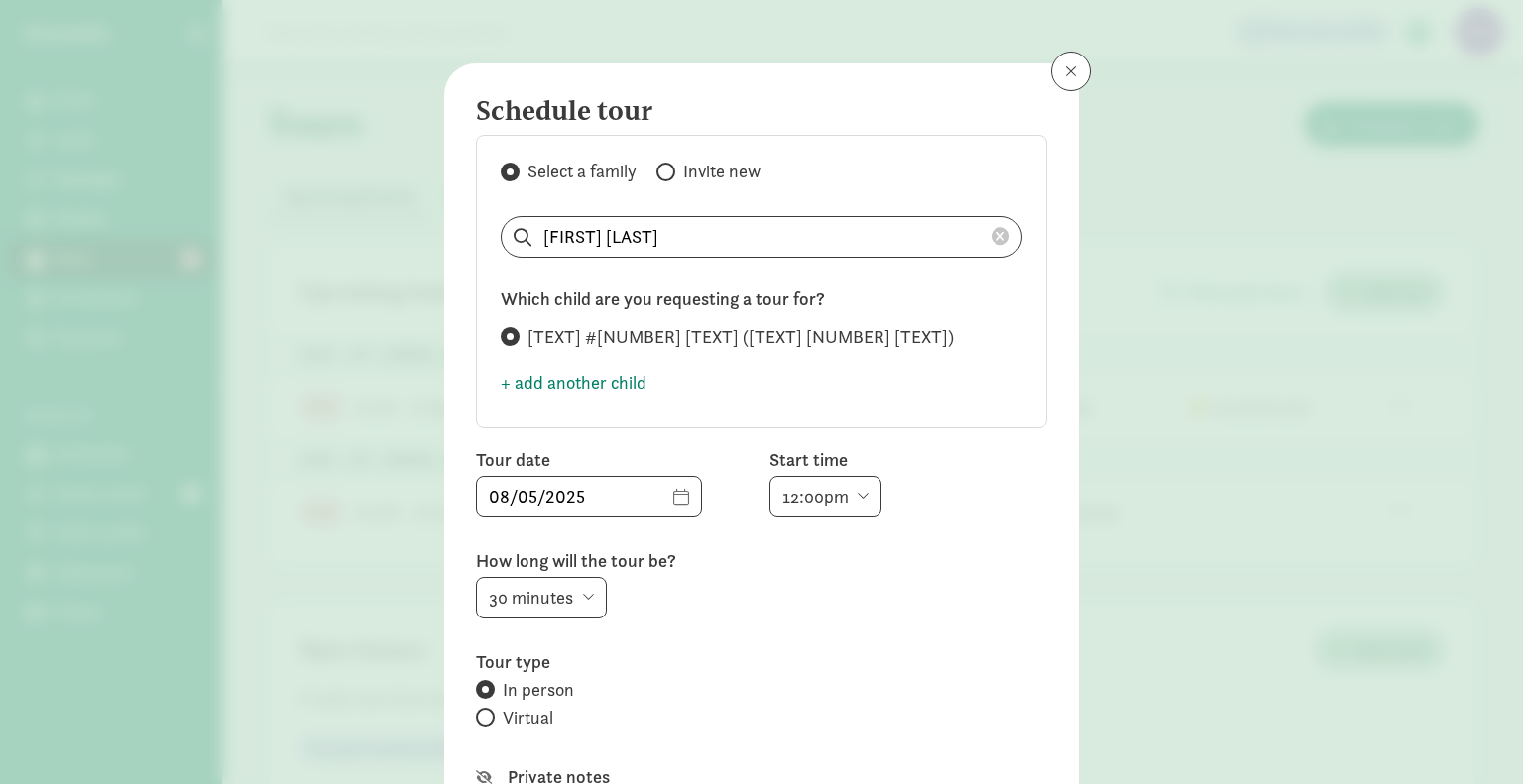click on "6:00am 6:30am 7:00am 7:30am 8:00am 8:30am 9:00am 9:30am 10:00am 10:30am 11:00am 11:30am 12:00pm 12:30pm 1:00pm 1:30pm 2:00pm 2:30pm 3:00pm 3:30pm 4:00pm 4:30pm 5:00pm 5:30pm 6:00pm 6:30pm 7:00pm" at bounding box center [825, 497] 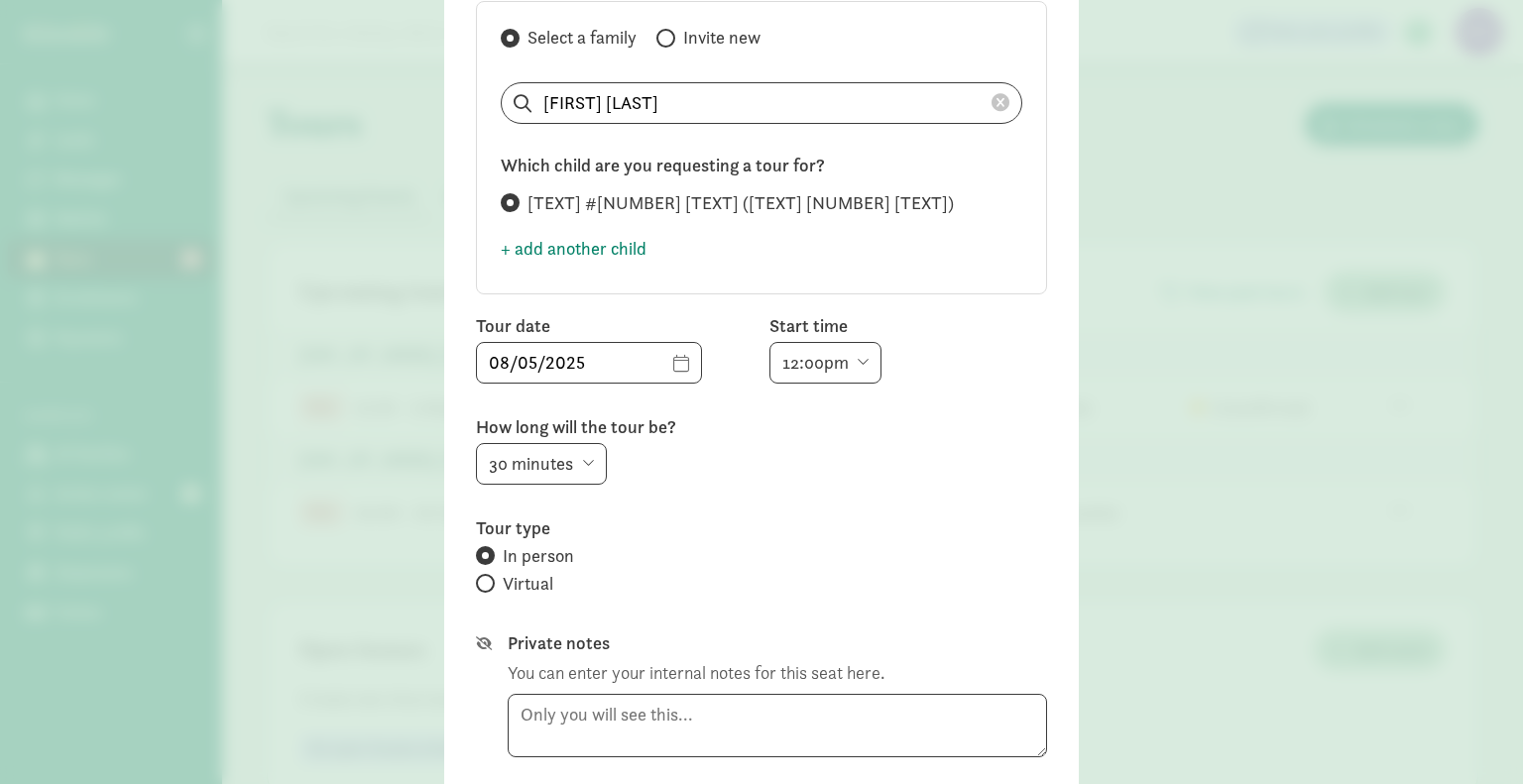scroll, scrollTop: 139, scrollLeft: 0, axis: vertical 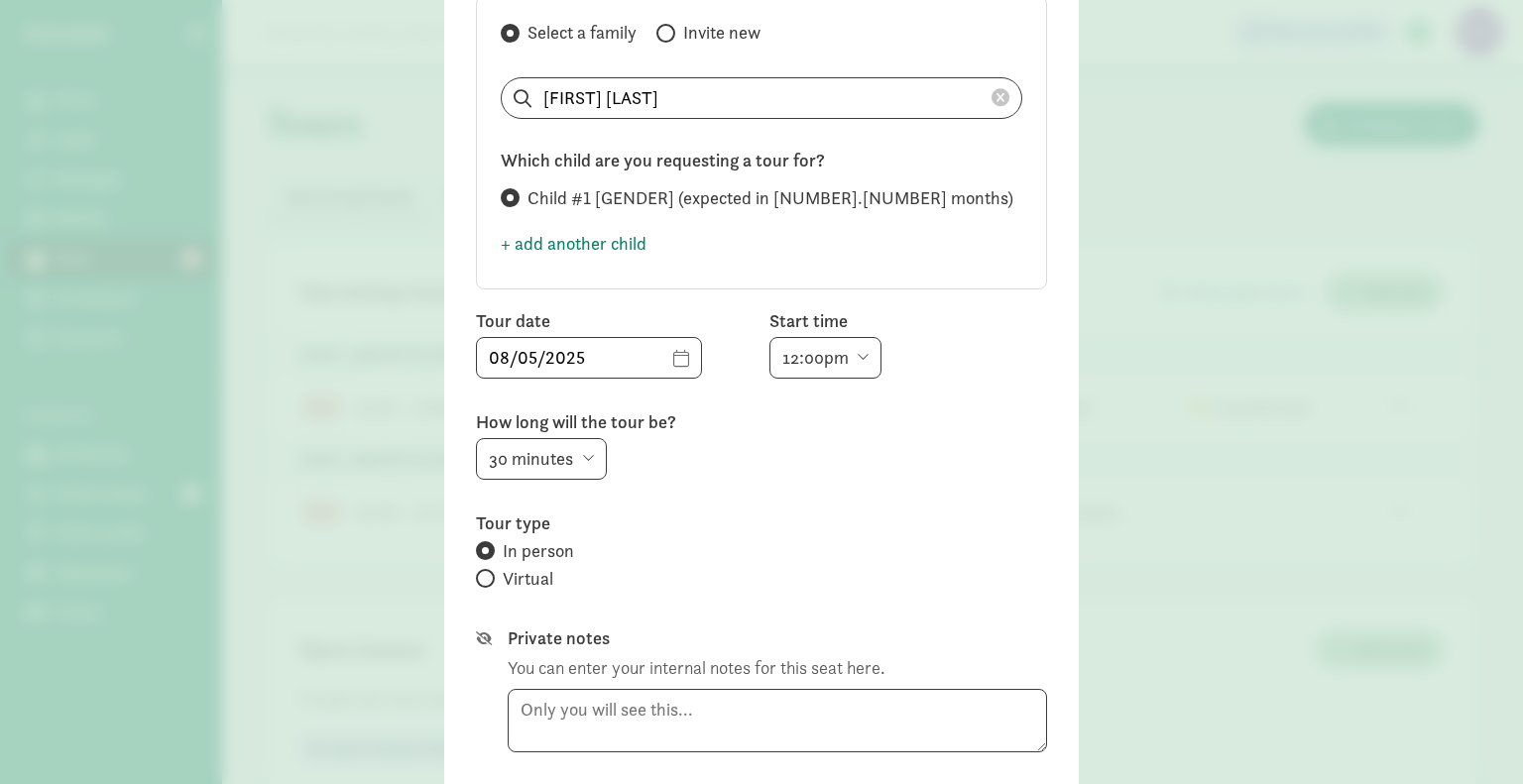 click on "15 minutes 30 minutes 45 minutes 60 minutes" 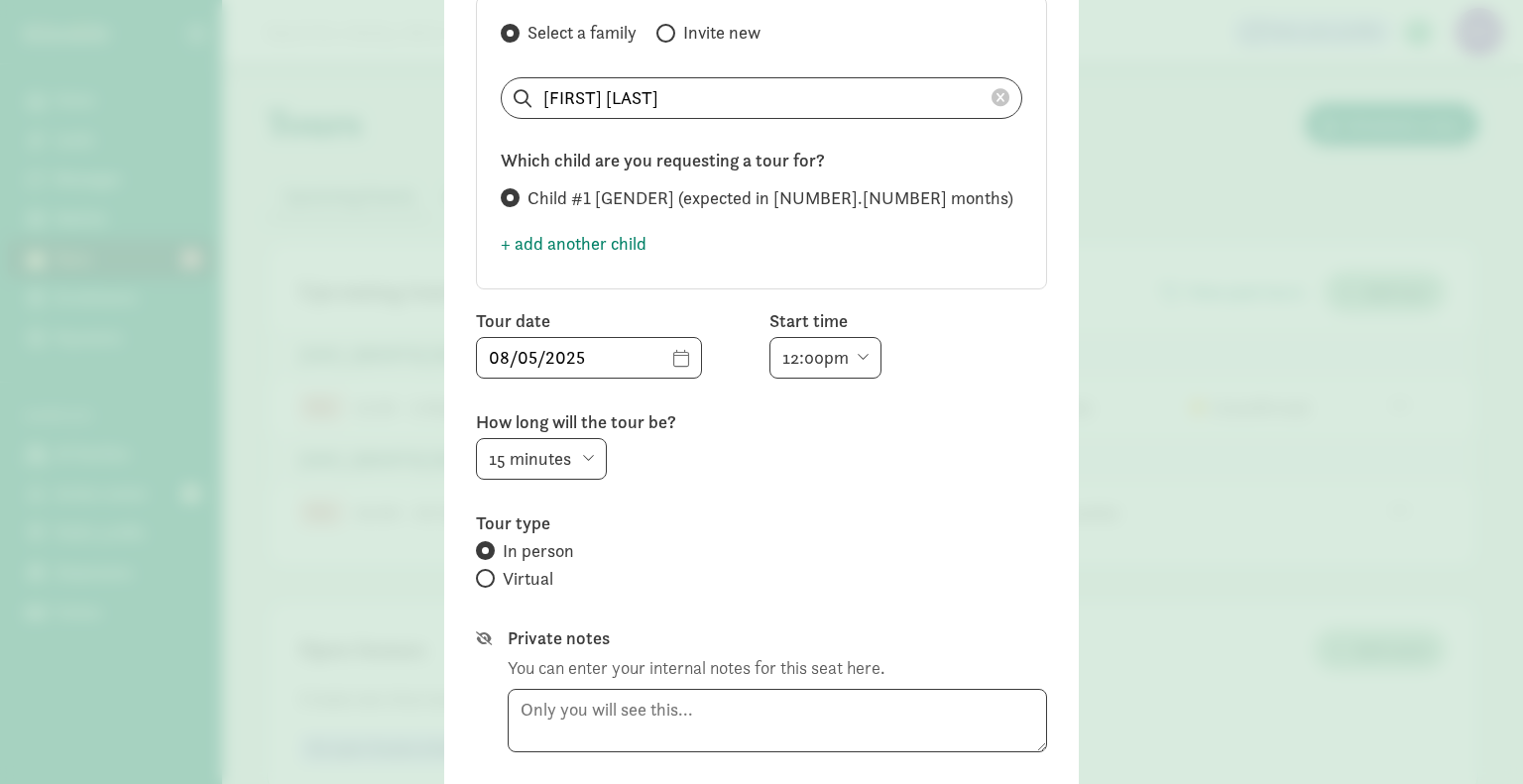 click on "15 minutes 30 minutes 45 minutes 60 minutes" 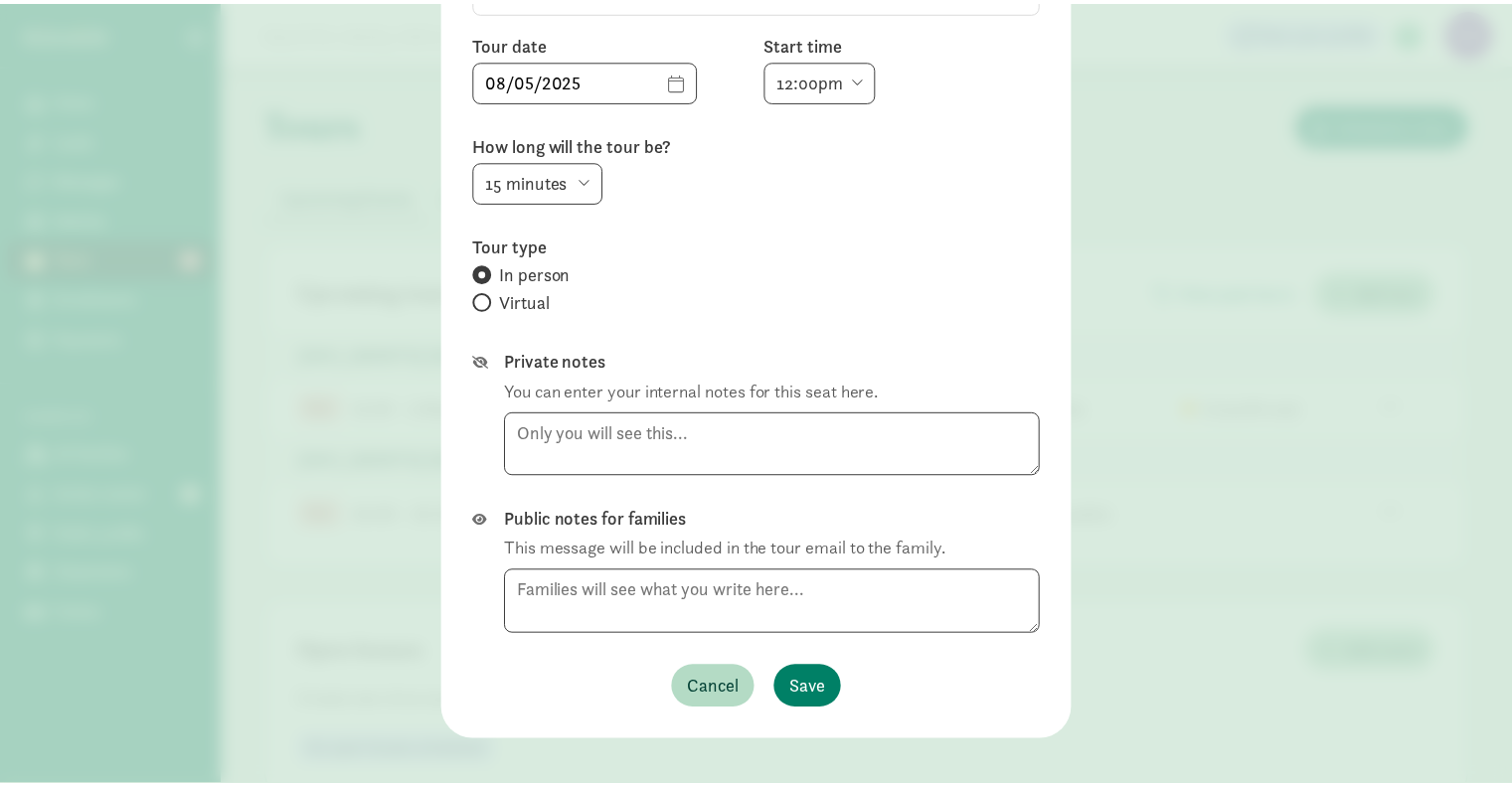 scroll, scrollTop: 434, scrollLeft: 0, axis: vertical 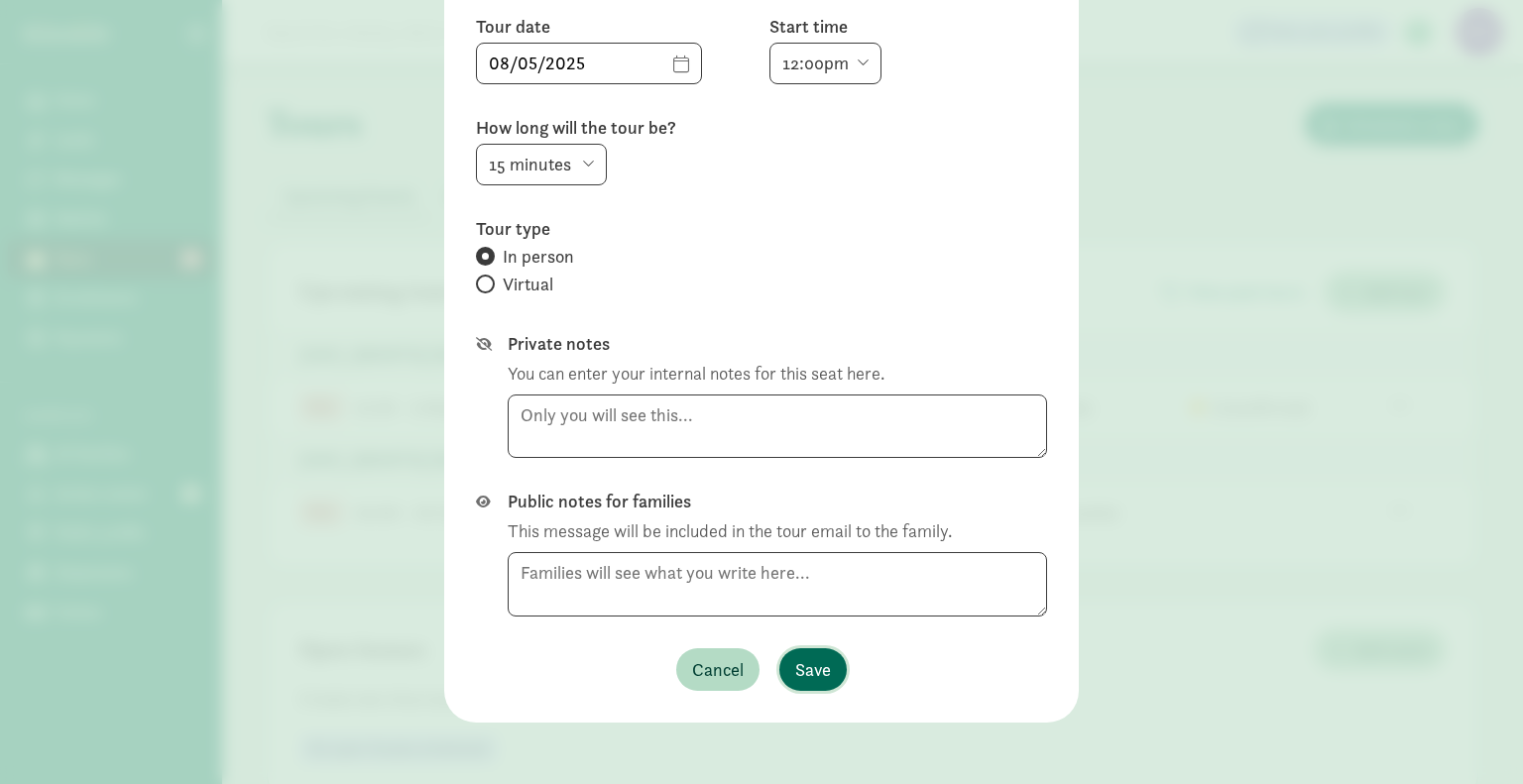 click on "Save" 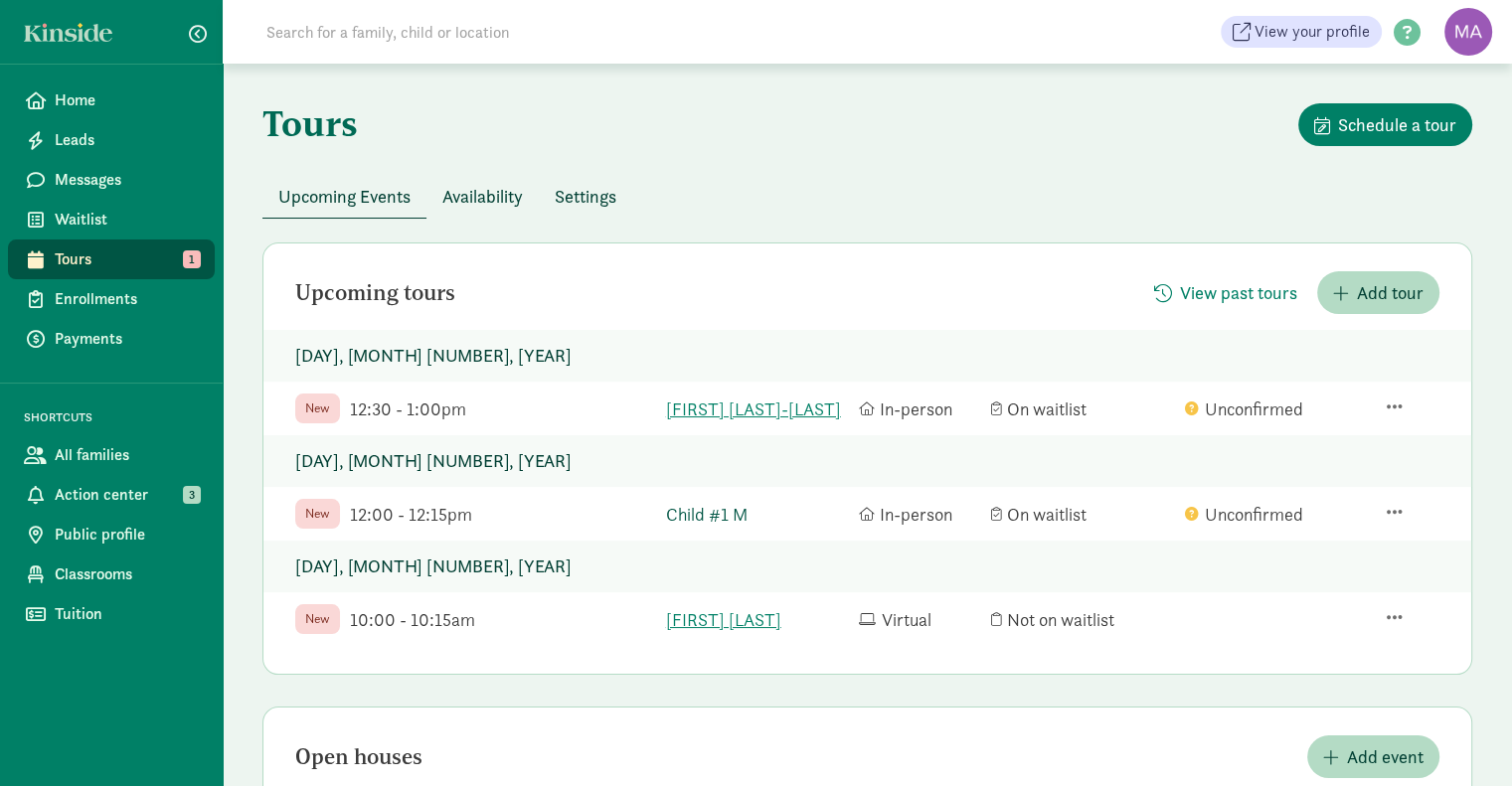 click on "Child #1 M" 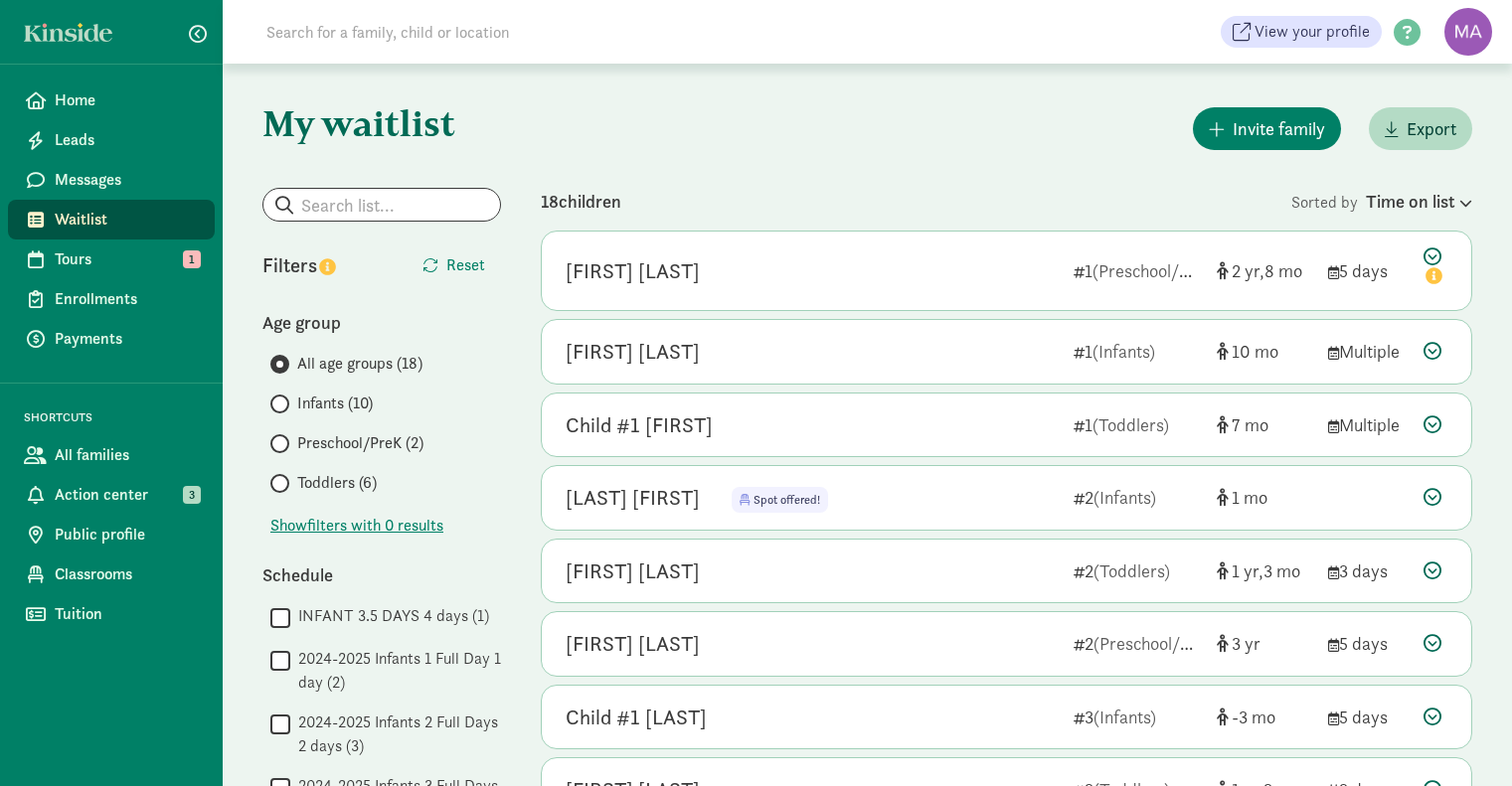 scroll, scrollTop: 608, scrollLeft: 0, axis: vertical 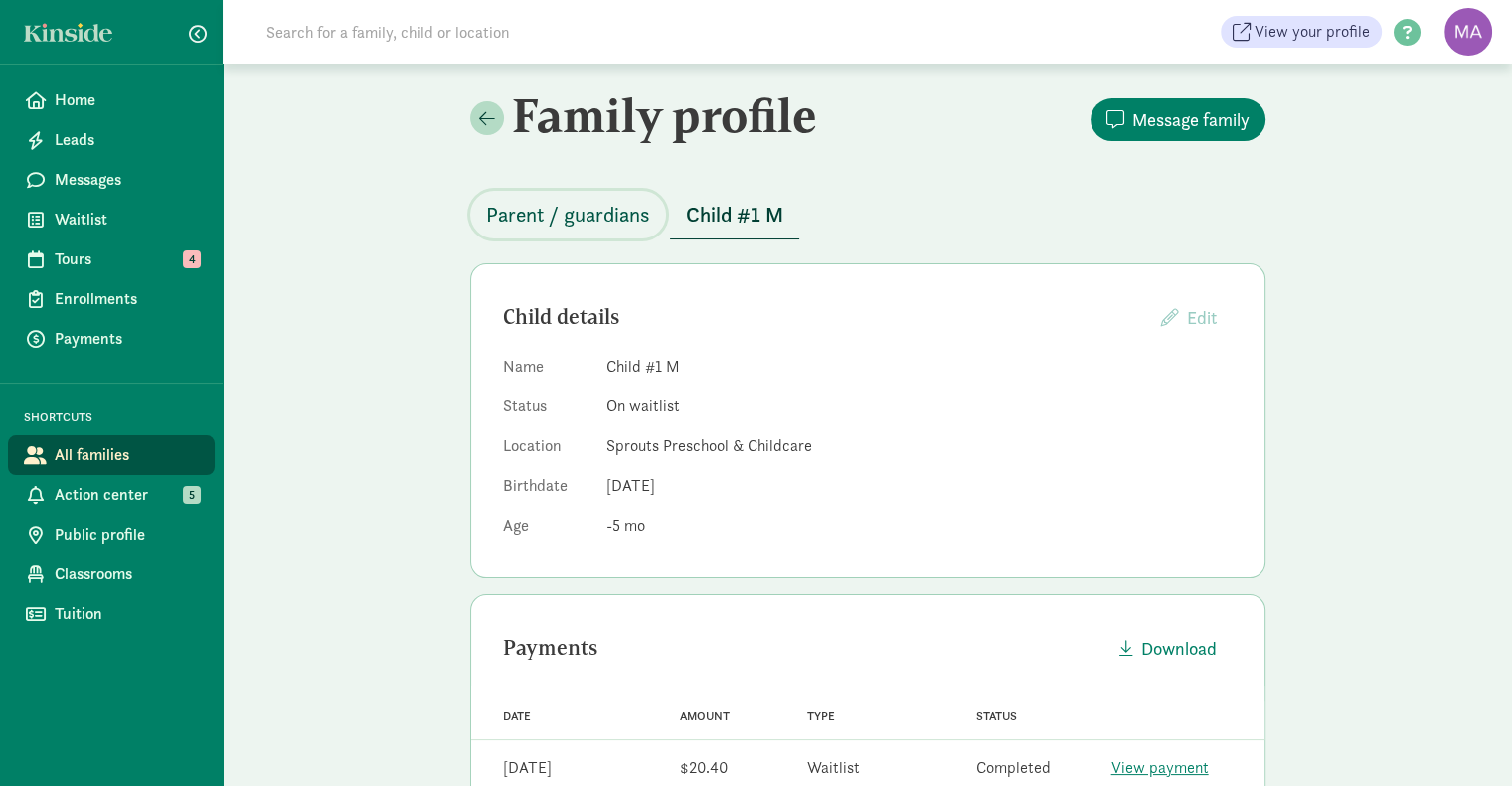 click on "Parent / guardians" at bounding box center (568, 215) 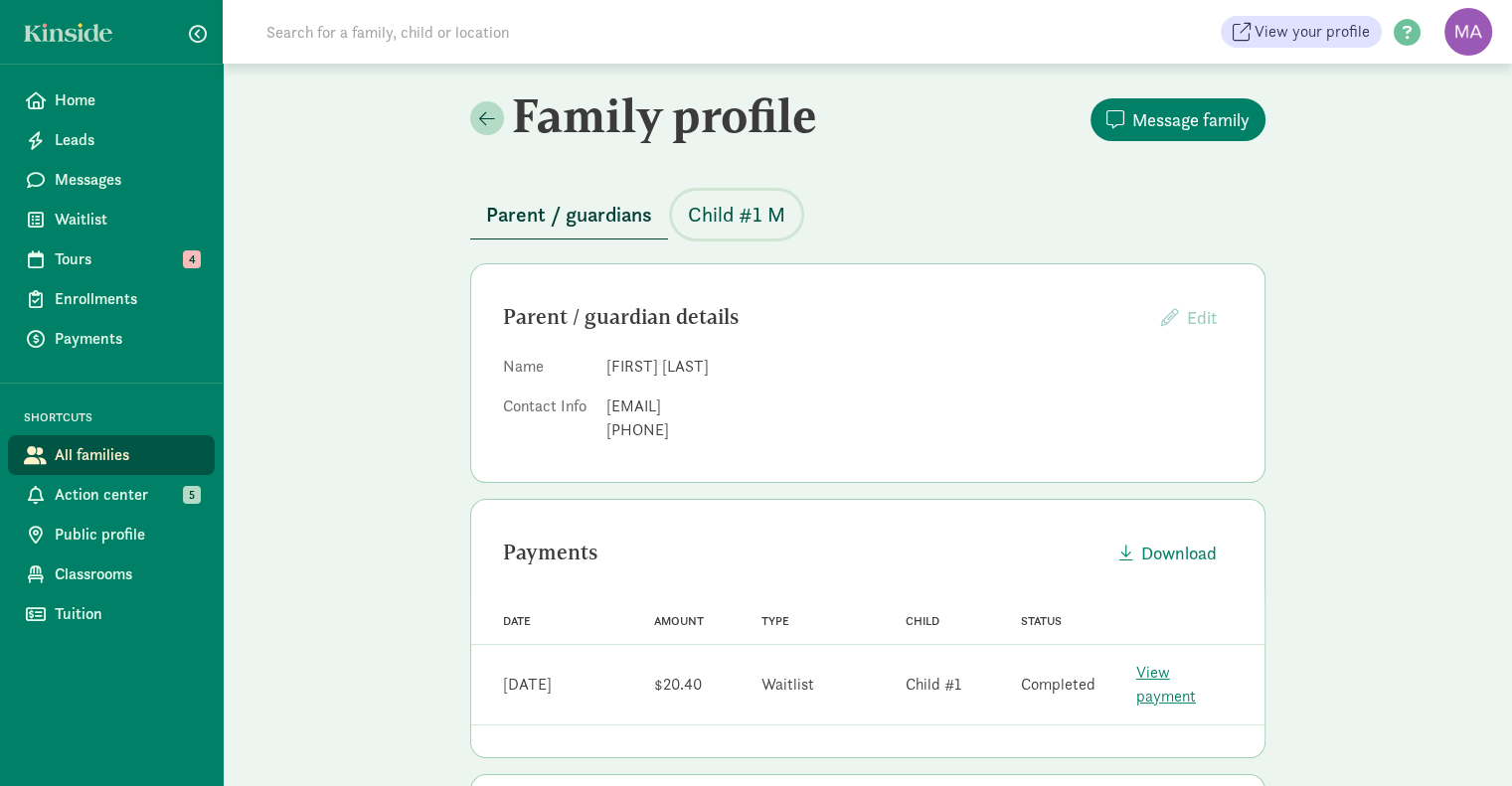 click on "Child #1 M" at bounding box center (737, 215) 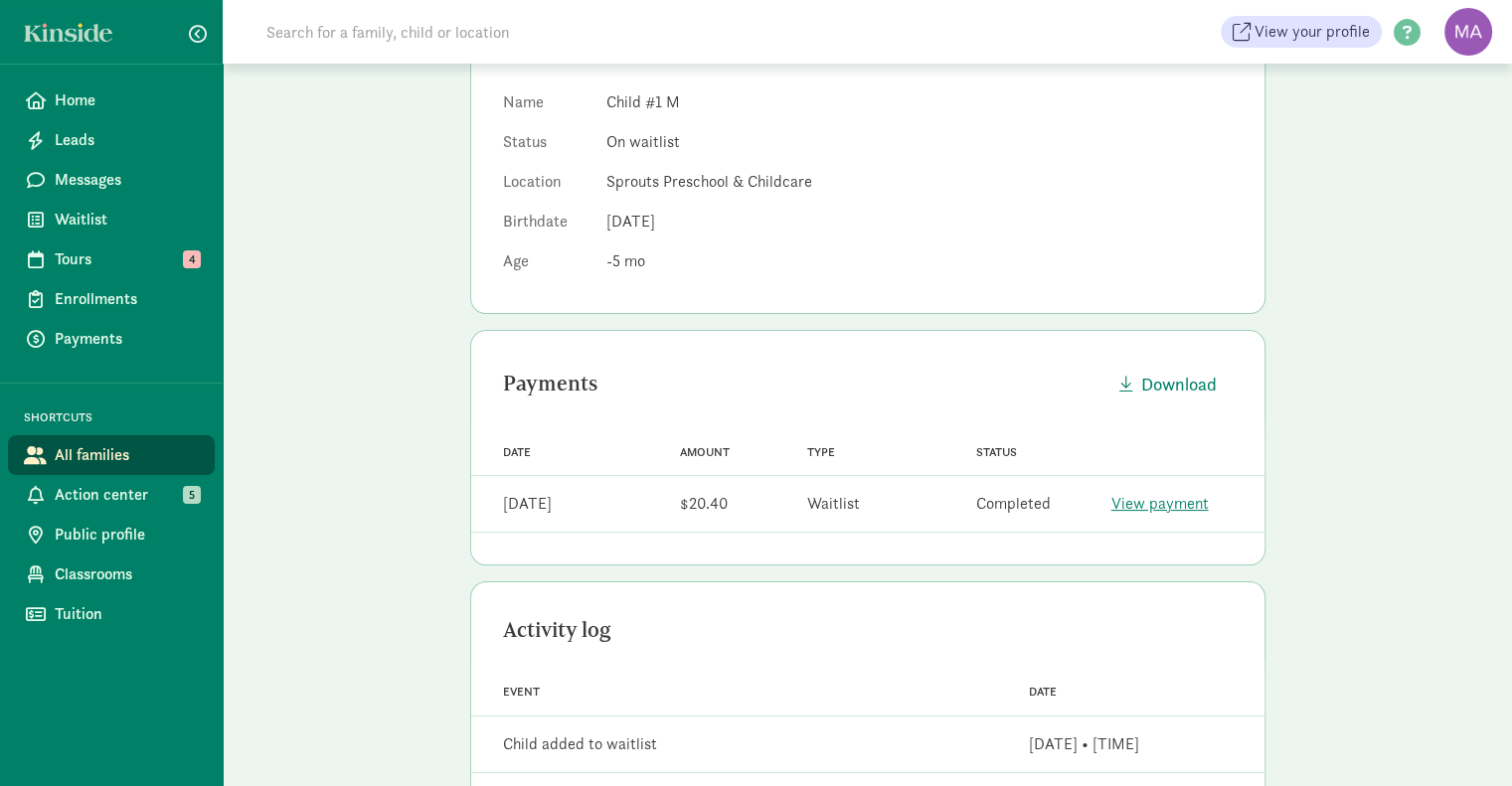 scroll, scrollTop: 262, scrollLeft: 0, axis: vertical 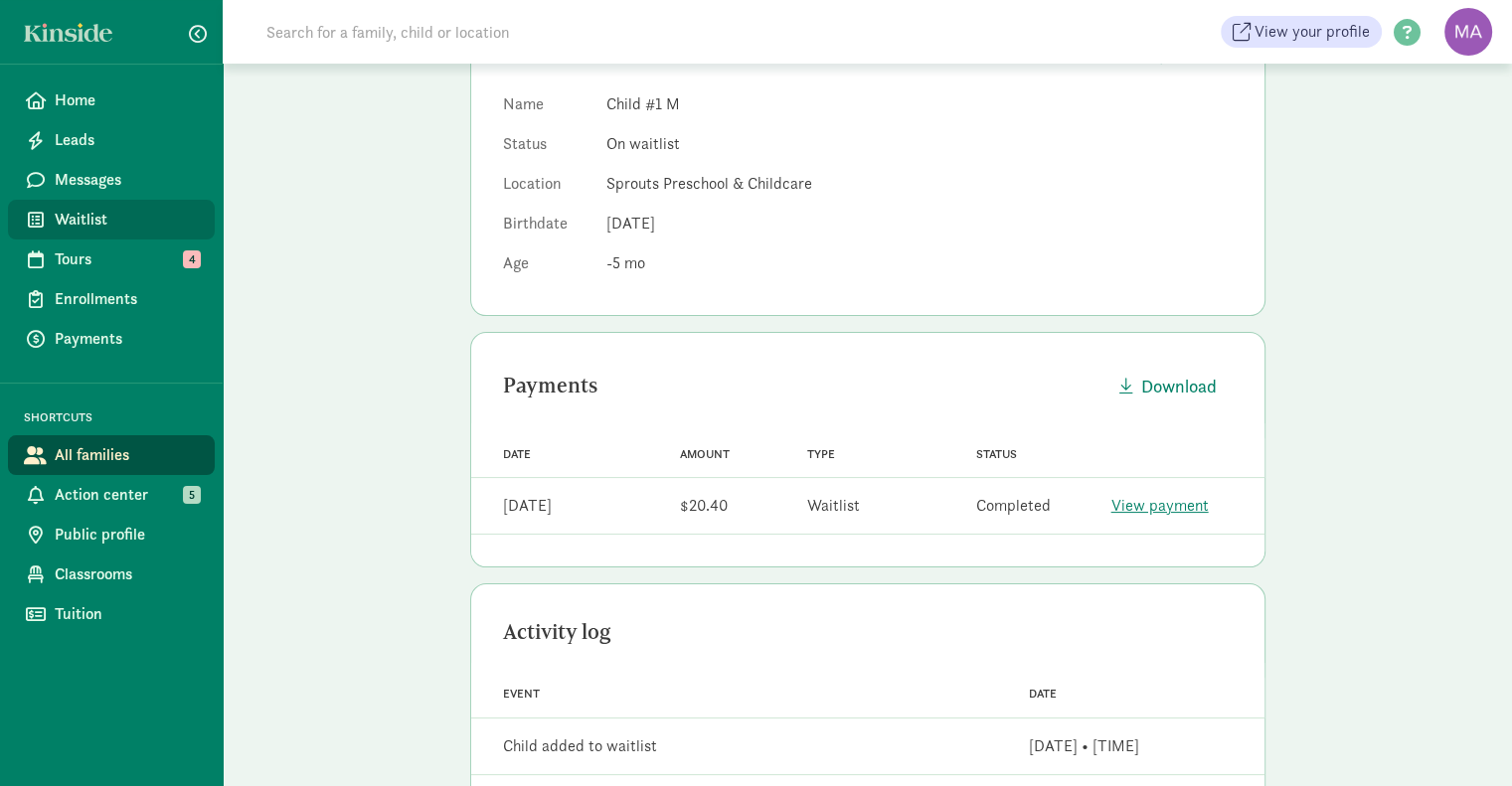 click on "Waitlist" at bounding box center (126, 220) 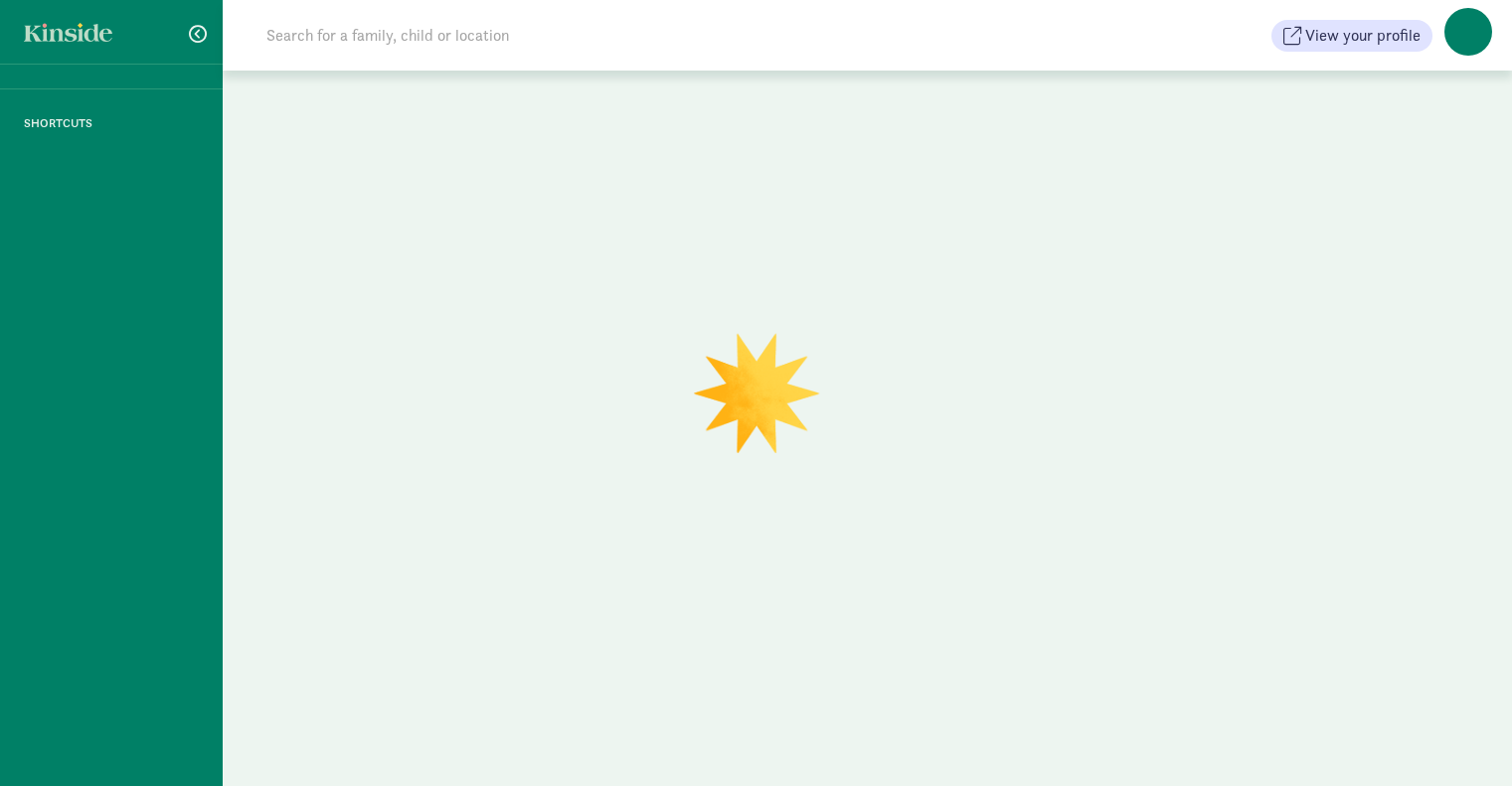 scroll, scrollTop: 0, scrollLeft: 0, axis: both 